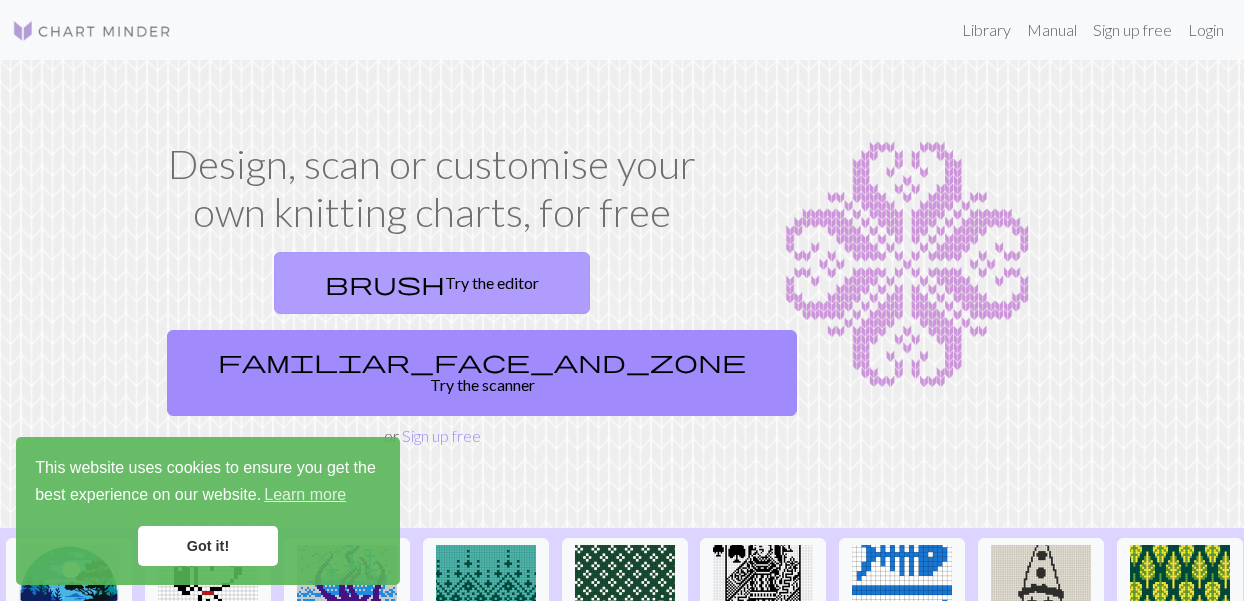 scroll, scrollTop: 0, scrollLeft: 0, axis: both 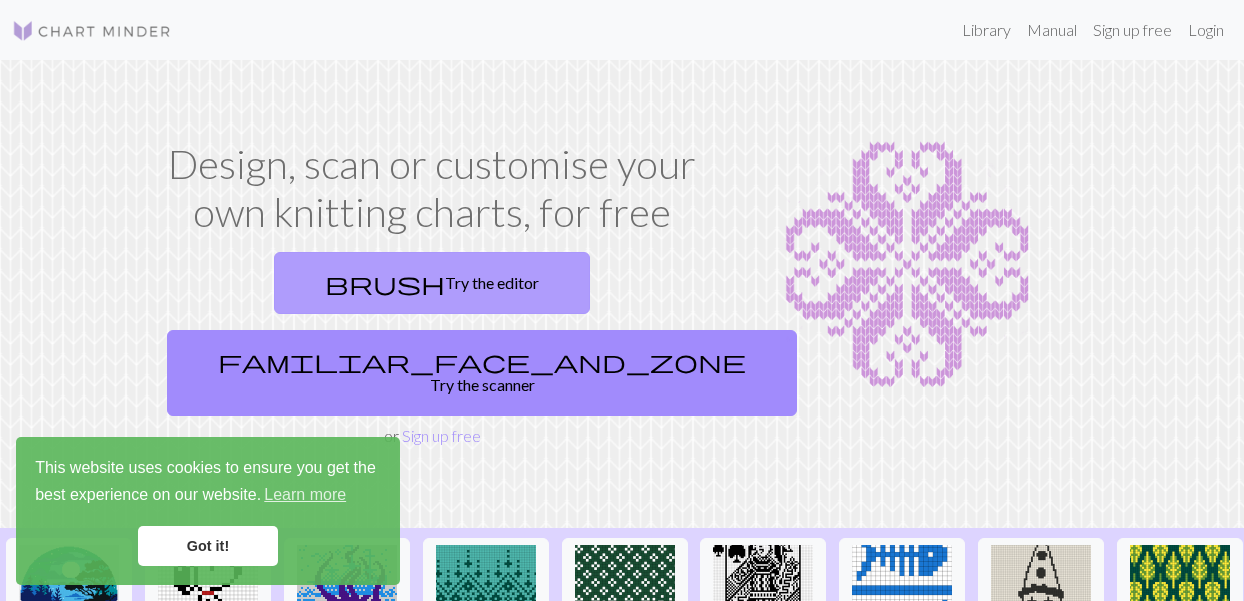 click on "brush  Try the editor" at bounding box center (432, 283) 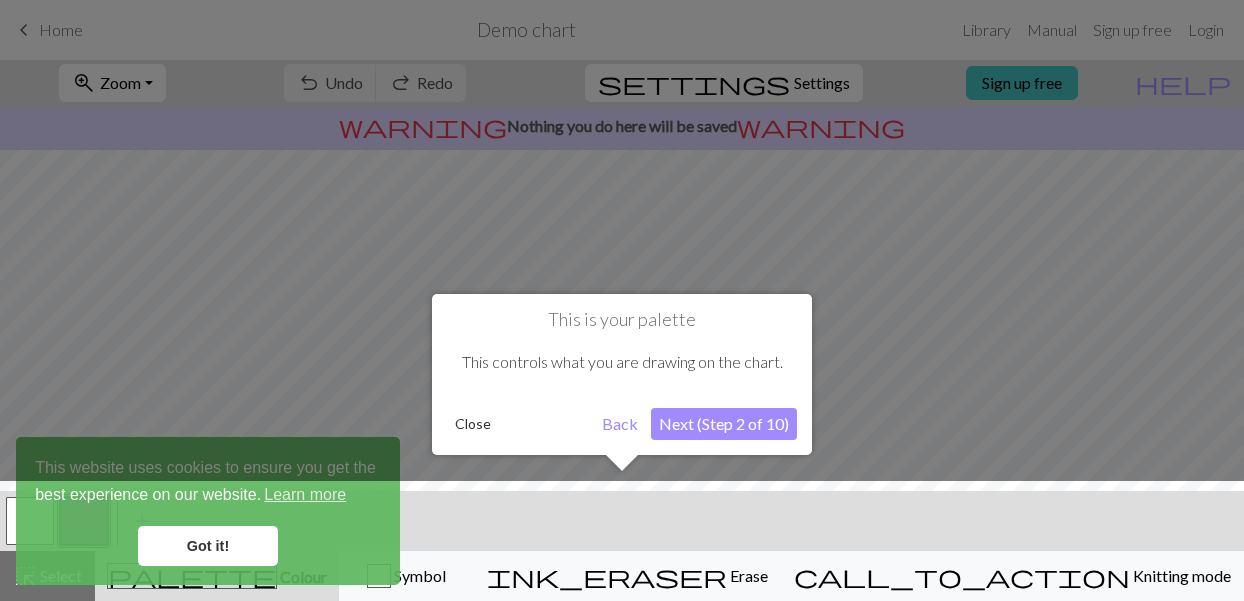scroll, scrollTop: 0, scrollLeft: 0, axis: both 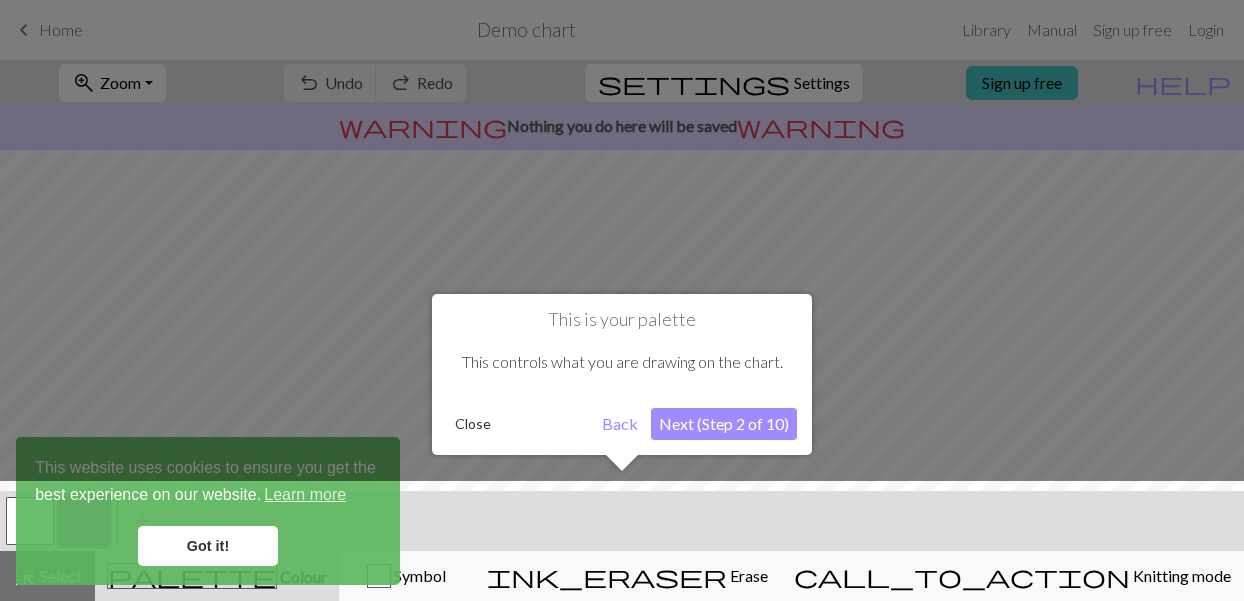 click on "Close" at bounding box center (473, 424) 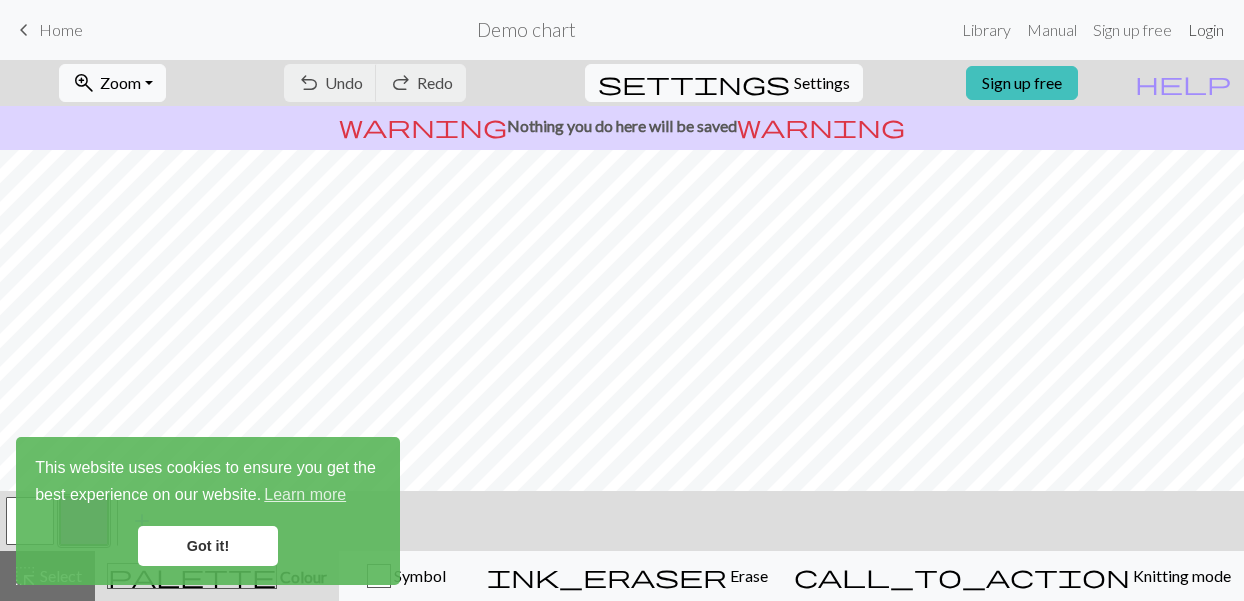 click on "Login" at bounding box center (1206, 30) 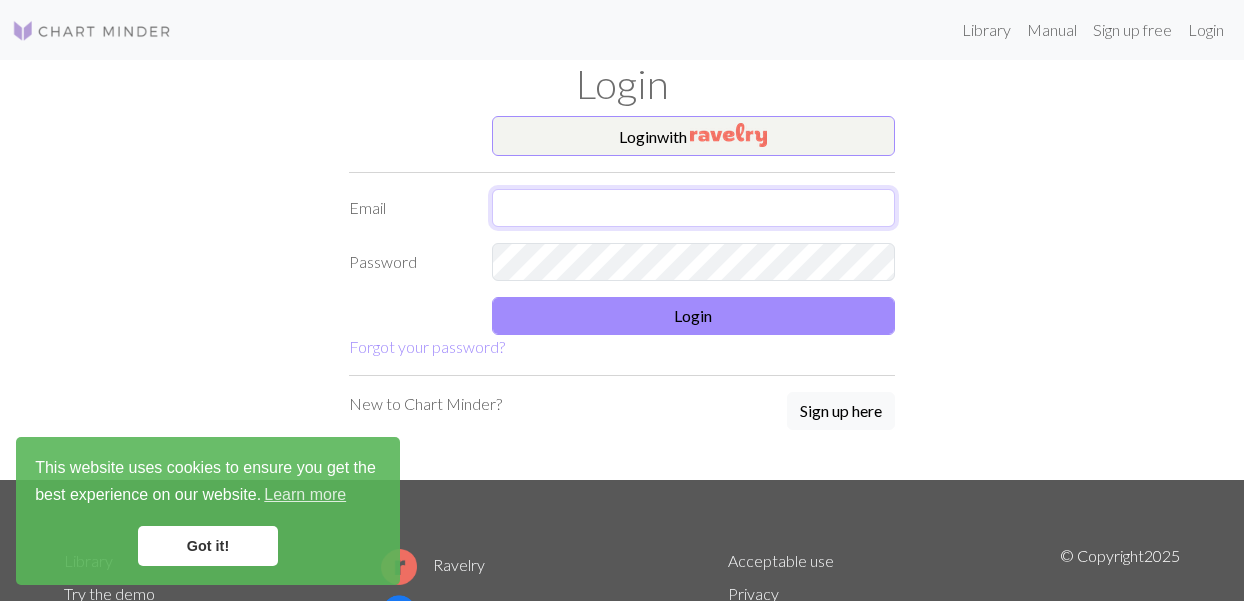 click at bounding box center [694, 208] 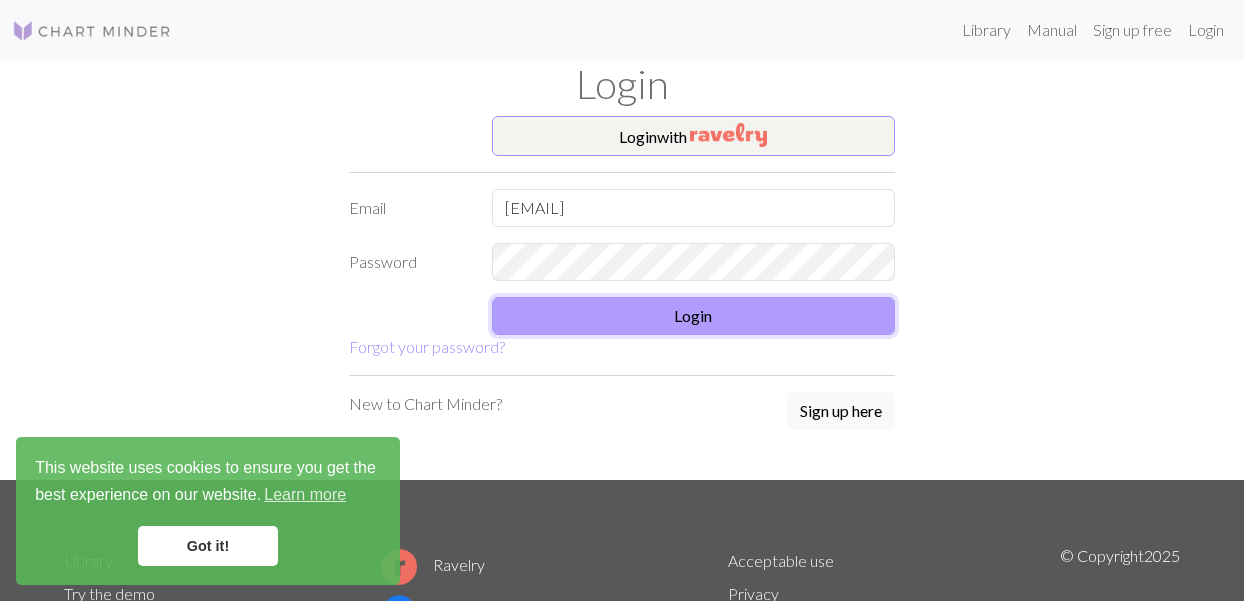 click on "Login" at bounding box center (694, 316) 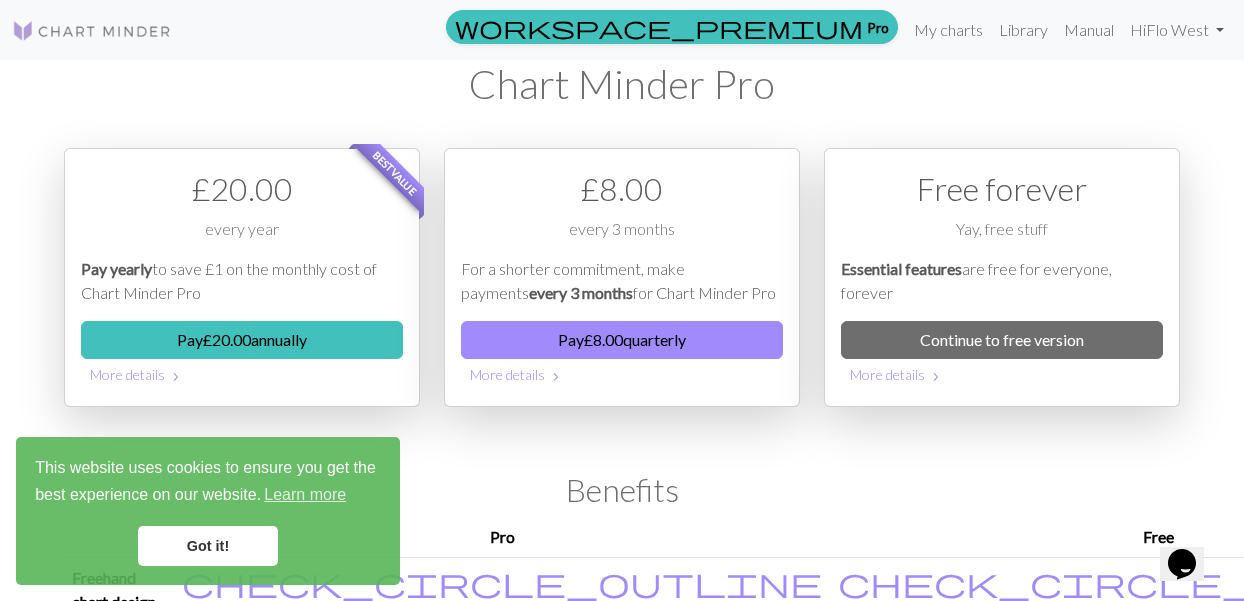 click on "Got it!" at bounding box center [208, 546] 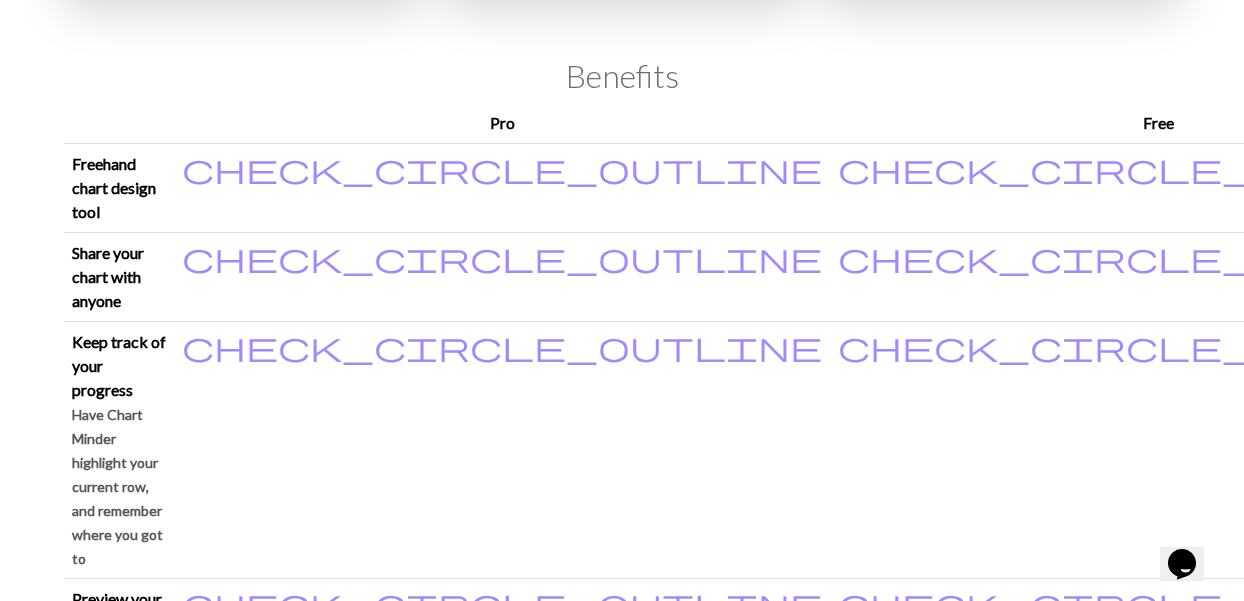 scroll, scrollTop: 0, scrollLeft: 0, axis: both 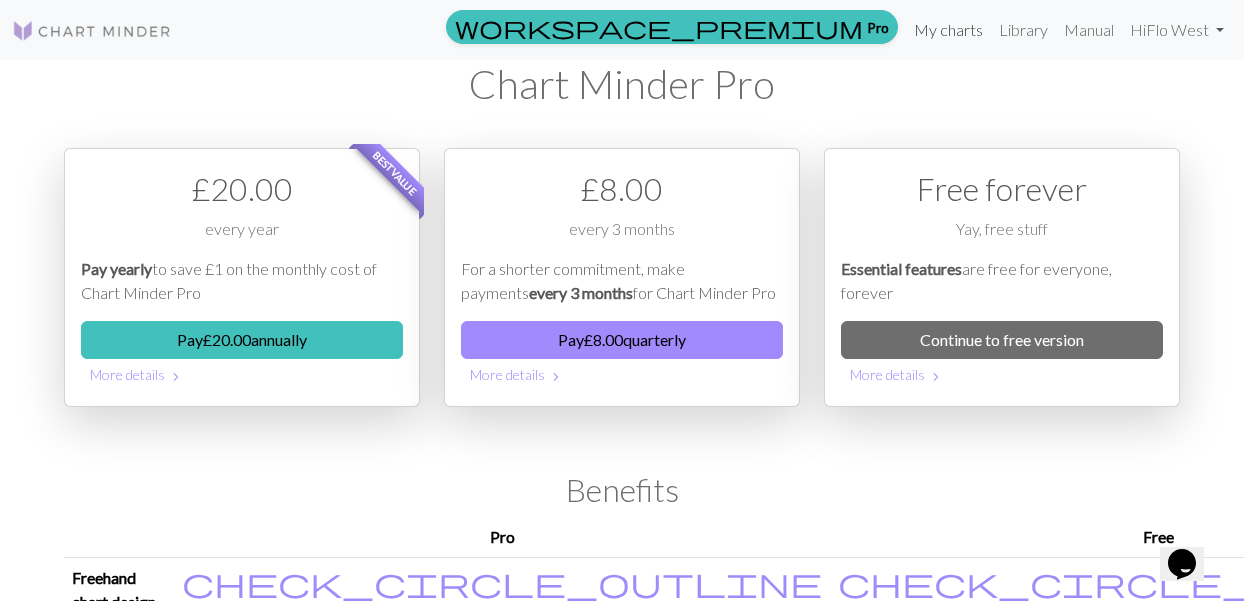 click on "My charts" at bounding box center [948, 30] 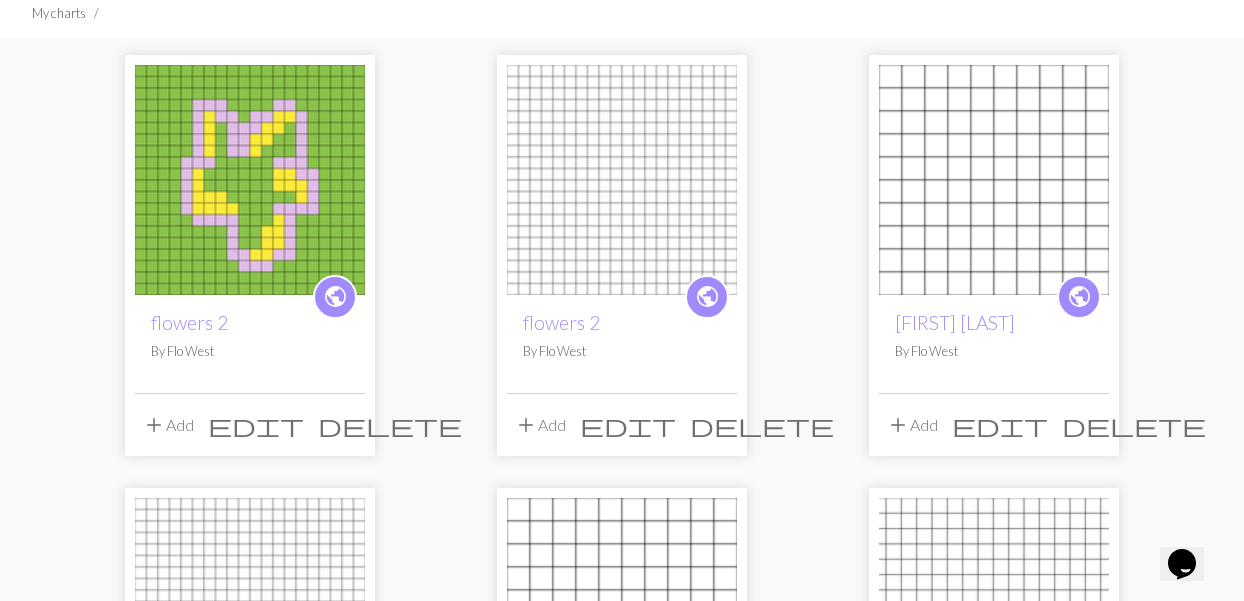 scroll, scrollTop: 0, scrollLeft: 0, axis: both 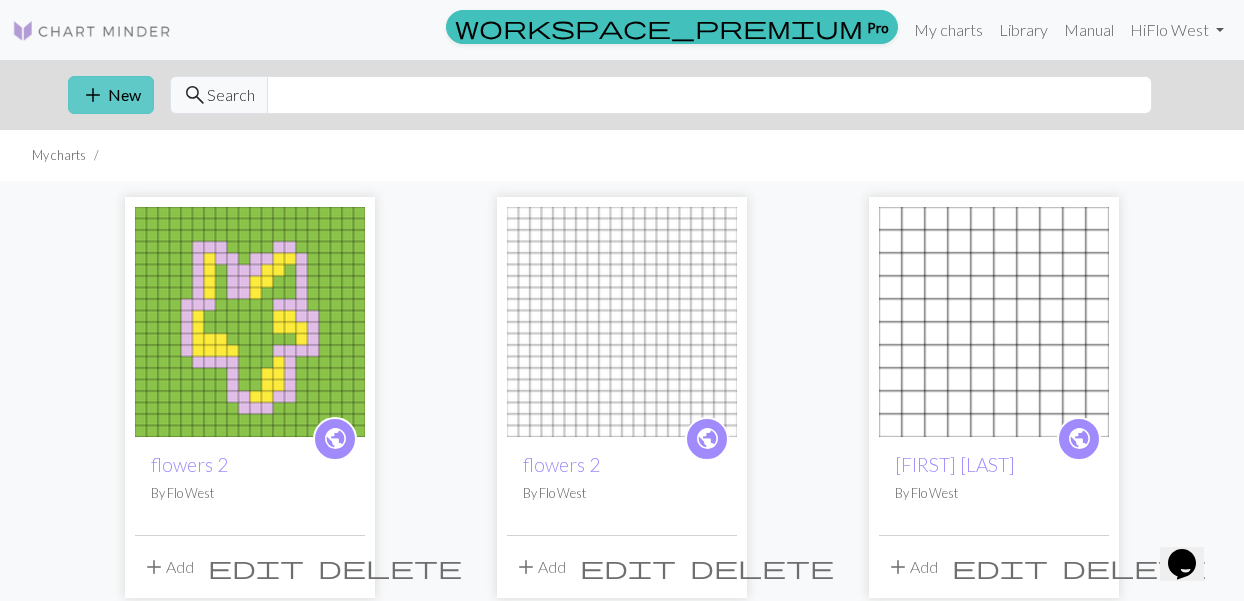click on "add   New" at bounding box center (111, 95) 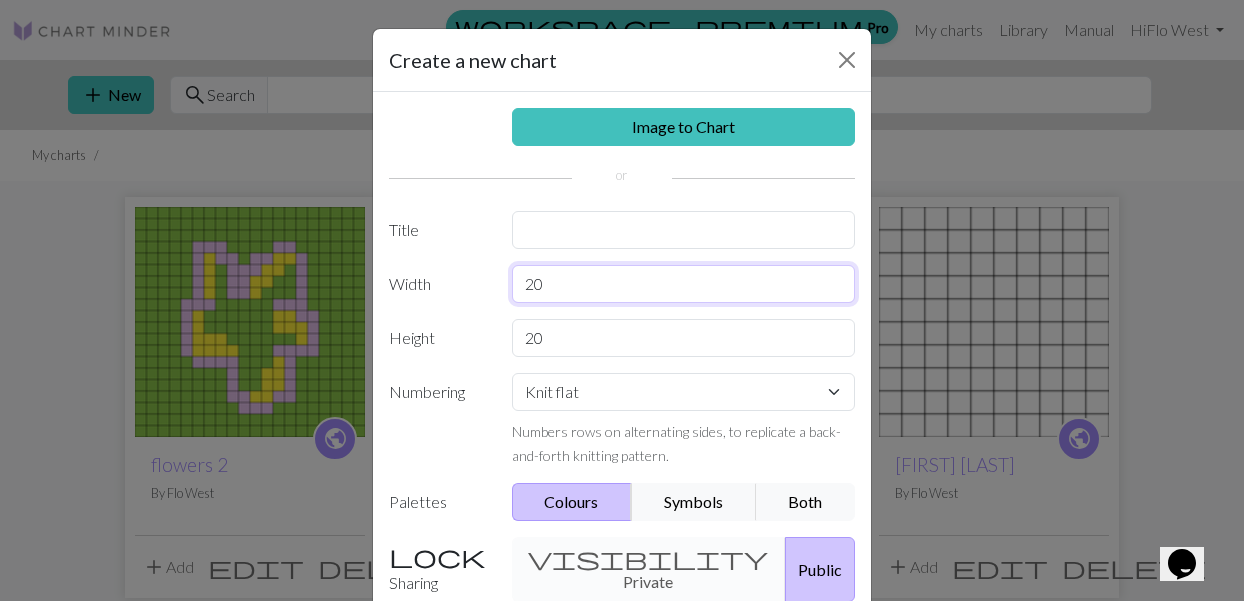 click on "20" at bounding box center (684, 284) 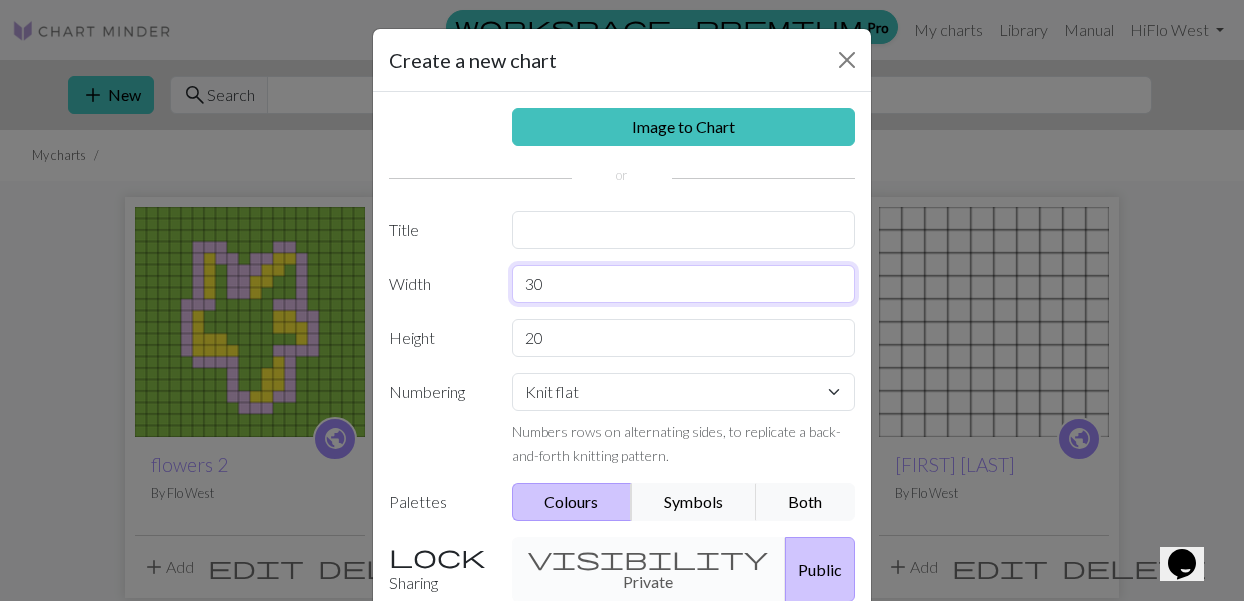 type on "3" 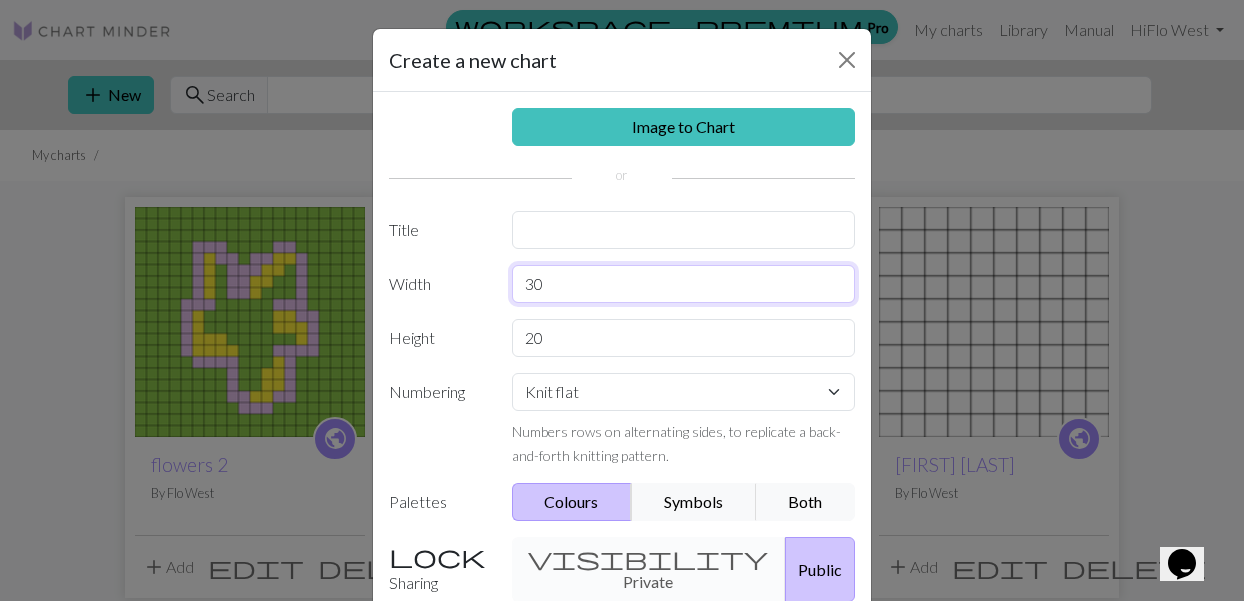 type on "30" 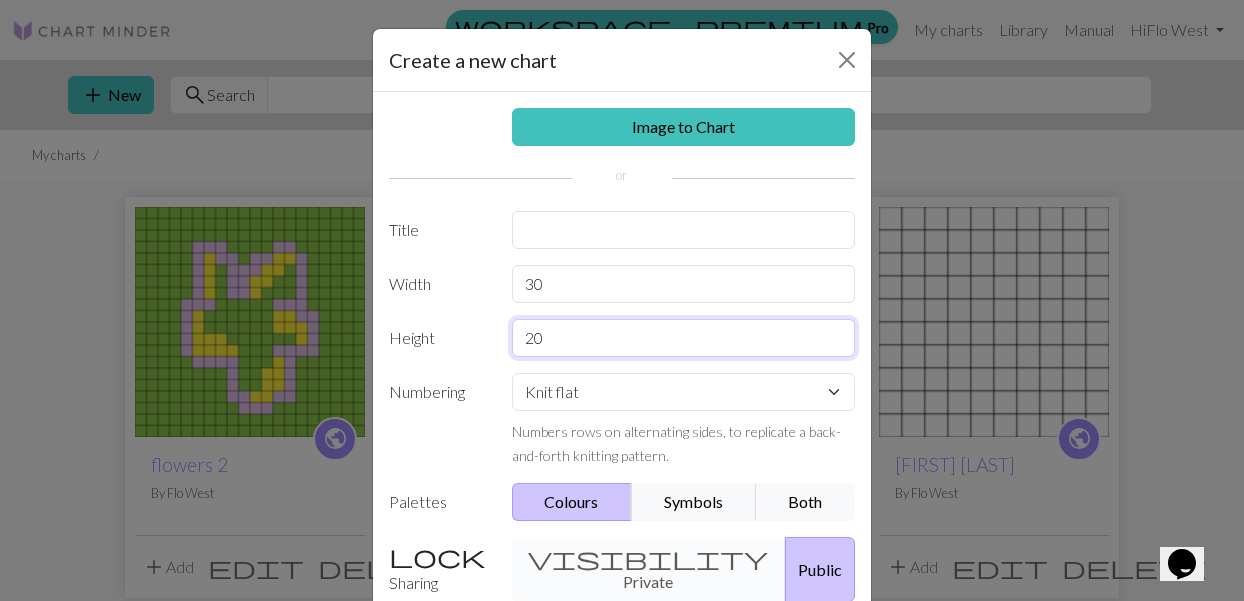 click on "20" at bounding box center [684, 338] 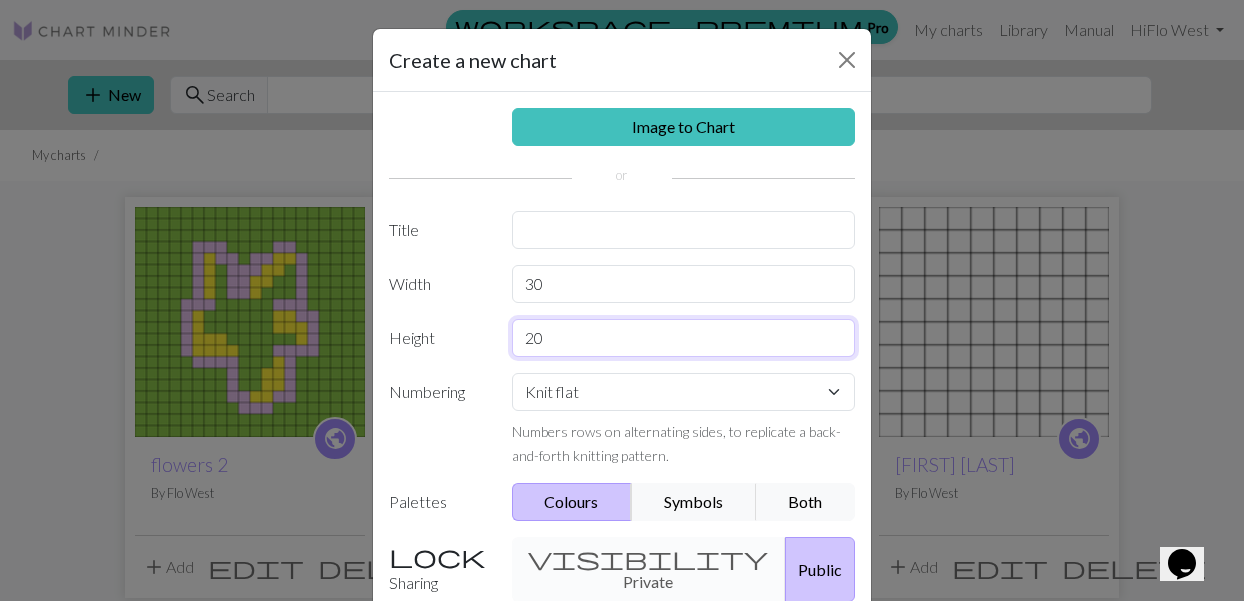 type on "2" 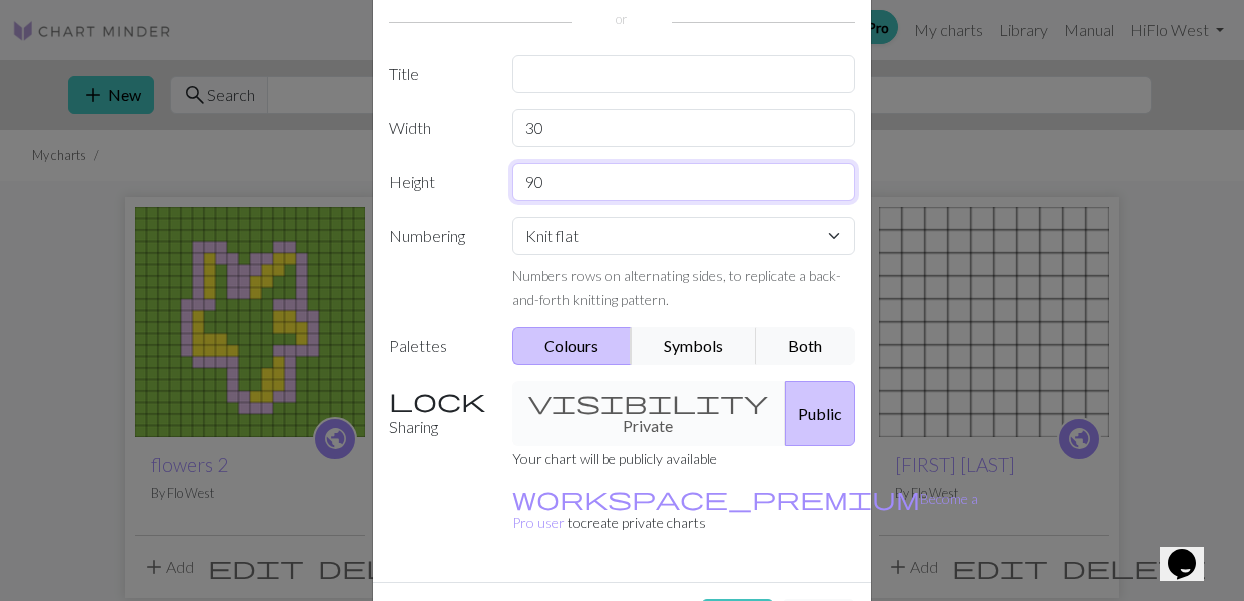 scroll, scrollTop: 157, scrollLeft: 0, axis: vertical 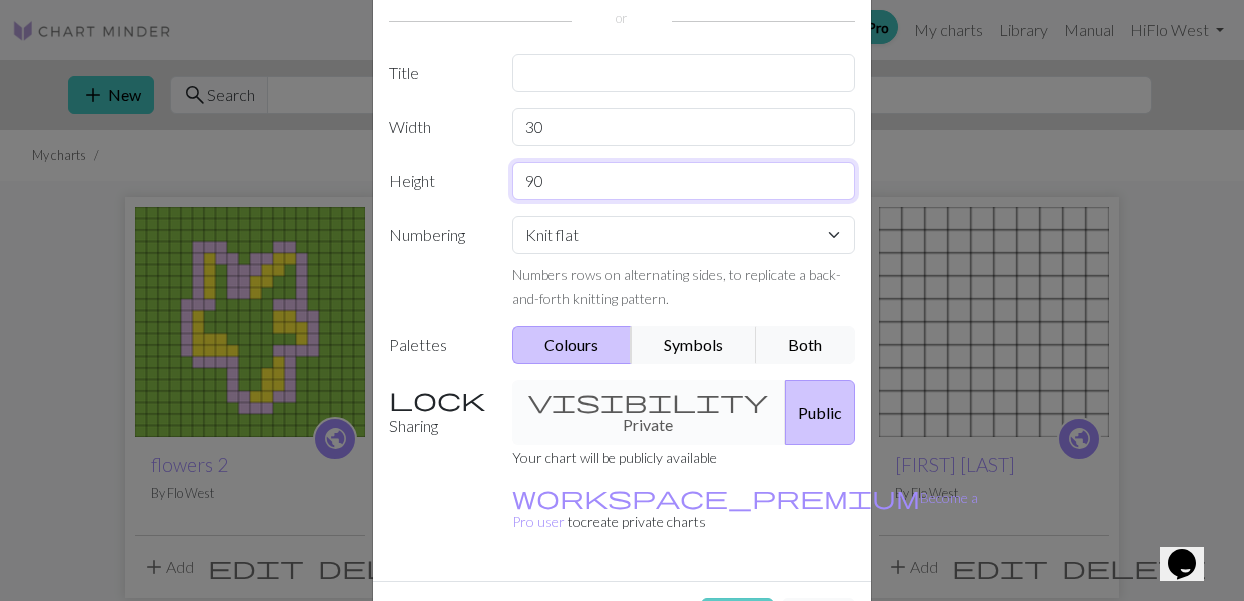 type on "90" 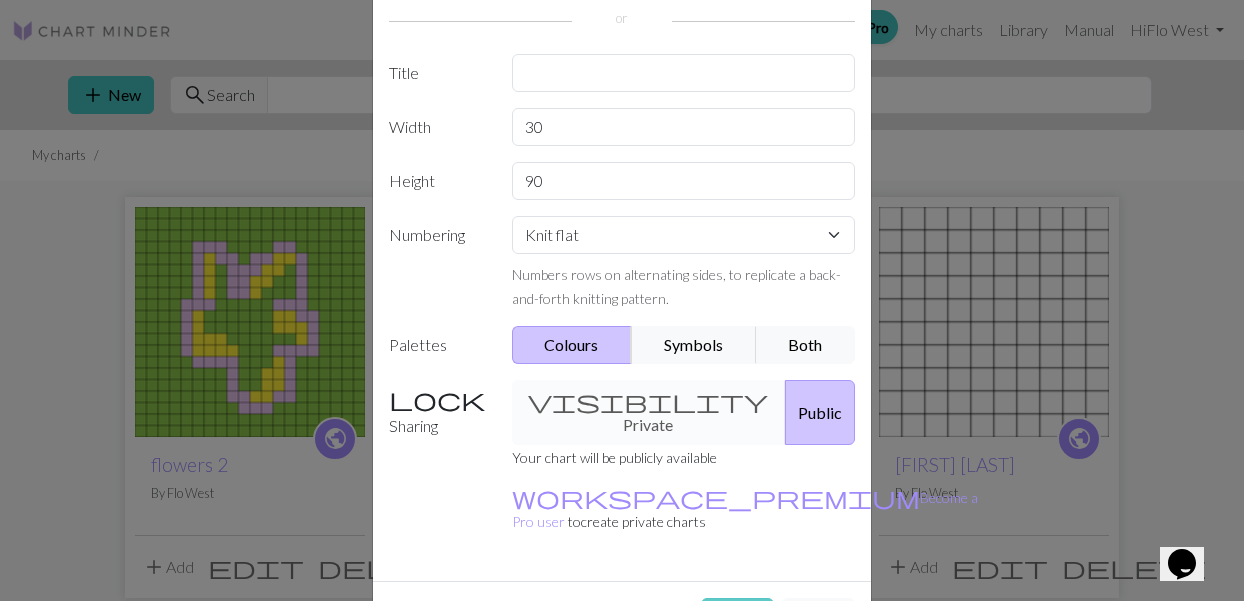 click on "Create" at bounding box center (737, 617) 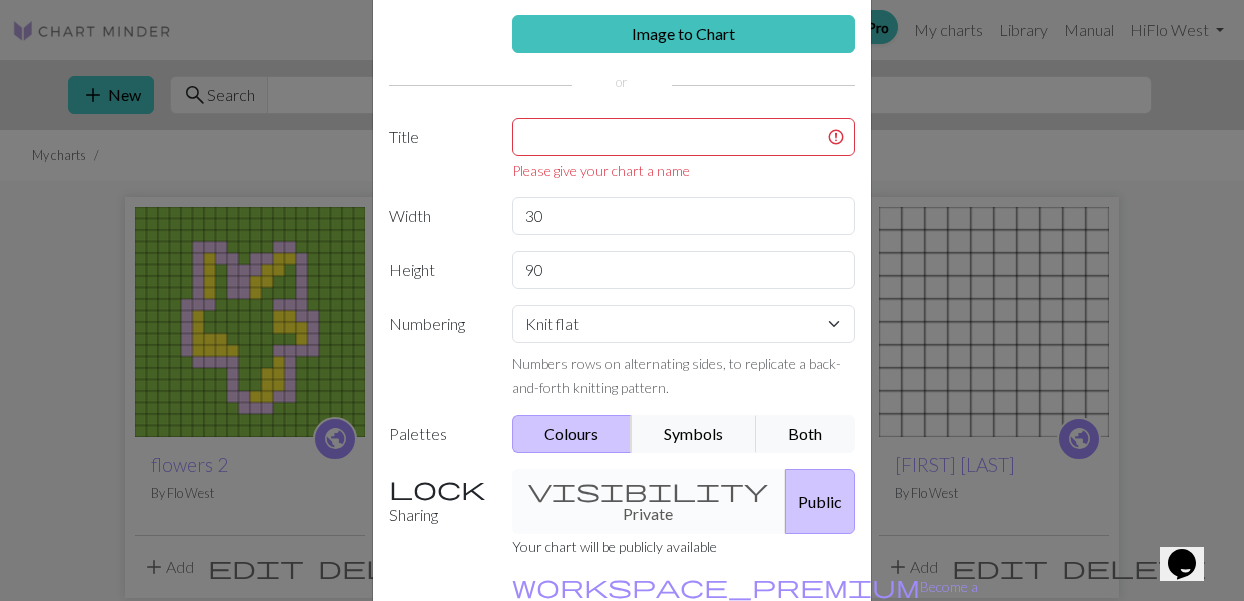scroll, scrollTop: 80, scrollLeft: 0, axis: vertical 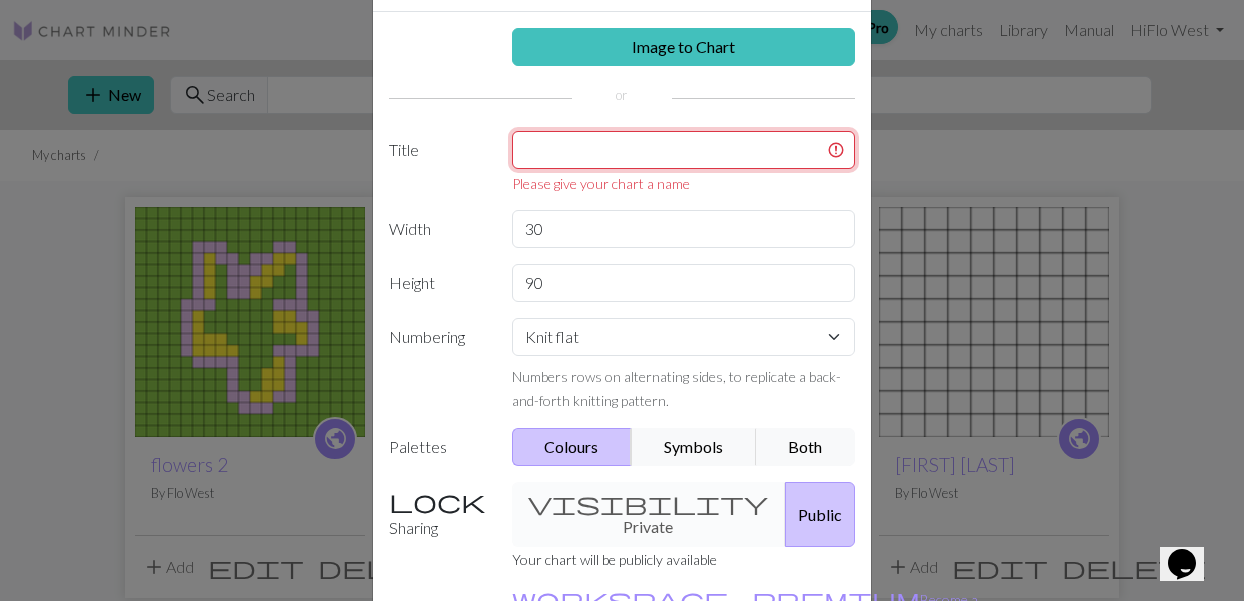 click at bounding box center (684, 150) 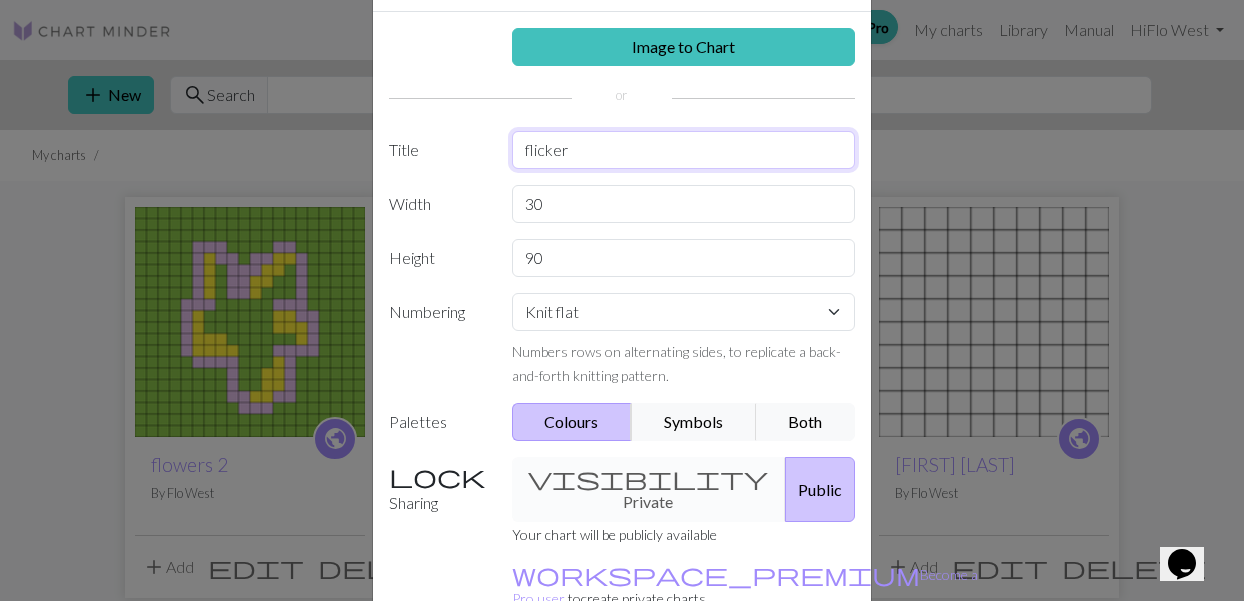 type on "flicker" 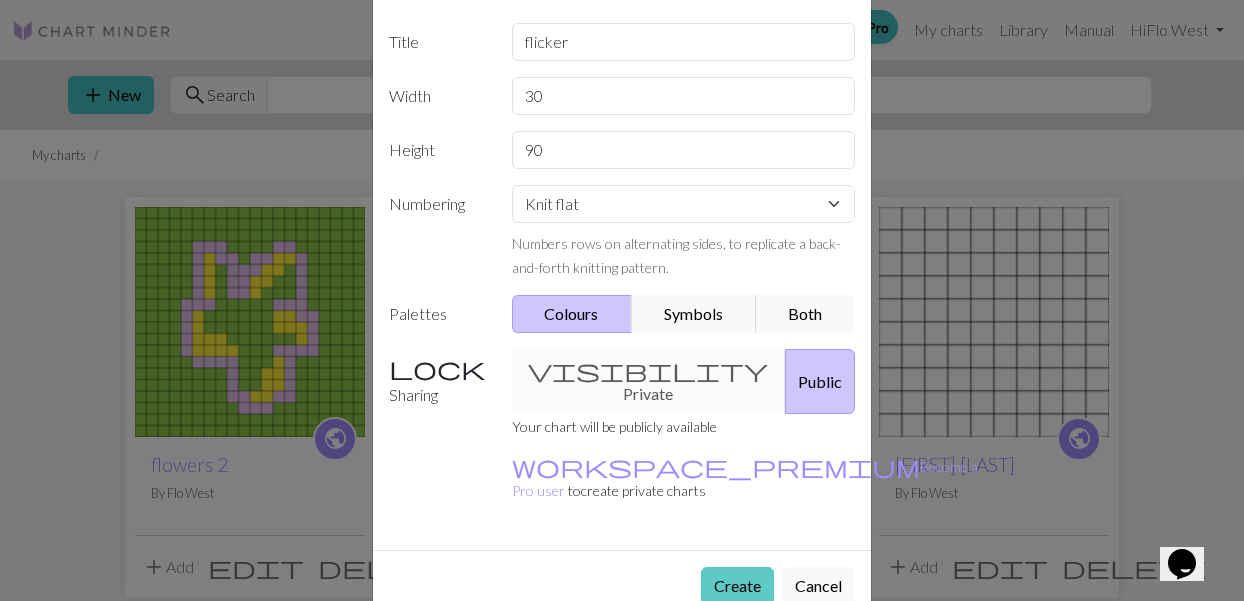 click on "Create" at bounding box center (737, 586) 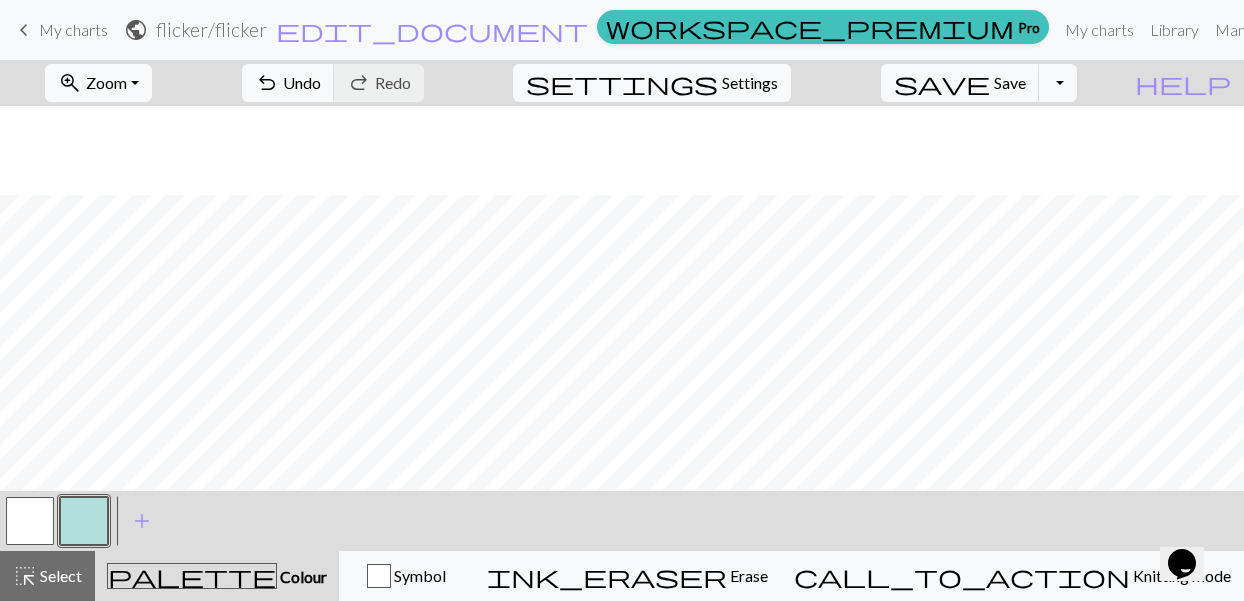 scroll, scrollTop: 842, scrollLeft: 0, axis: vertical 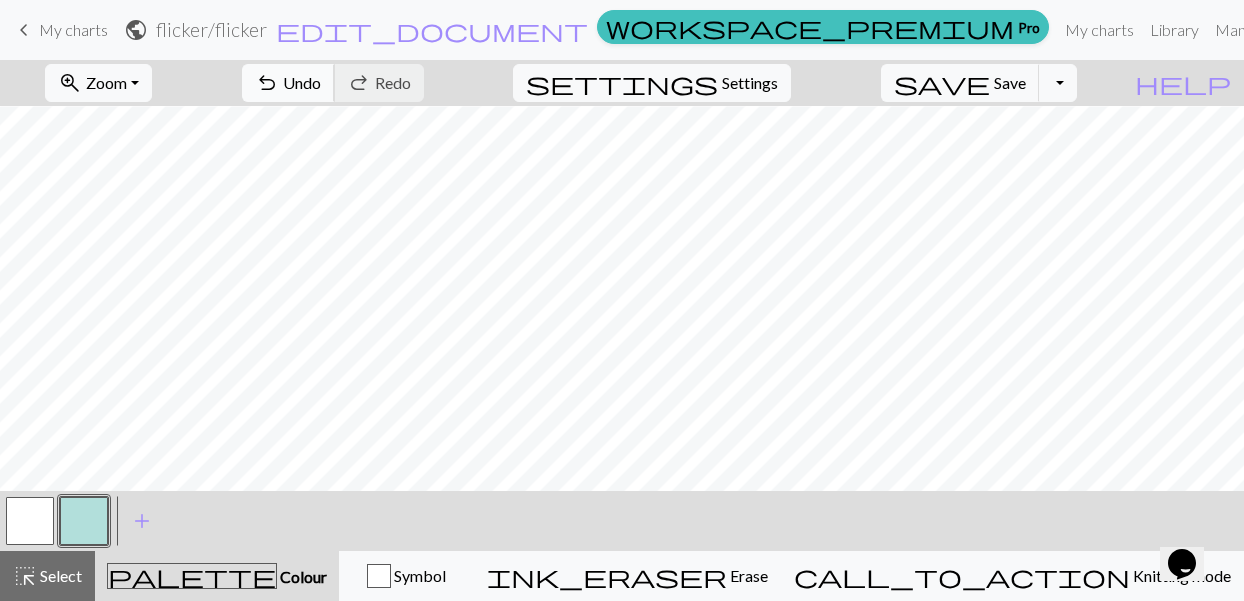 click on "Undo" at bounding box center [302, 82] 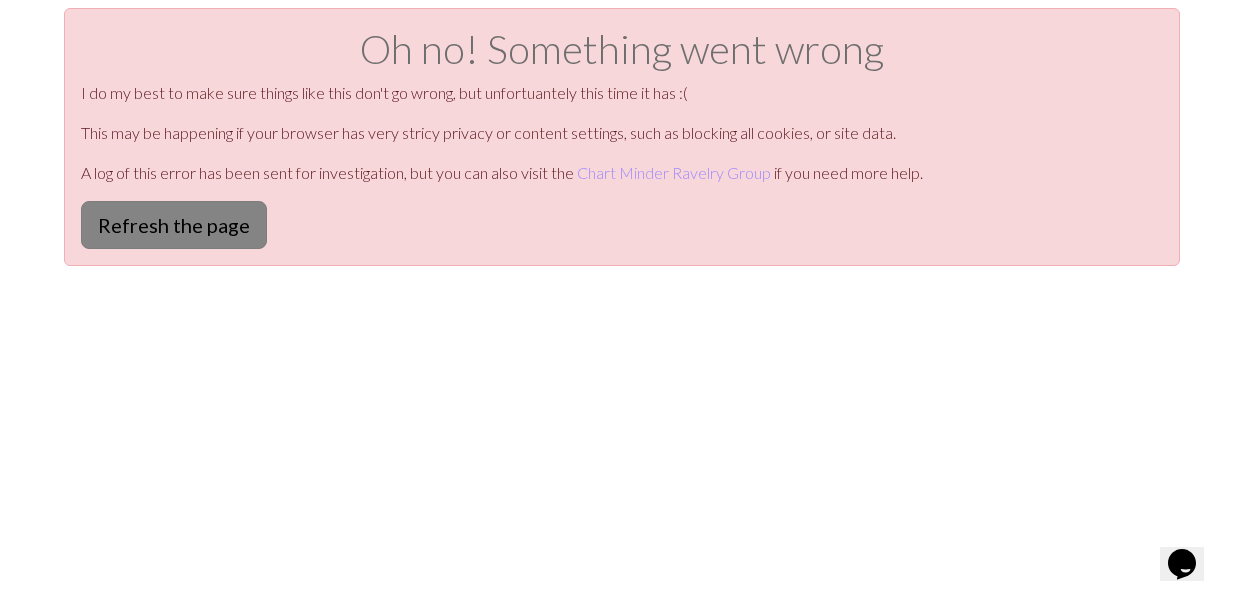 click on "Refresh the page" at bounding box center (174, 225) 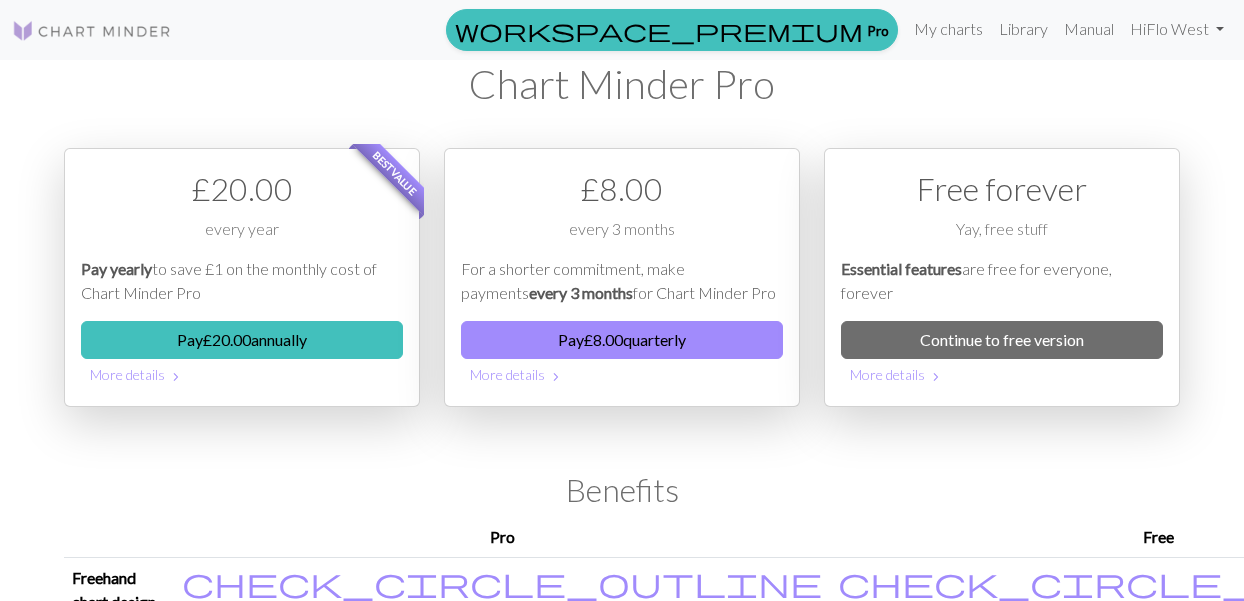 scroll, scrollTop: 0, scrollLeft: 0, axis: both 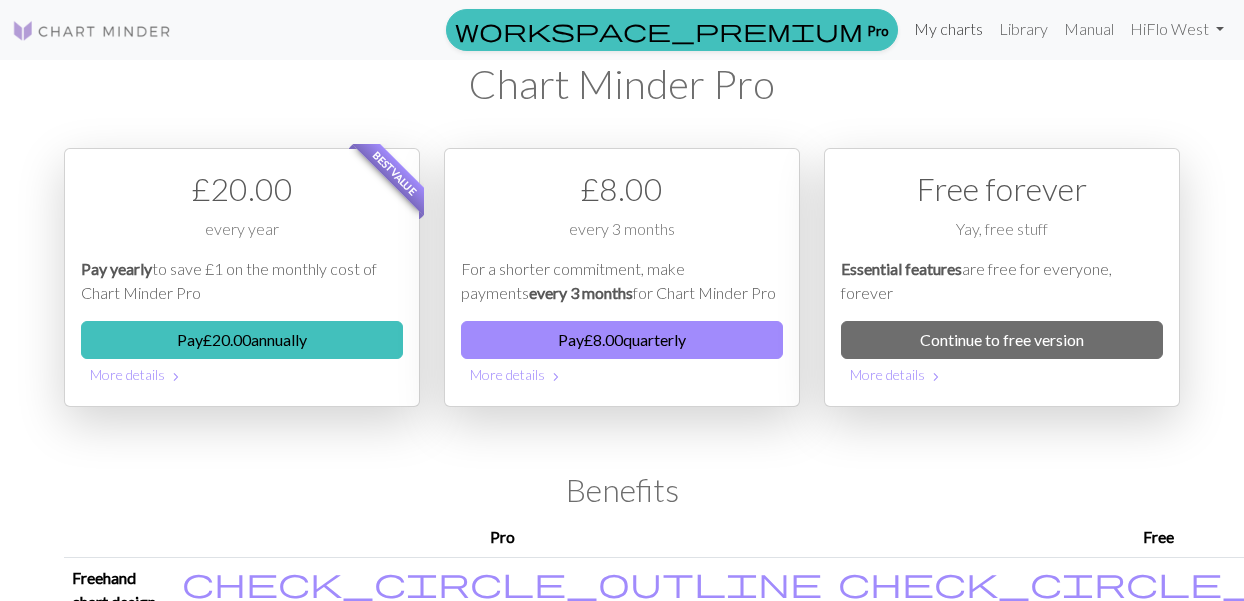 click on "My charts" at bounding box center (948, 29) 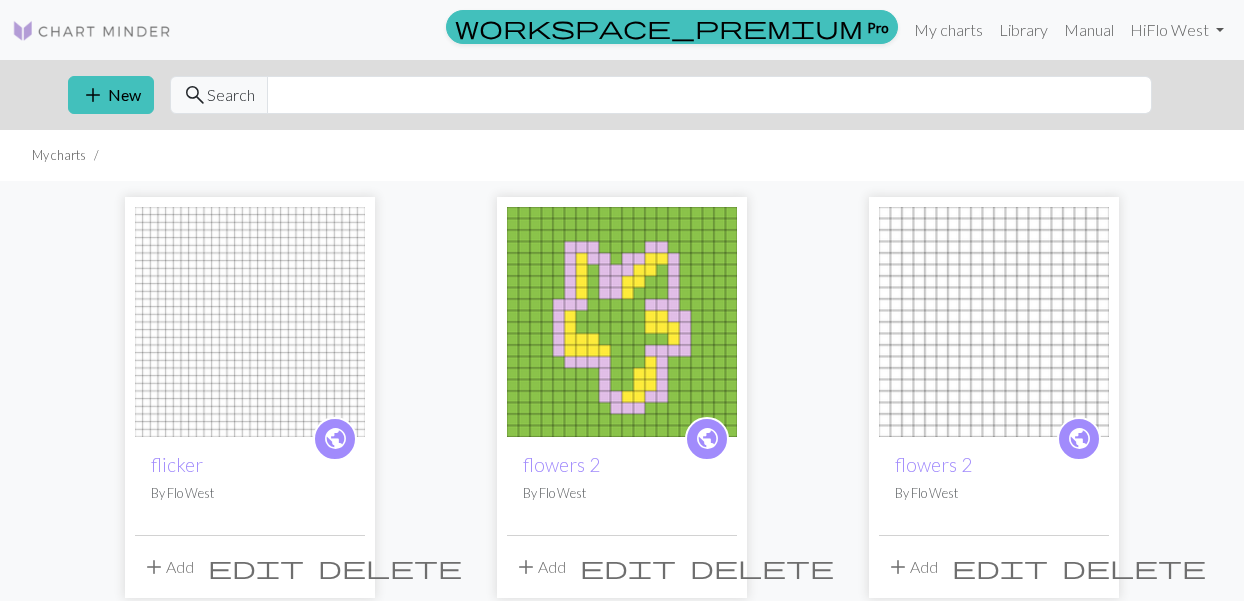 click at bounding box center [250, 322] 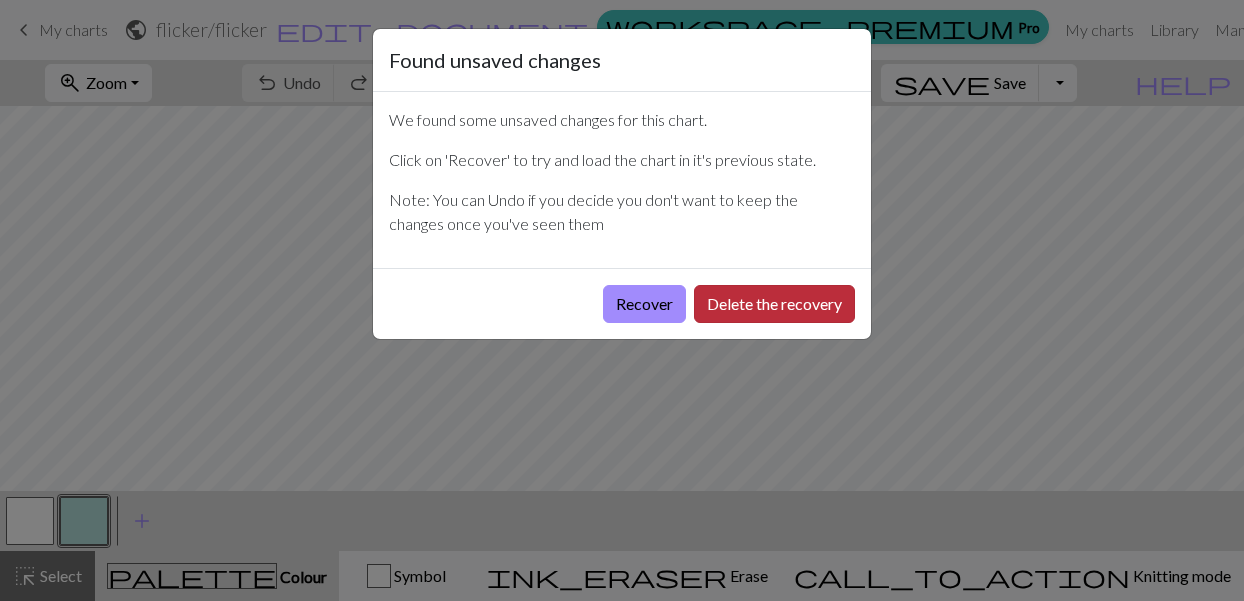click on "Delete the recovery" at bounding box center (774, 304) 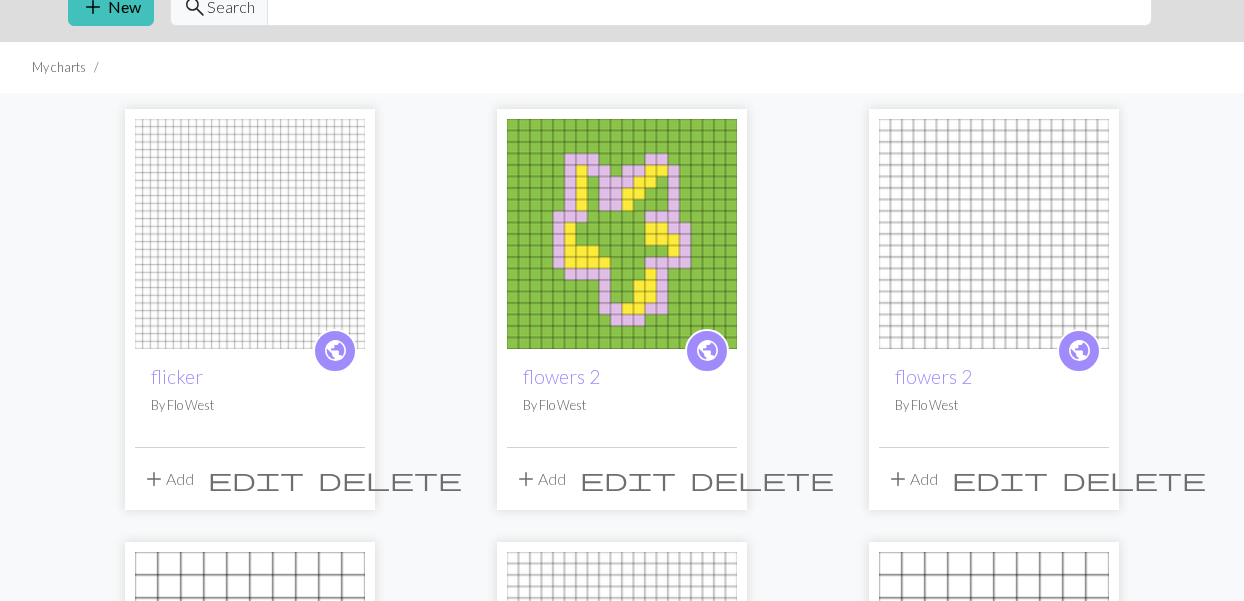 scroll, scrollTop: 87, scrollLeft: 0, axis: vertical 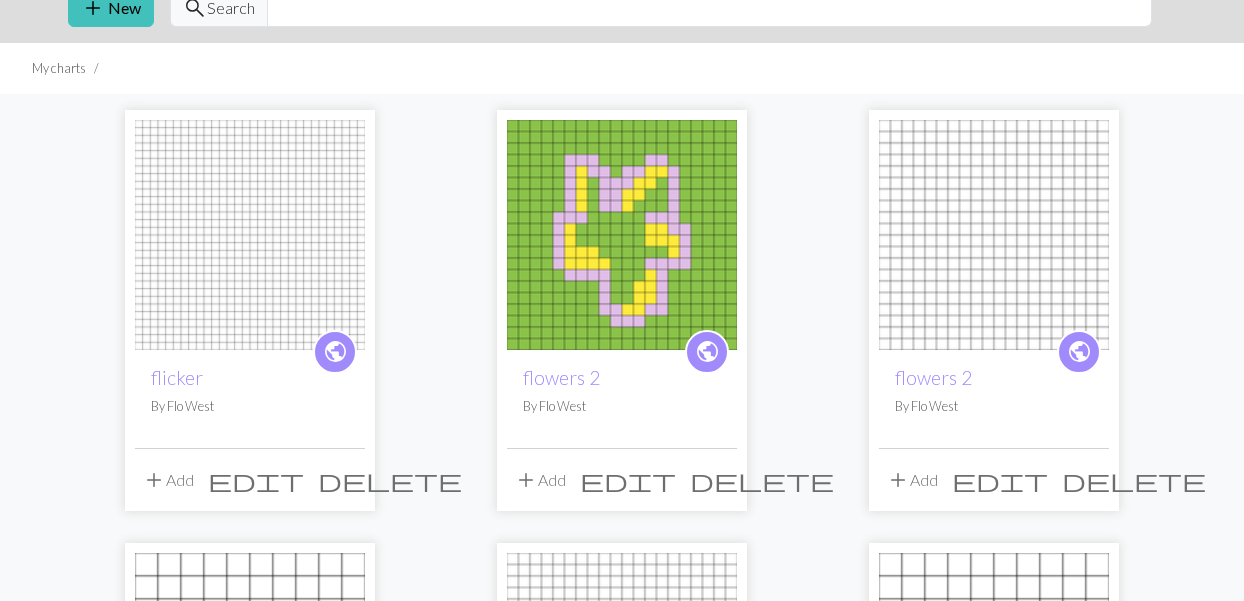 click on "edit" at bounding box center [256, 480] 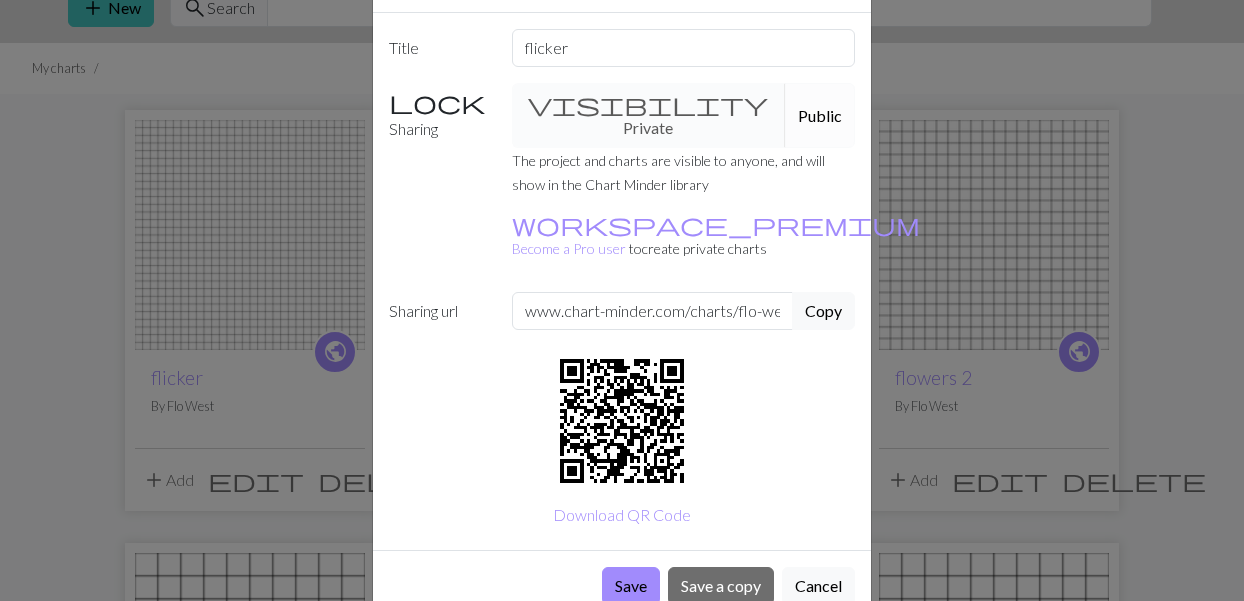 scroll, scrollTop: 0, scrollLeft: 0, axis: both 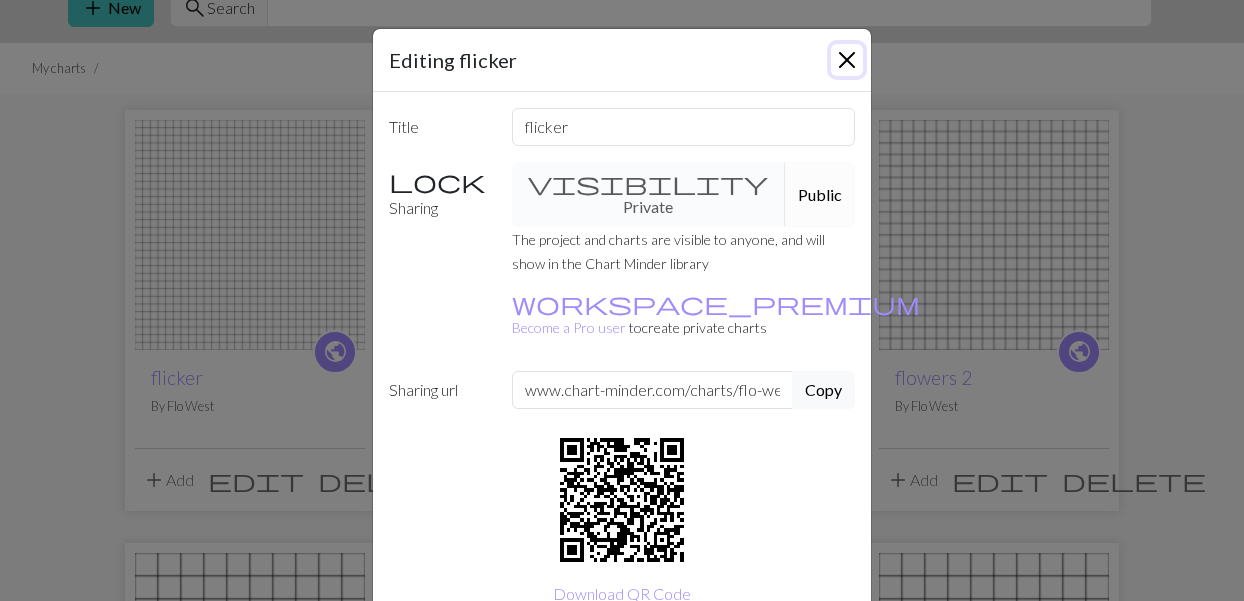 click at bounding box center [847, 60] 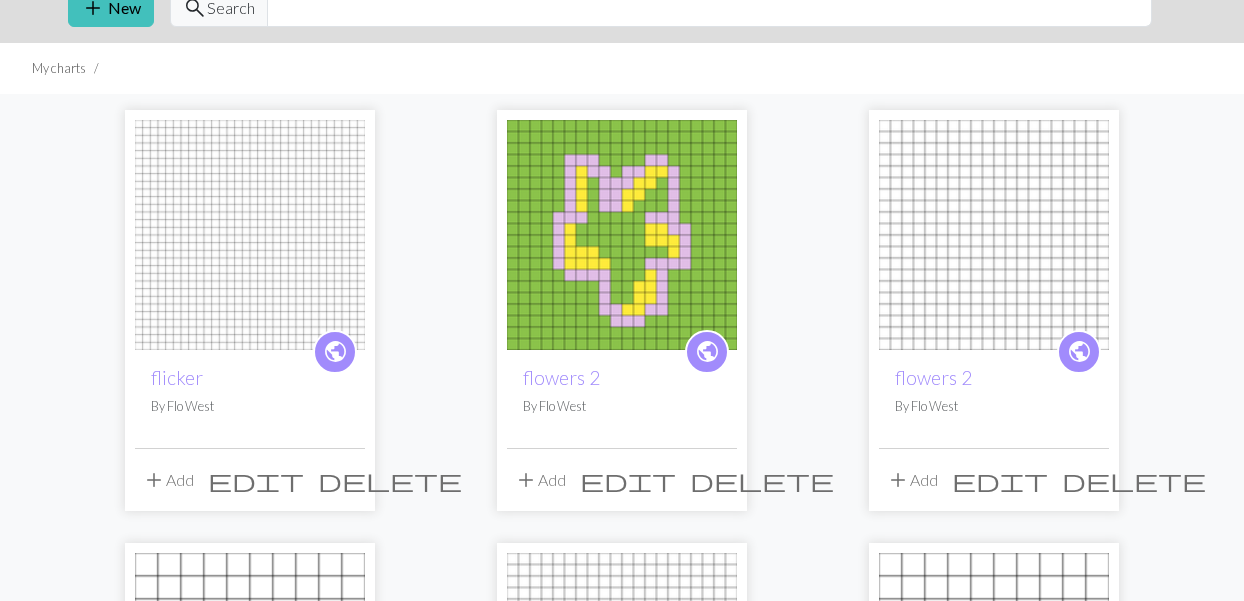 click on "delete" at bounding box center (390, 480) 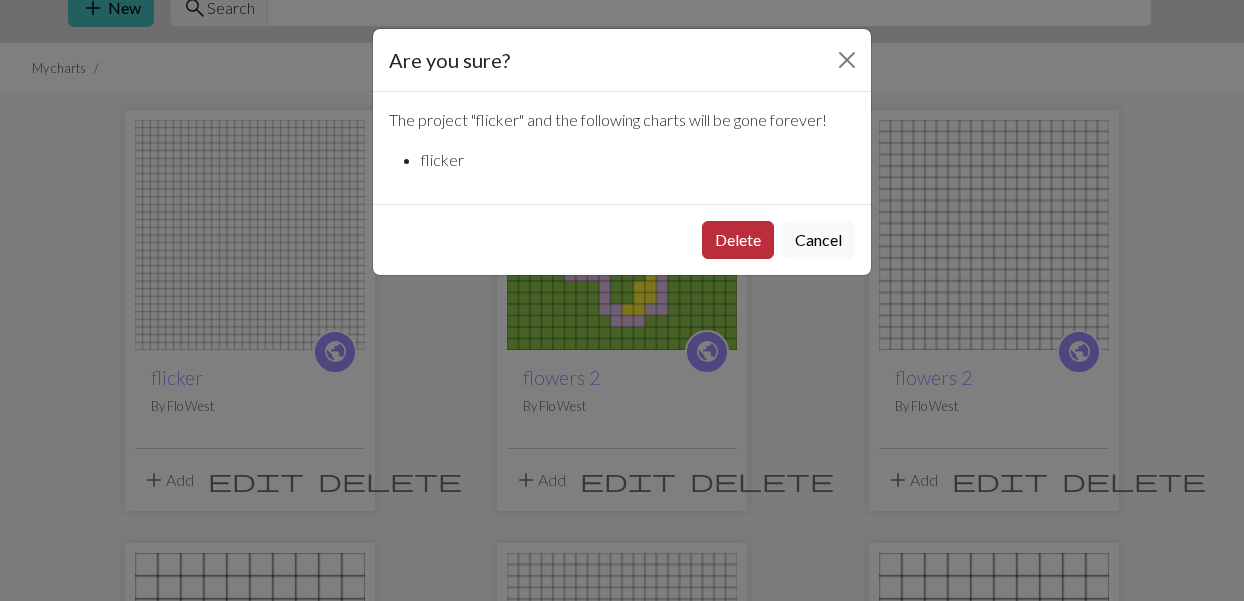 click on "Delete" at bounding box center (738, 240) 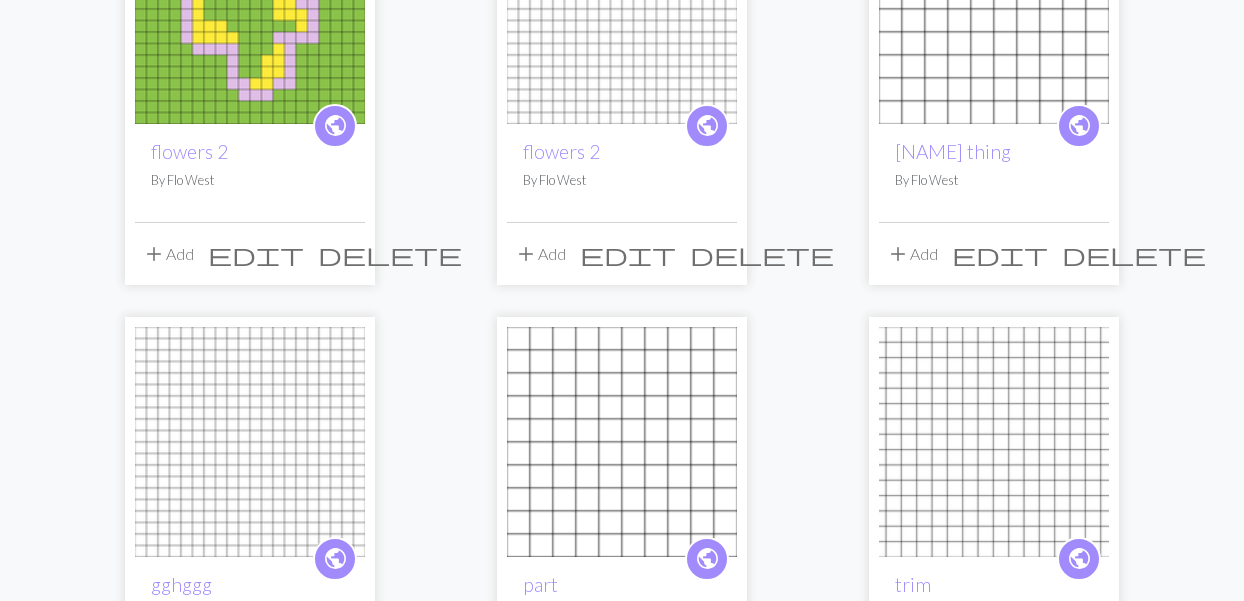 scroll, scrollTop: 0, scrollLeft: 0, axis: both 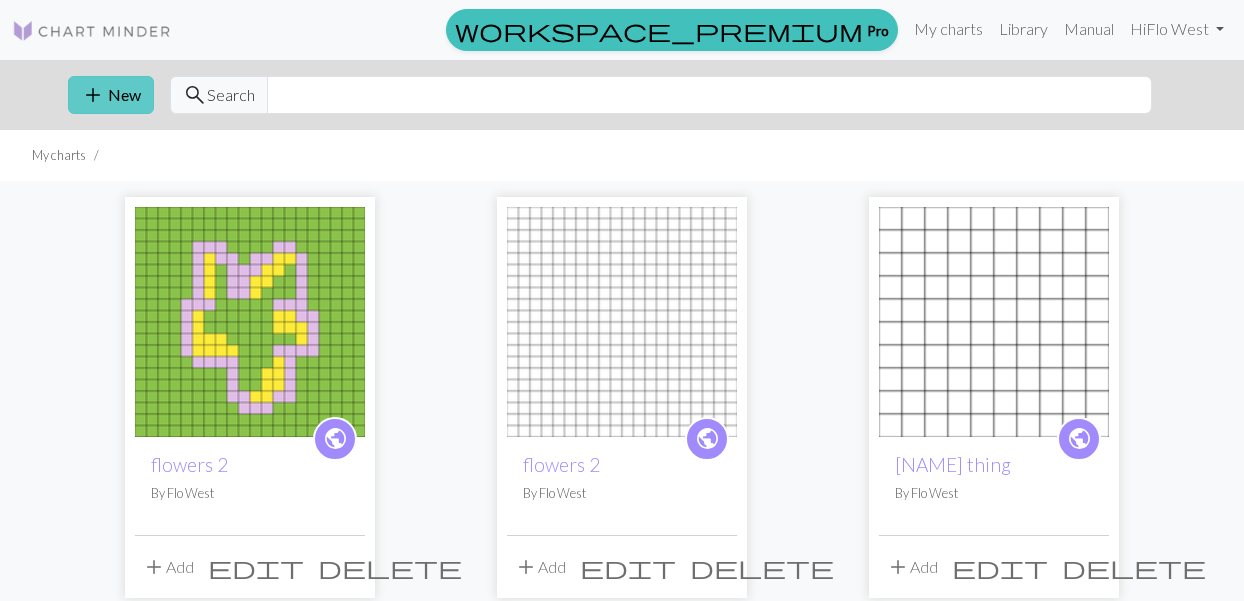 click on "add" at bounding box center (93, 95) 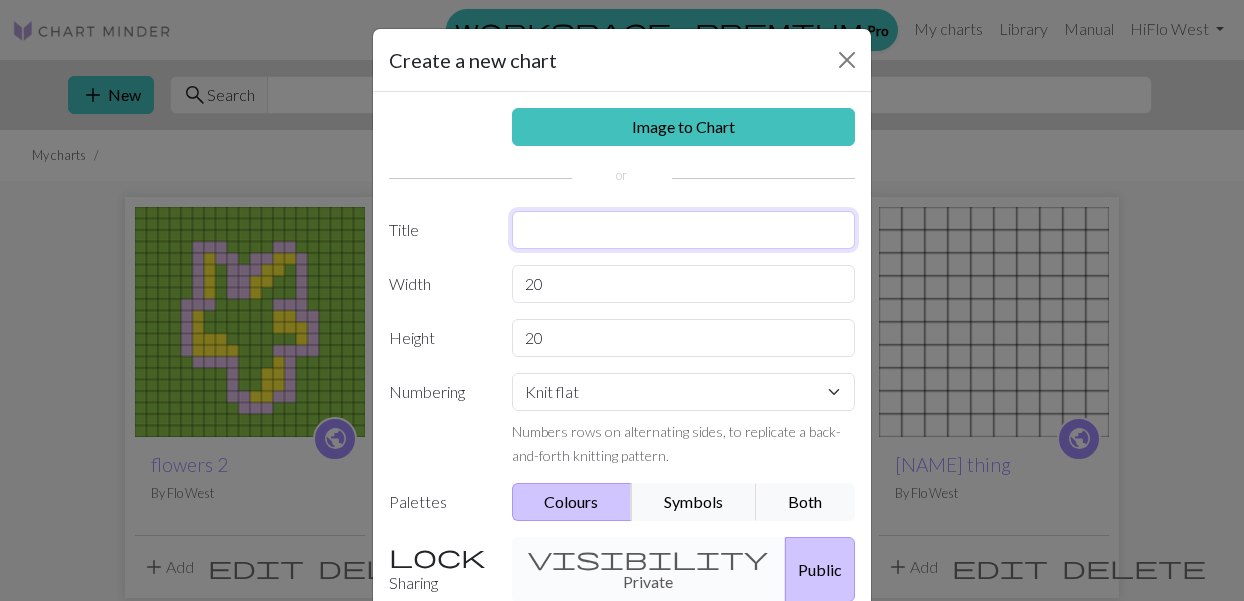 click at bounding box center [684, 230] 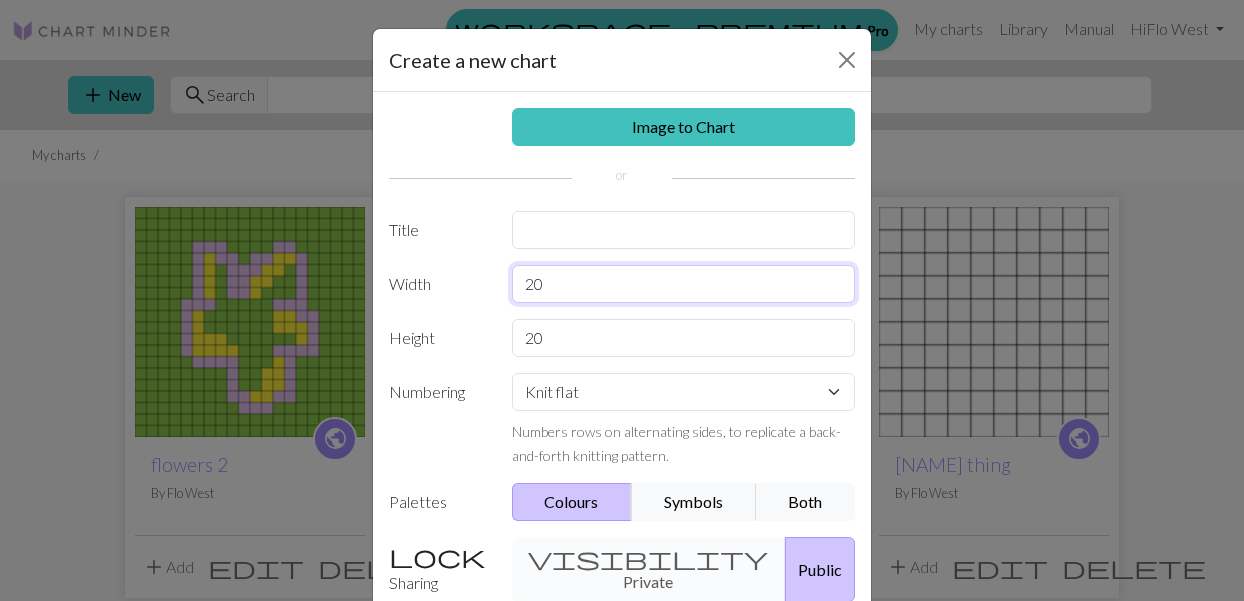 click on "Image to Chart Title Width 20 Height 20 Numbering Knit flat Knit in the round Lace knitting Cross stitch Numbers rows on alternating sides, to replicate a back-and-forth knitting pattern. Palettes Colours Symbols Both Sharing visibility  Private Public Your chart will be publicly available workspace_premium Become a Pro user   to  create private charts" at bounding box center (622, 415) 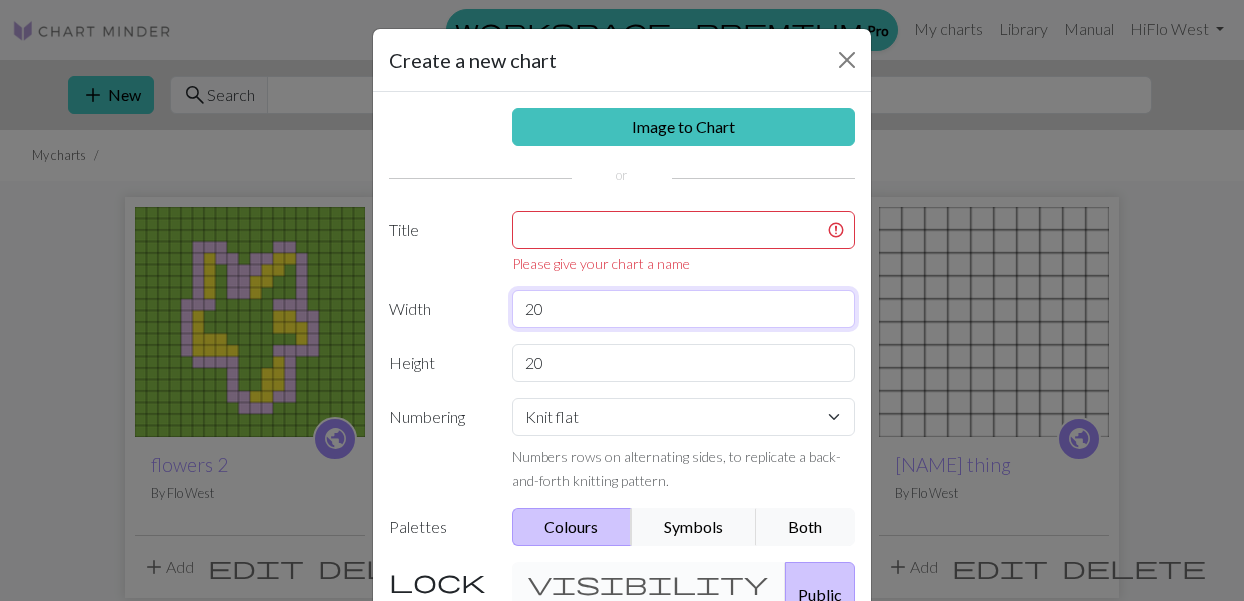 type on "2" 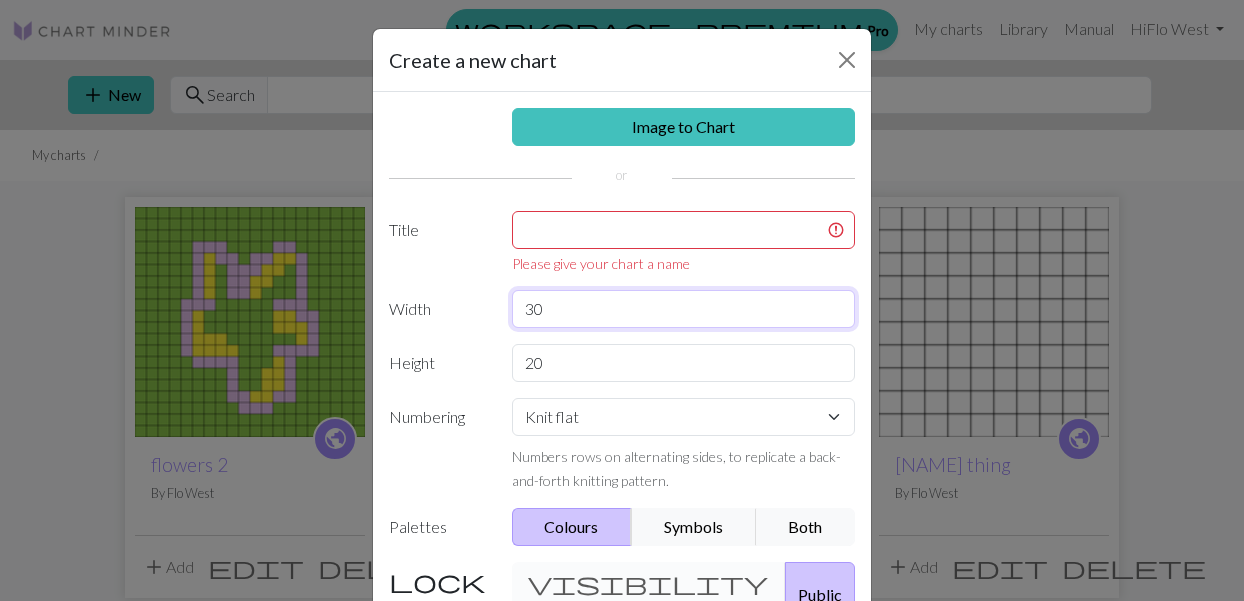 type on "3" 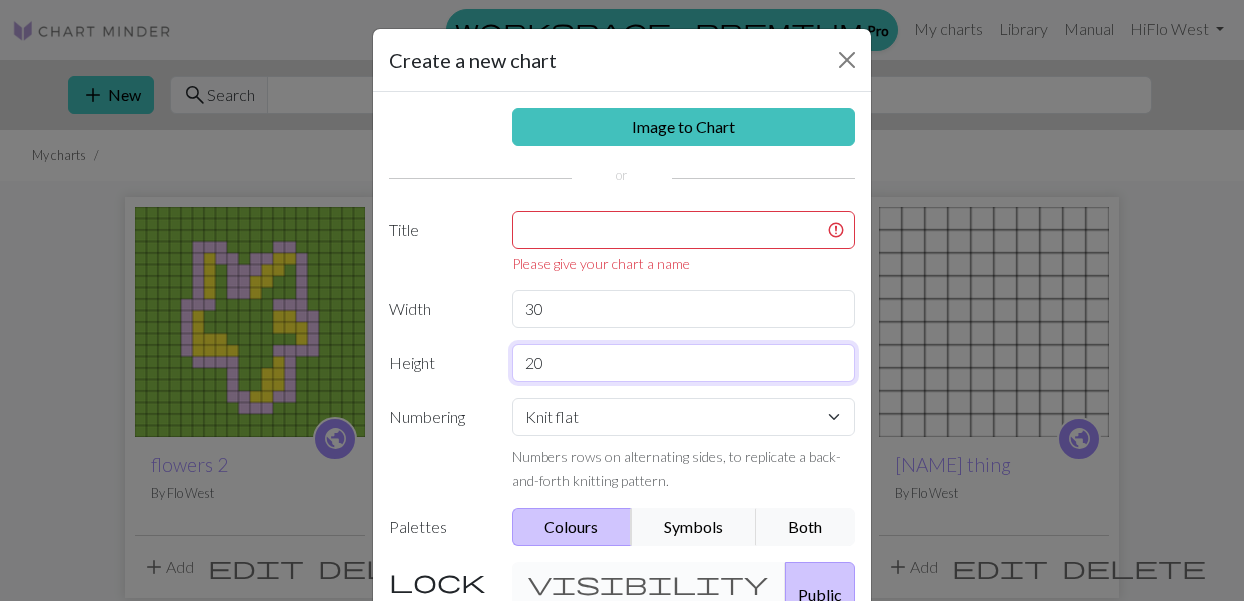 click on "20" at bounding box center (684, 363) 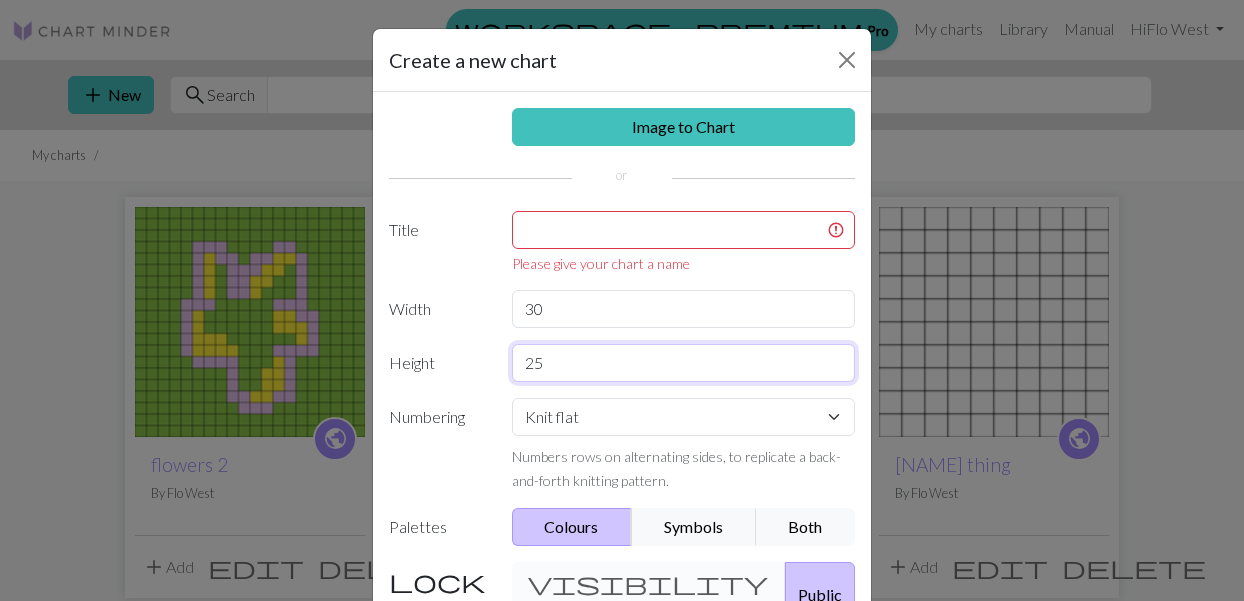 scroll, scrollTop: 57, scrollLeft: 0, axis: vertical 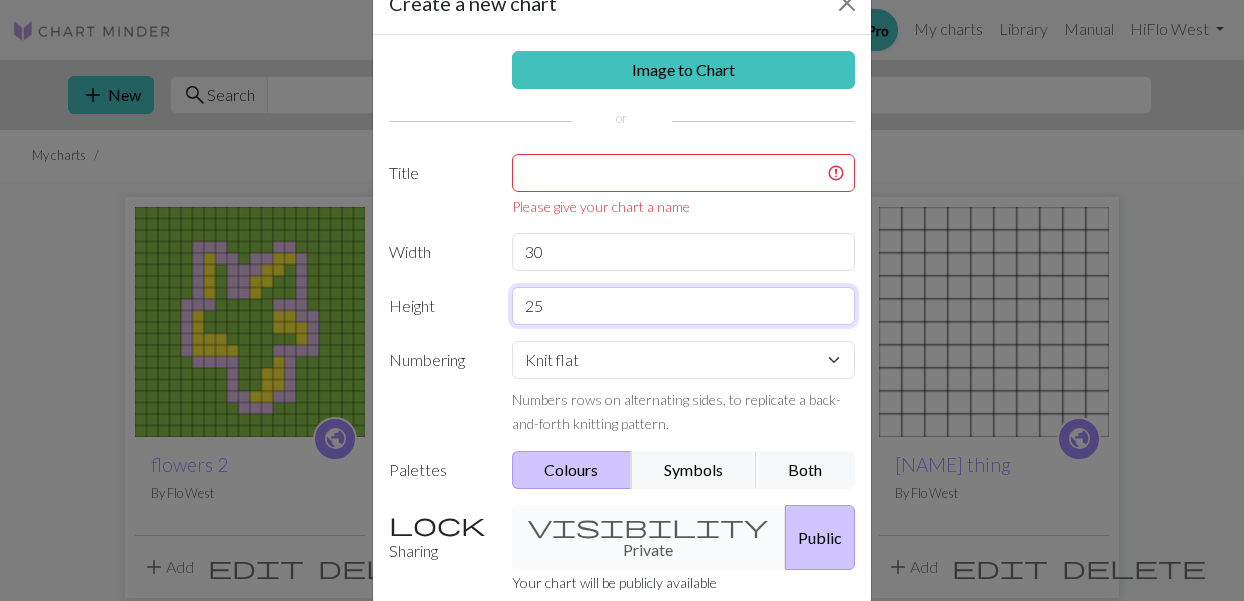 type on "2" 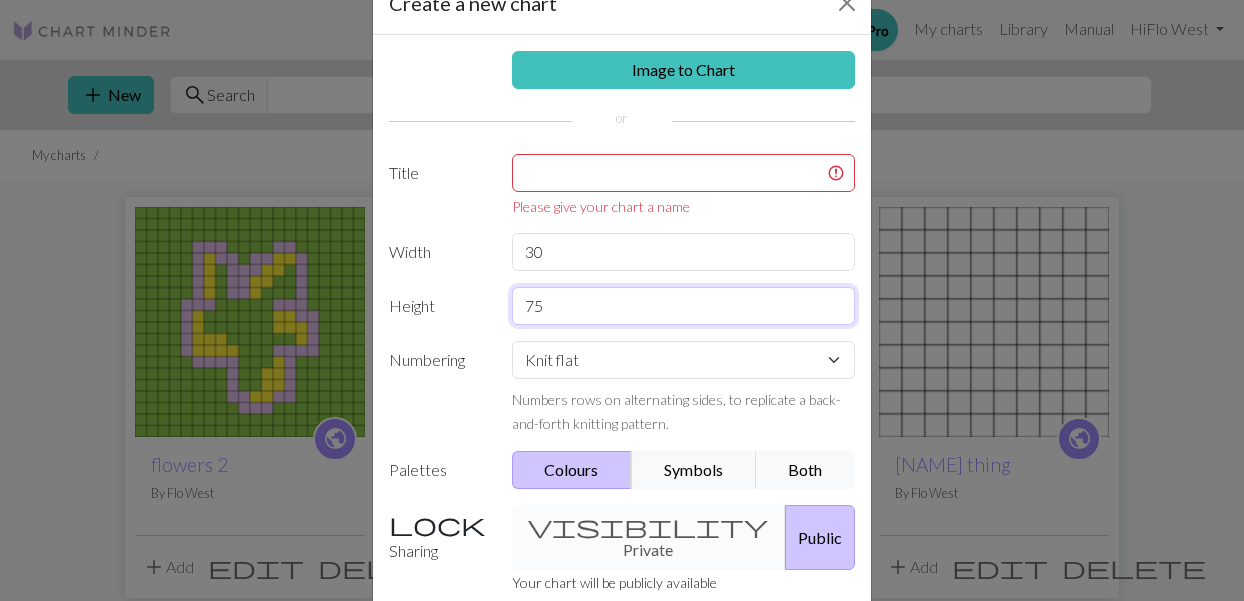 scroll, scrollTop: 213, scrollLeft: 0, axis: vertical 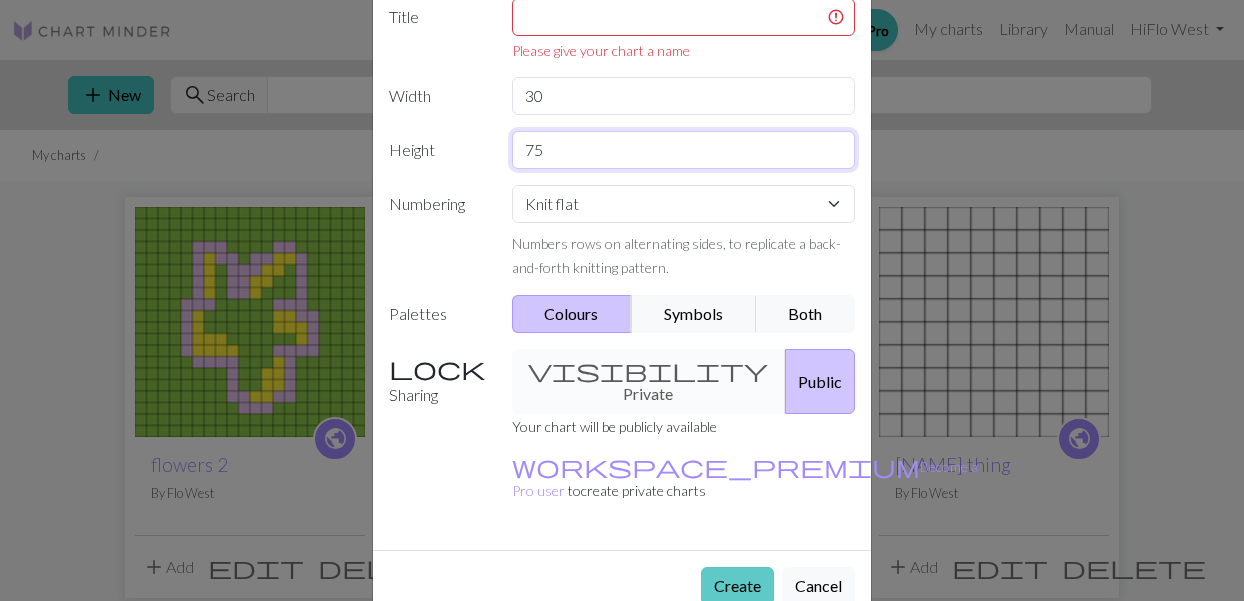type on "75" 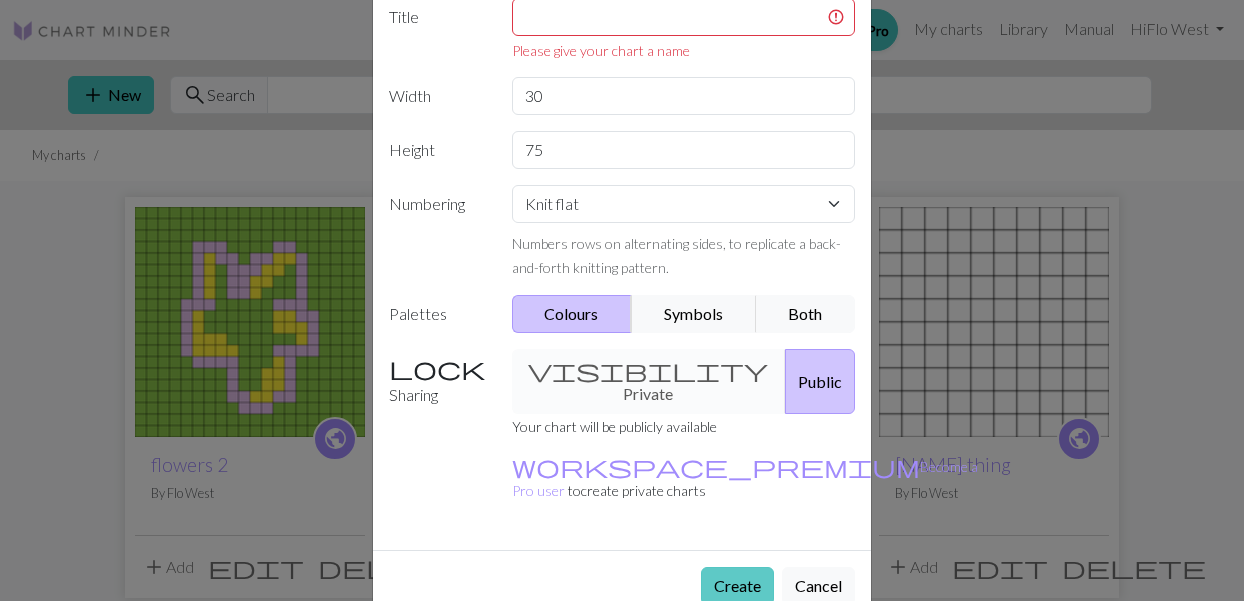 click on "Create" at bounding box center [737, 586] 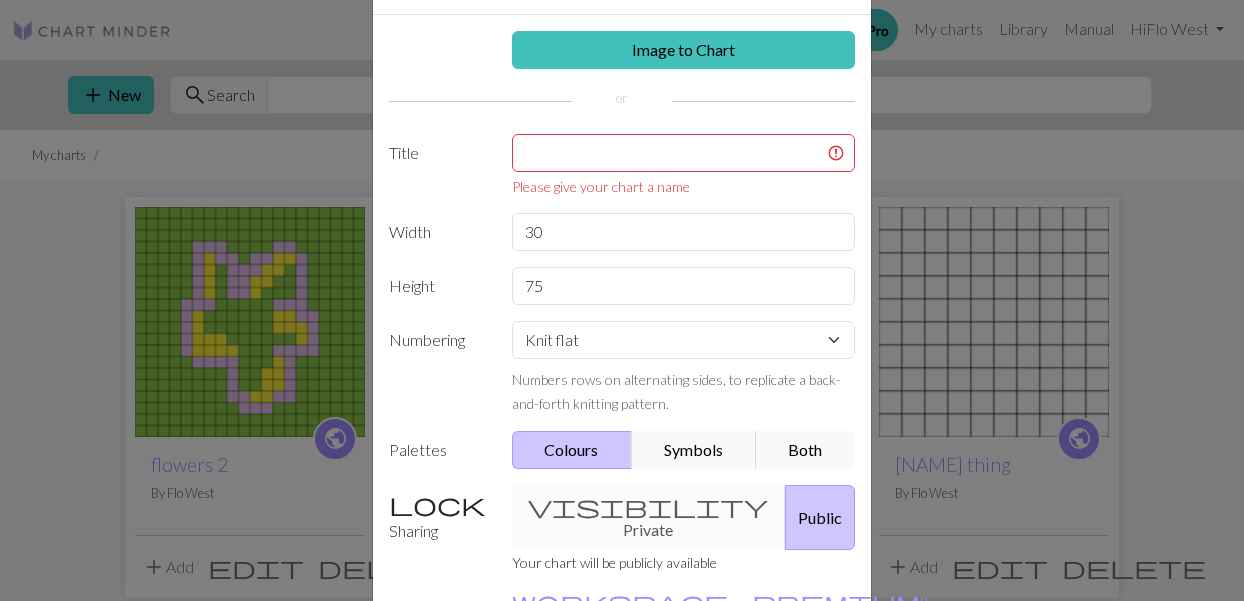 scroll, scrollTop: 56, scrollLeft: 0, axis: vertical 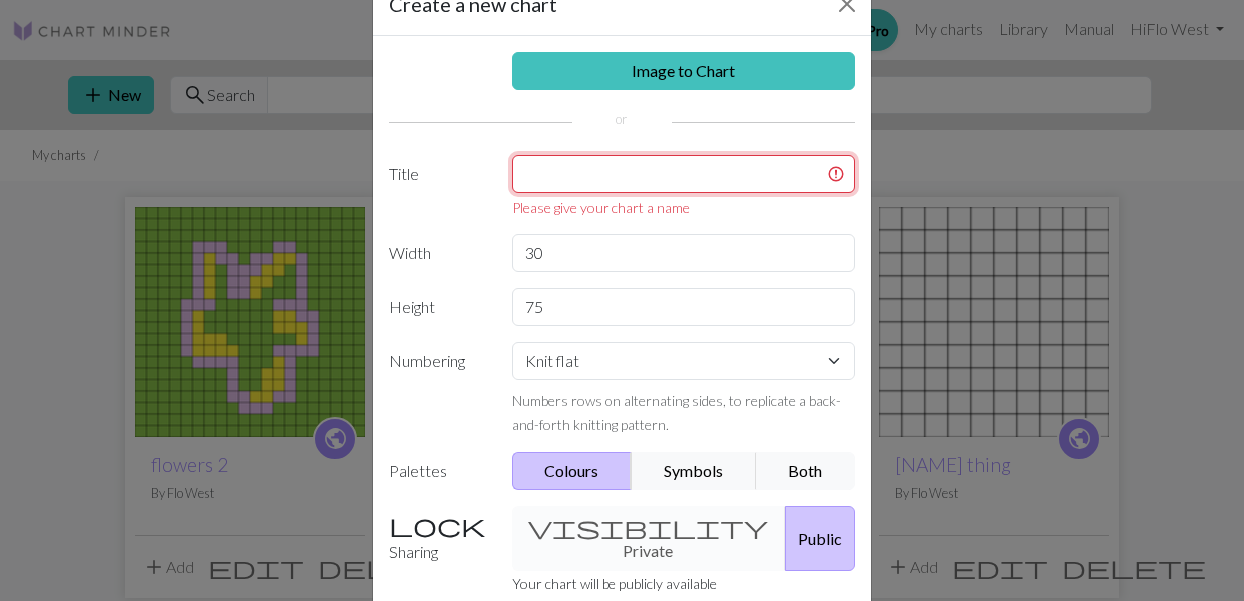 click at bounding box center (684, 174) 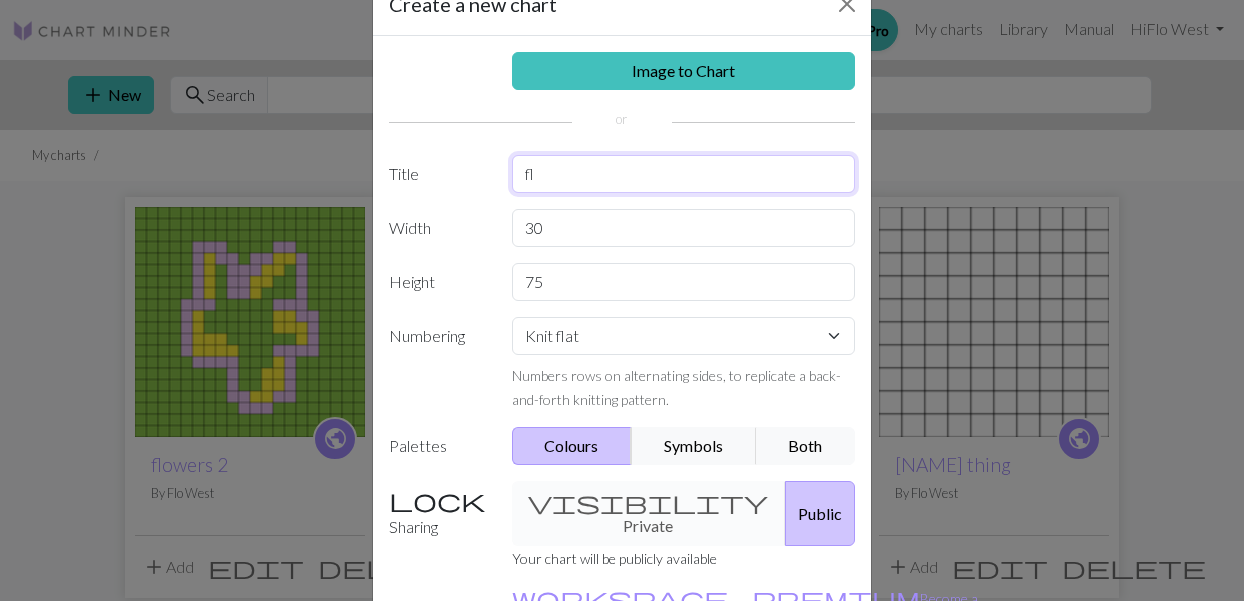 type on "f" 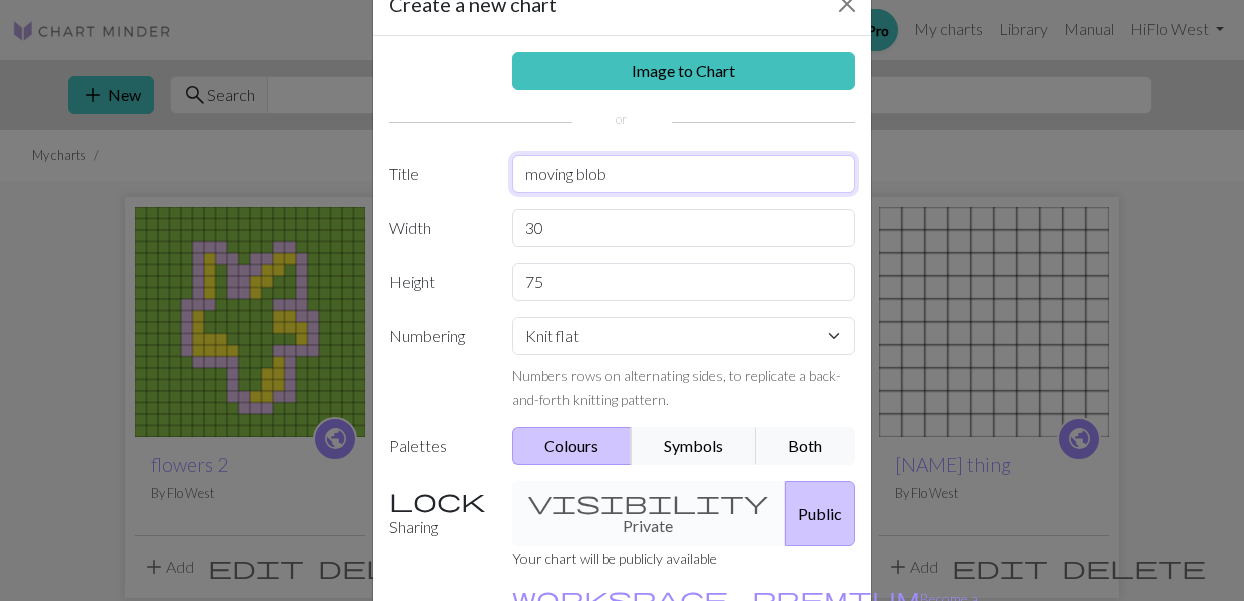 scroll, scrollTop: 188, scrollLeft: 0, axis: vertical 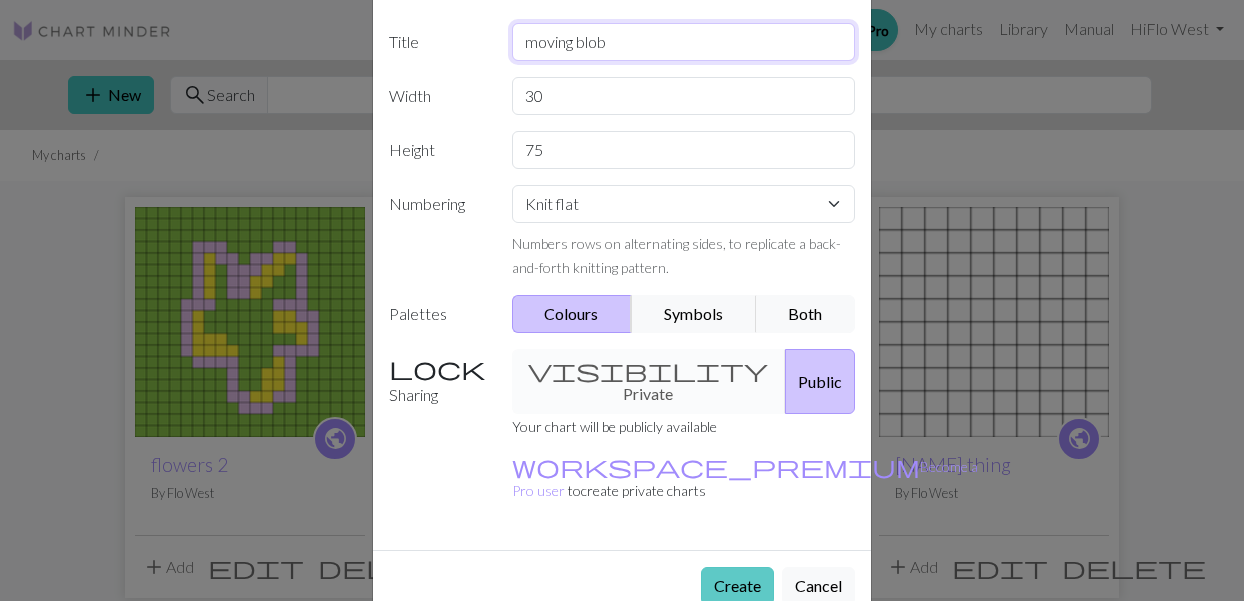 type on "moving blob" 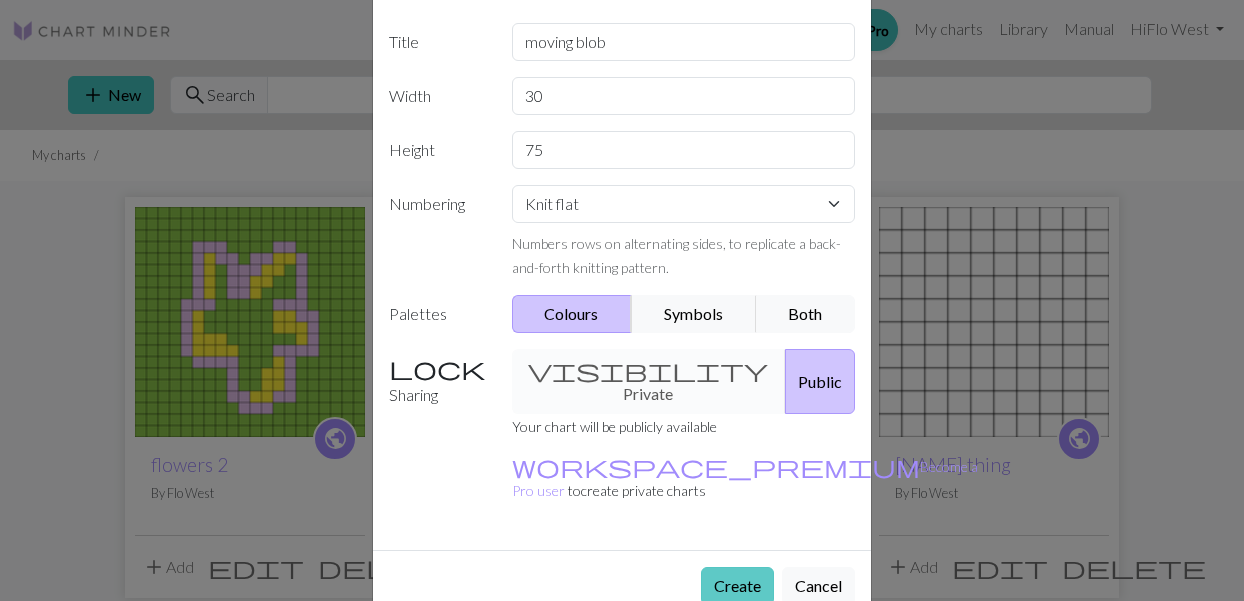 click on "Create" at bounding box center (737, 586) 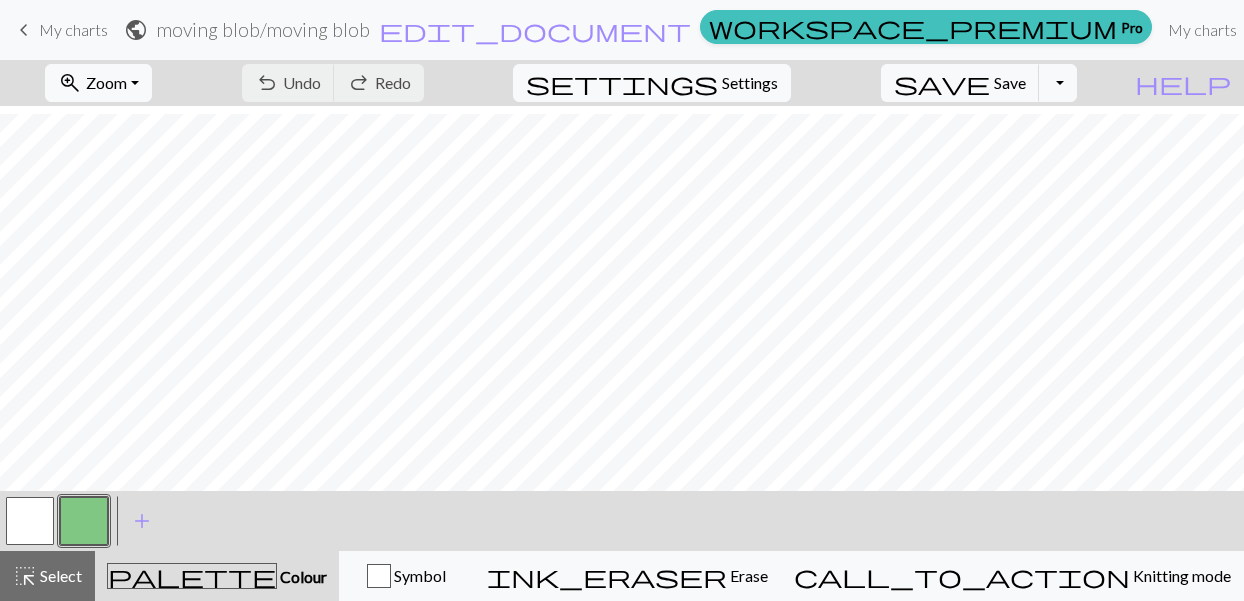 scroll, scrollTop: 1205, scrollLeft: 0, axis: vertical 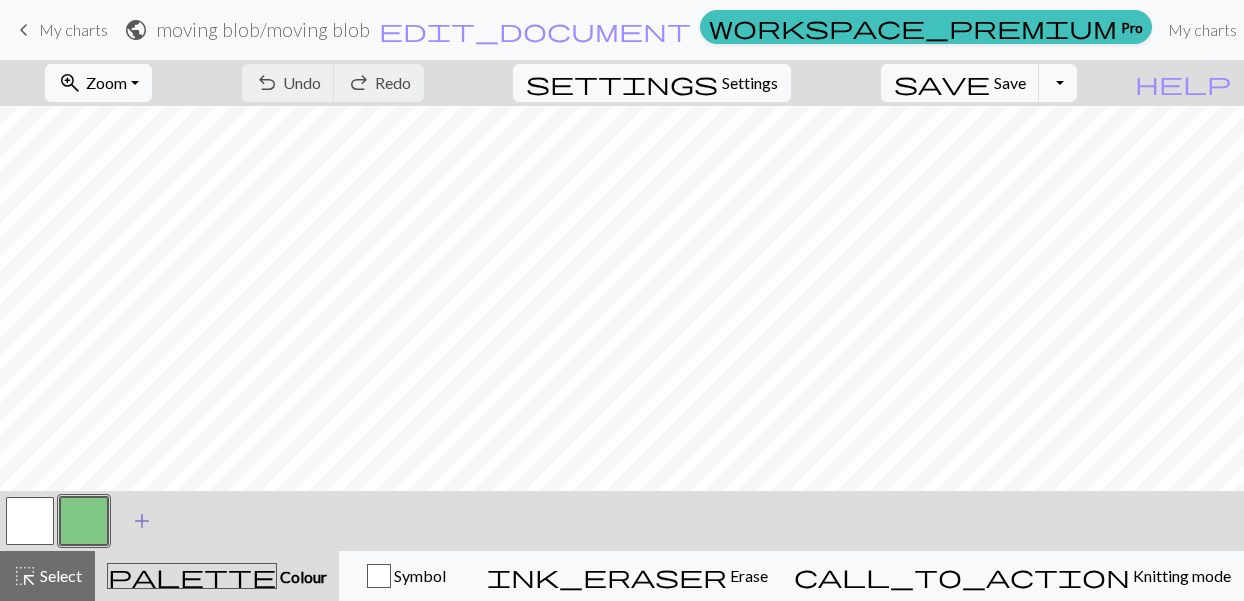 click on "add" at bounding box center [142, 521] 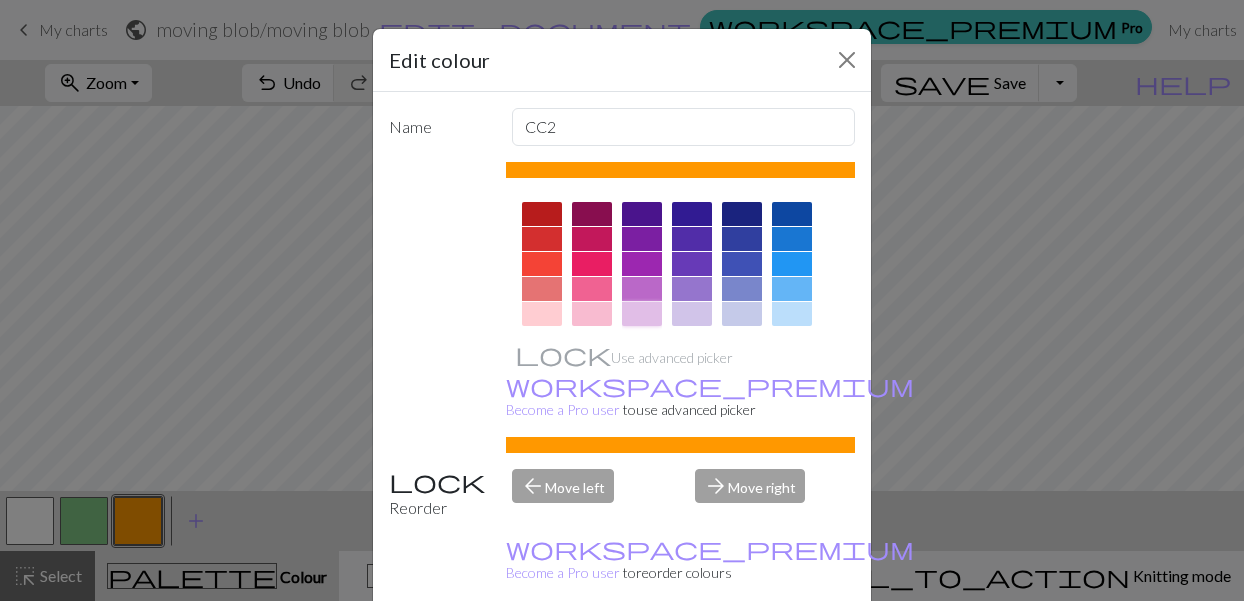 click at bounding box center (642, 314) 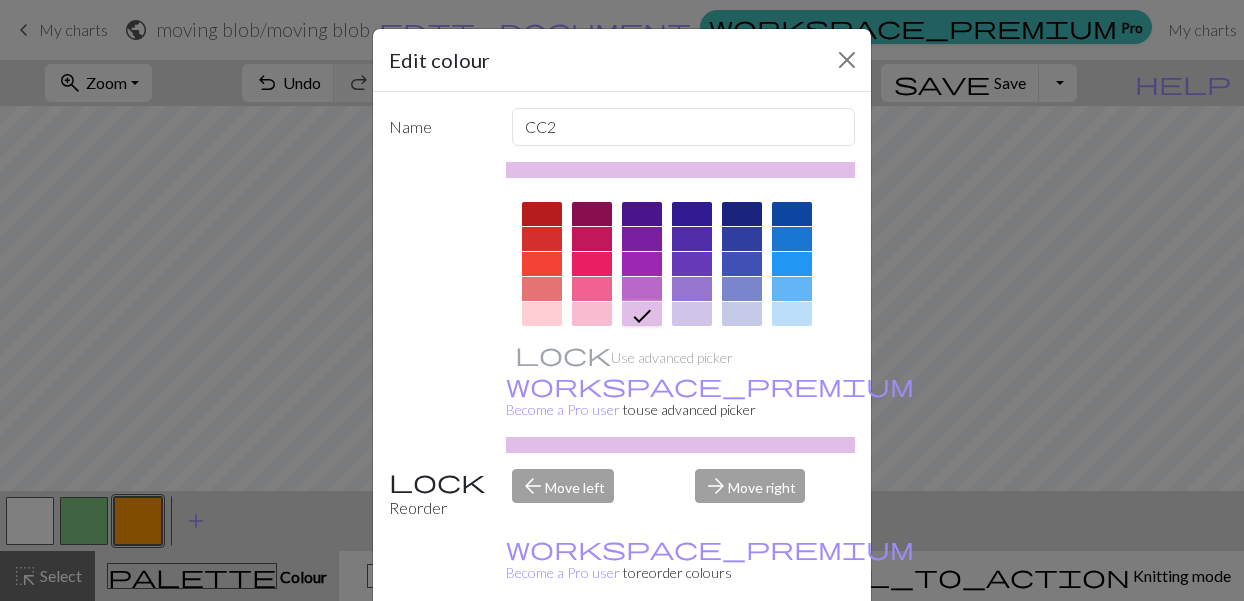click on "Done" at bounding box center (742, 652) 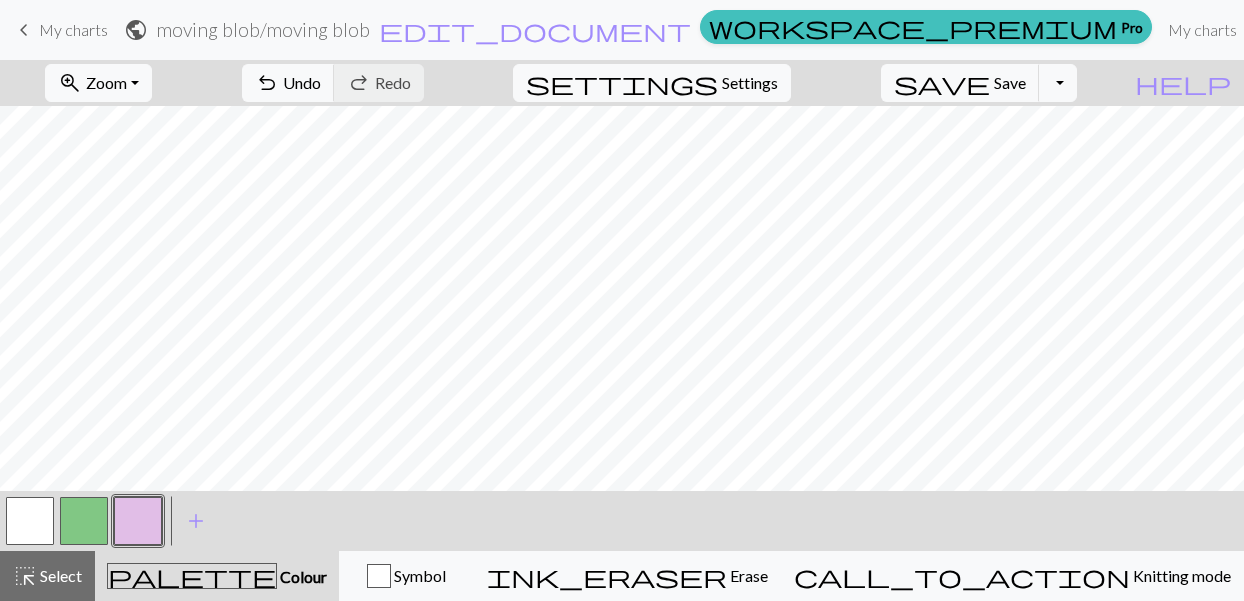 click at bounding box center [84, 521] 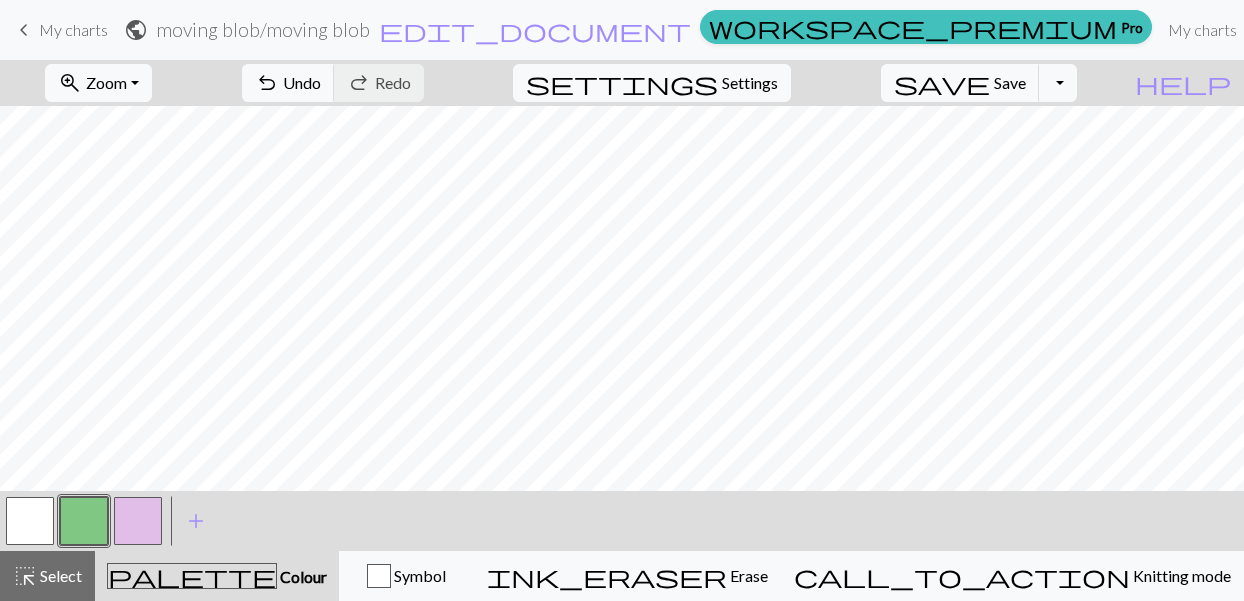 click at bounding box center [84, 521] 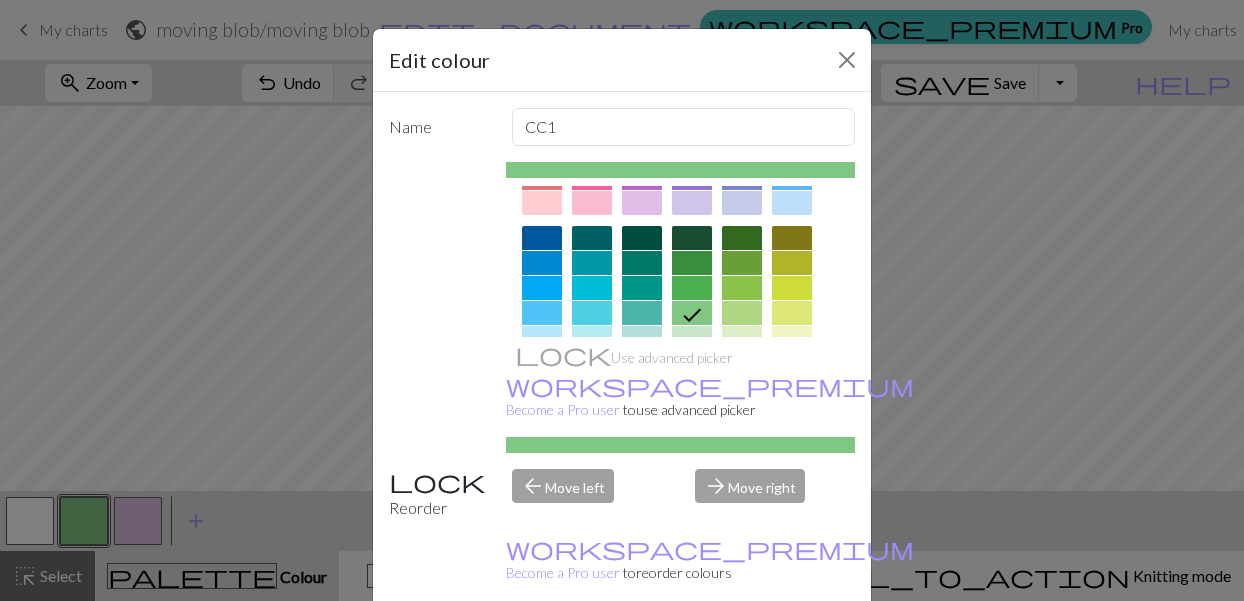 scroll, scrollTop: 164, scrollLeft: 0, axis: vertical 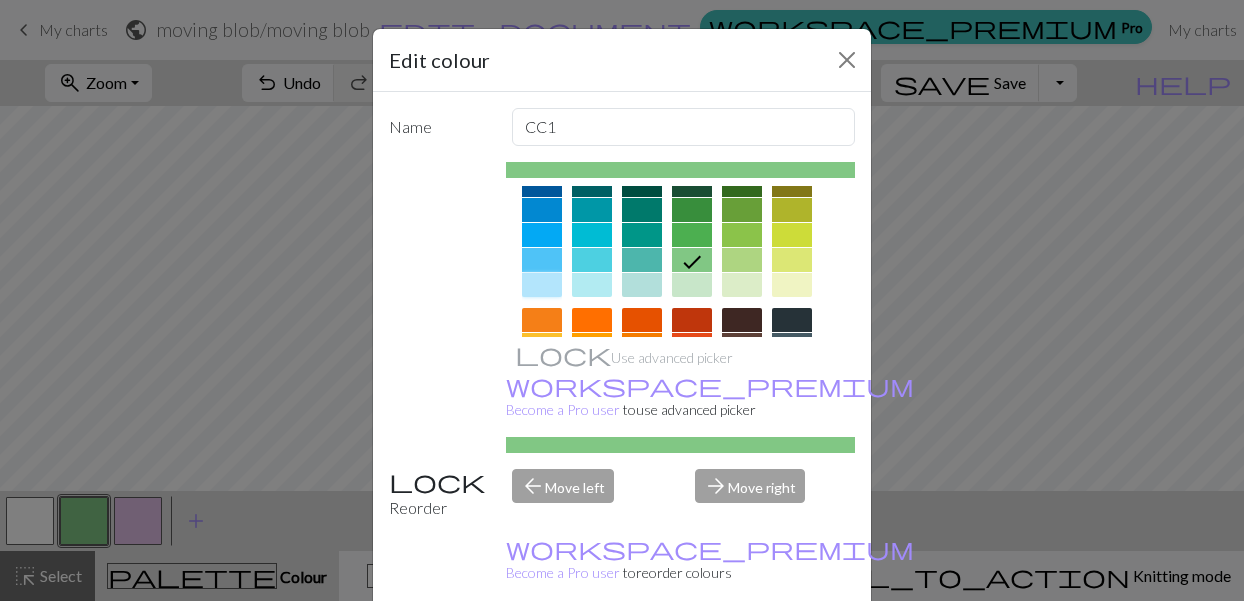 click at bounding box center [542, 285] 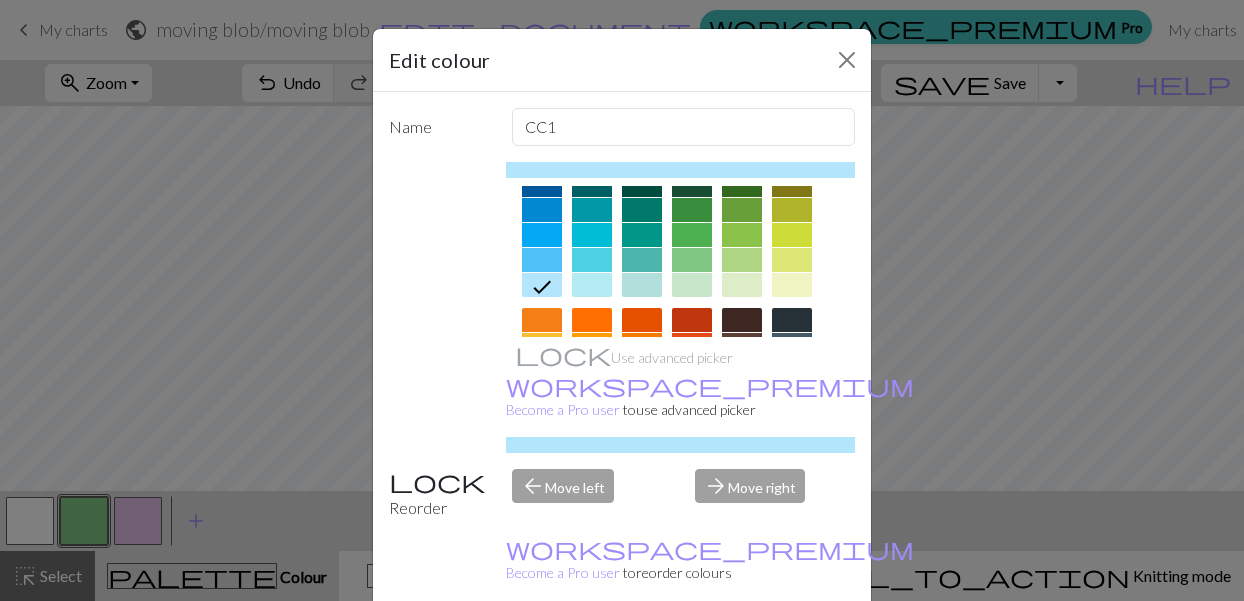 click on "Edit colour Name CC1 Use advanced picker workspace_premium Become a Pro user   to  use advanced picker Reorder arrow_back Move left arrow_forward Move right workspace_premium Become a Pro user   to  reorder colours Delete Done Cancel" at bounding box center (622, 300) 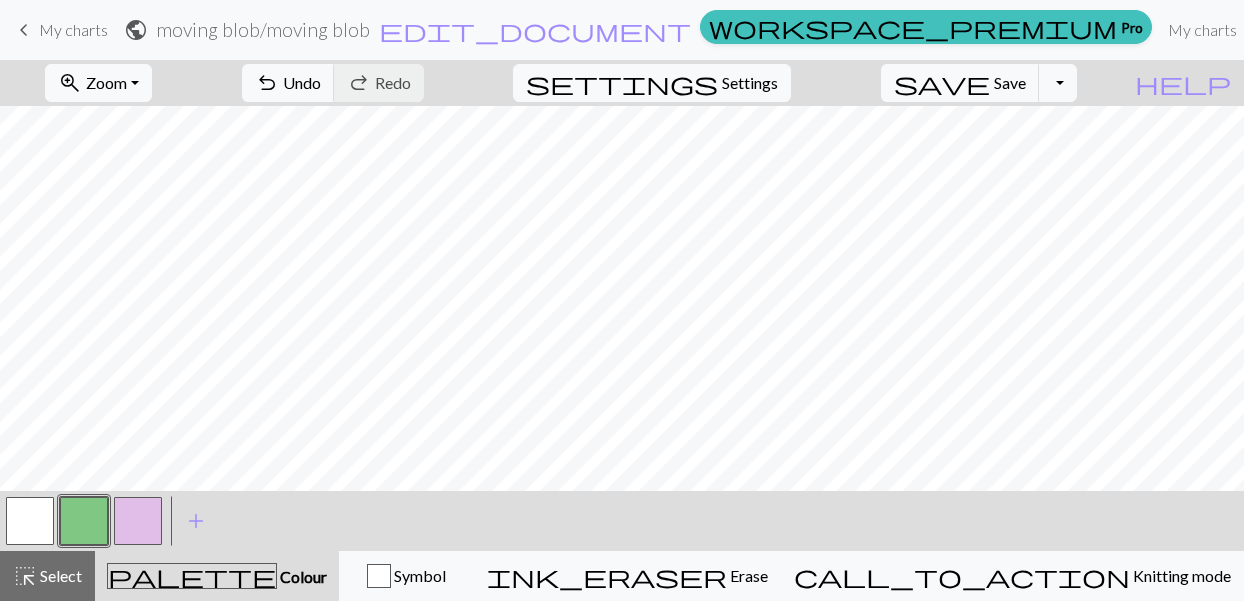 click at bounding box center [84, 521] 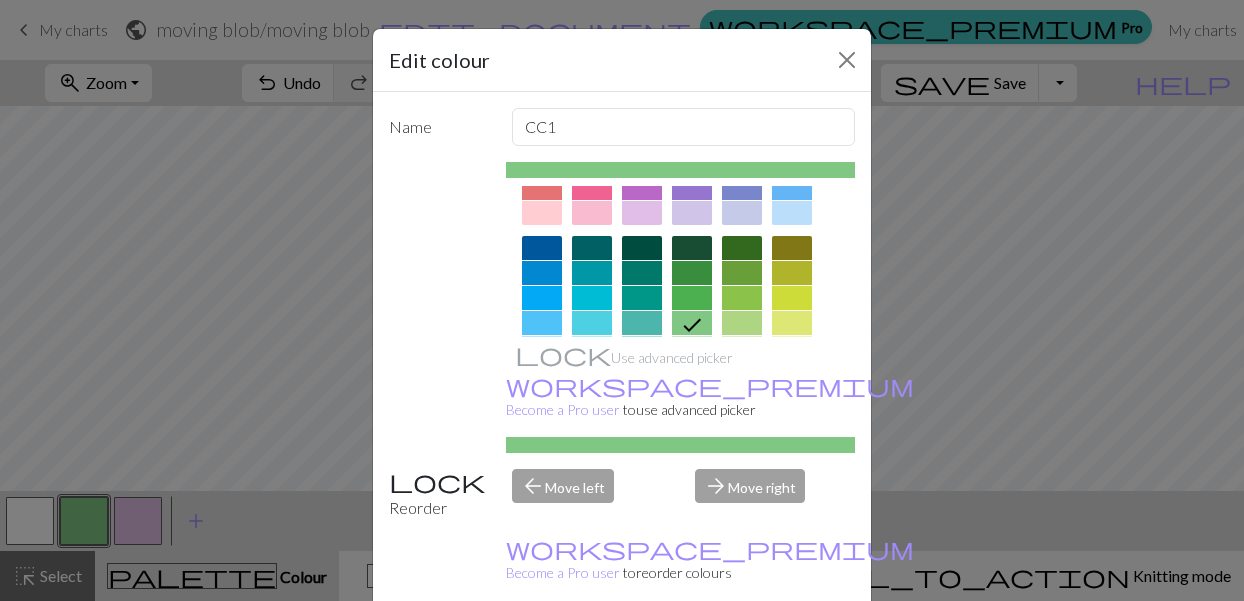 scroll, scrollTop: 186, scrollLeft: 0, axis: vertical 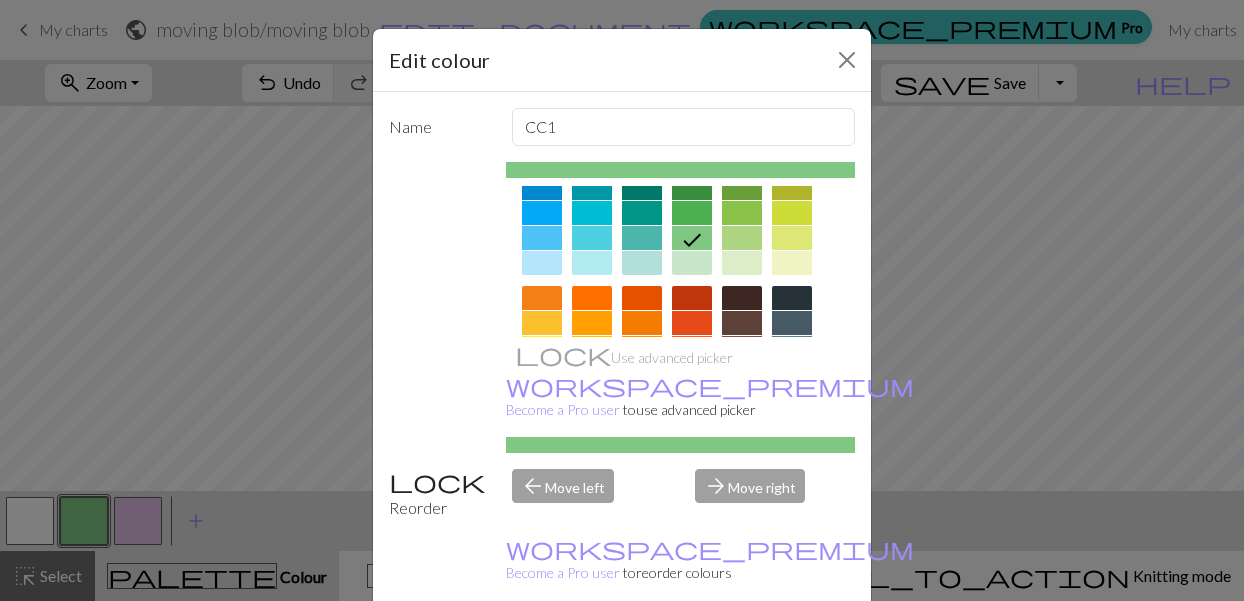 click at bounding box center (542, 263) 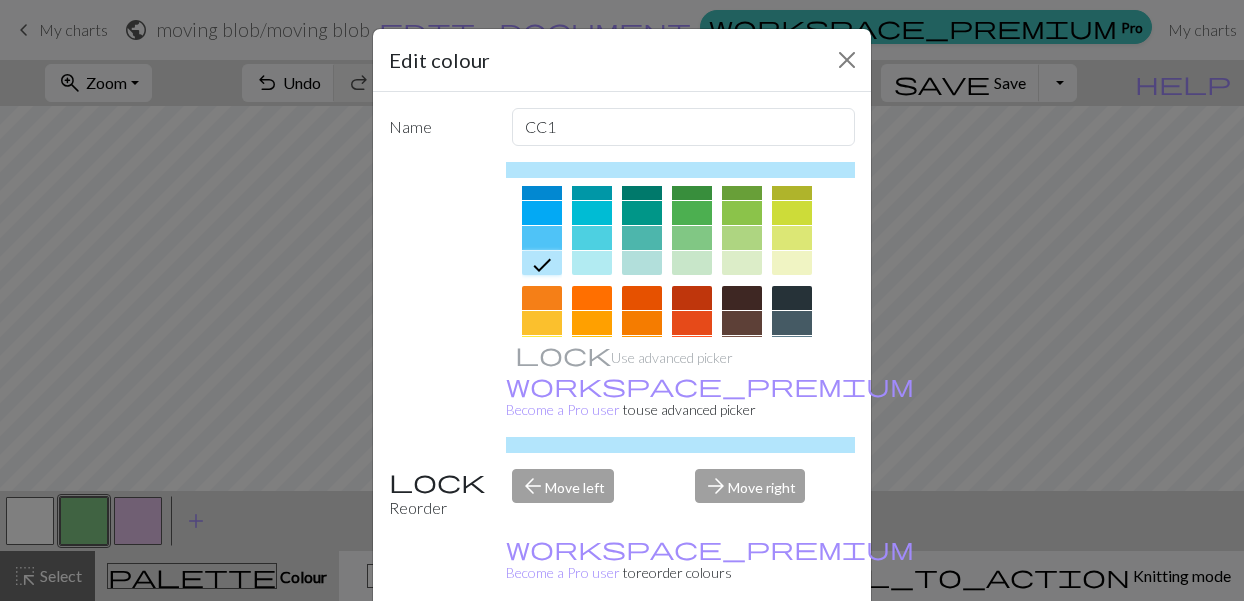click on "Done" at bounding box center [742, 652] 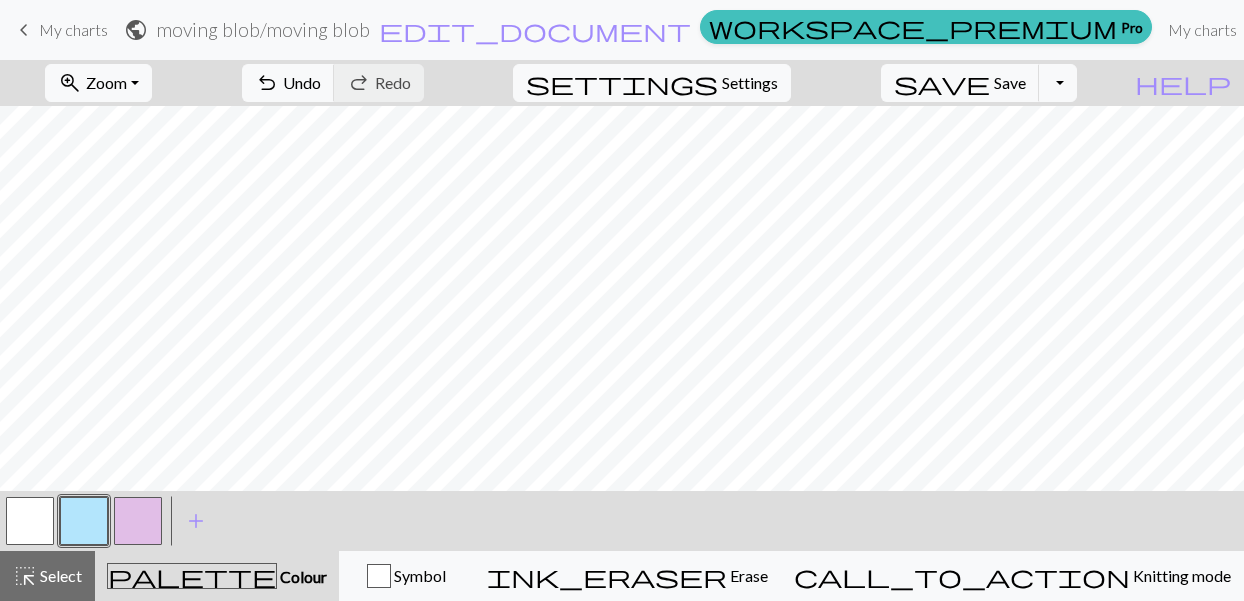 click at bounding box center (30, 521) 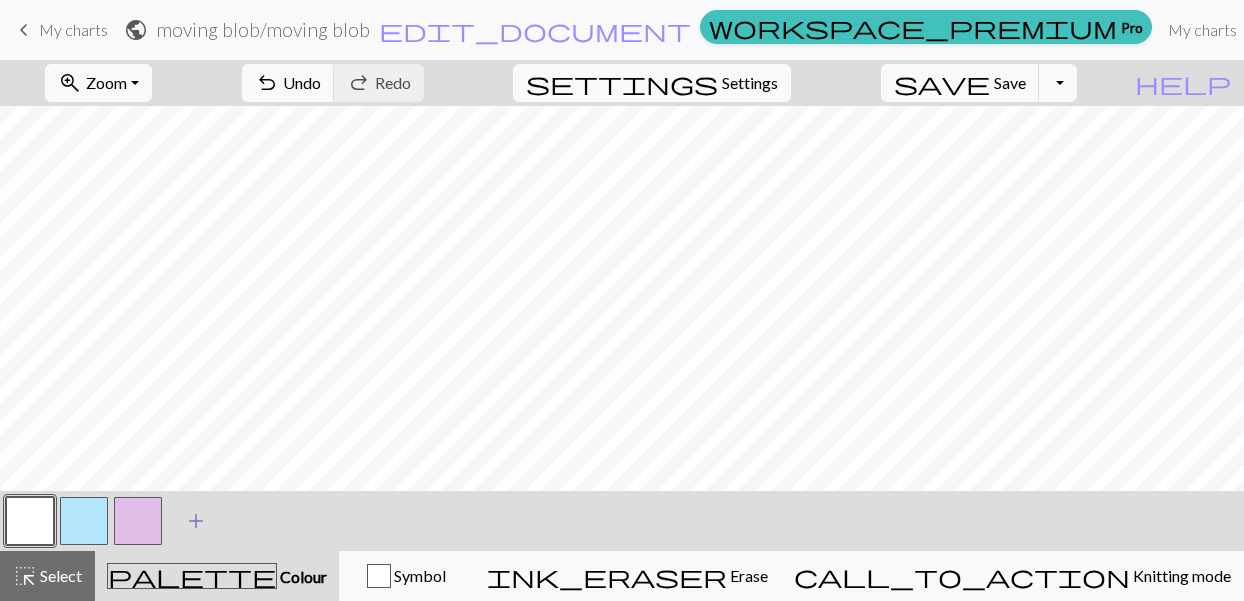 click on "add" at bounding box center (196, 521) 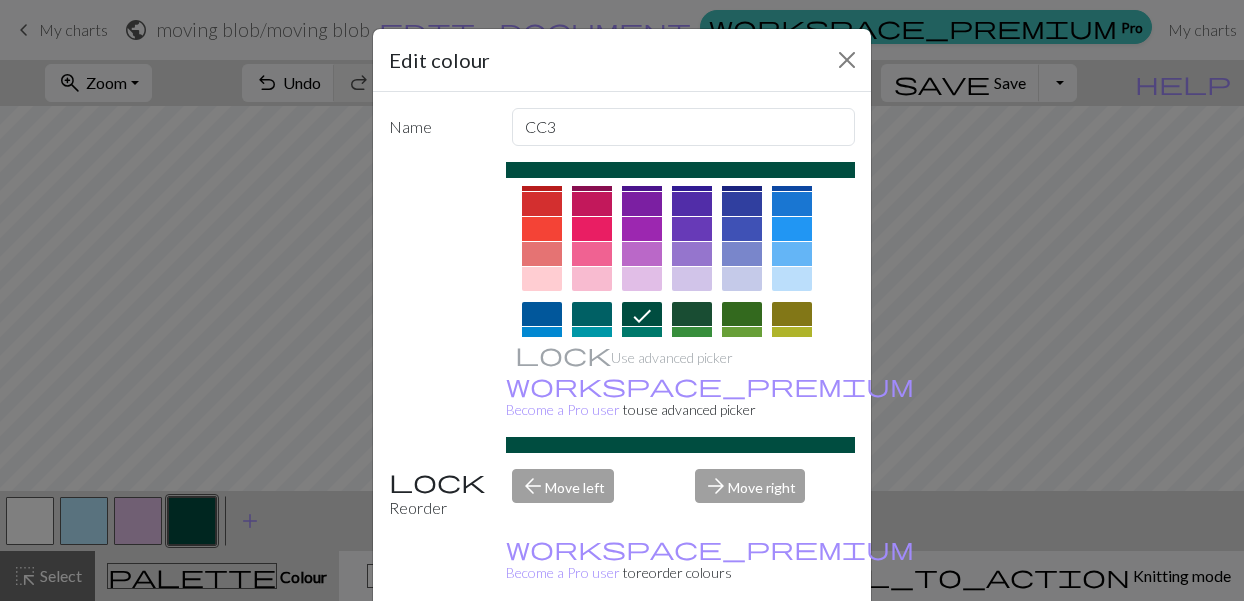 scroll, scrollTop: 30, scrollLeft: 0, axis: vertical 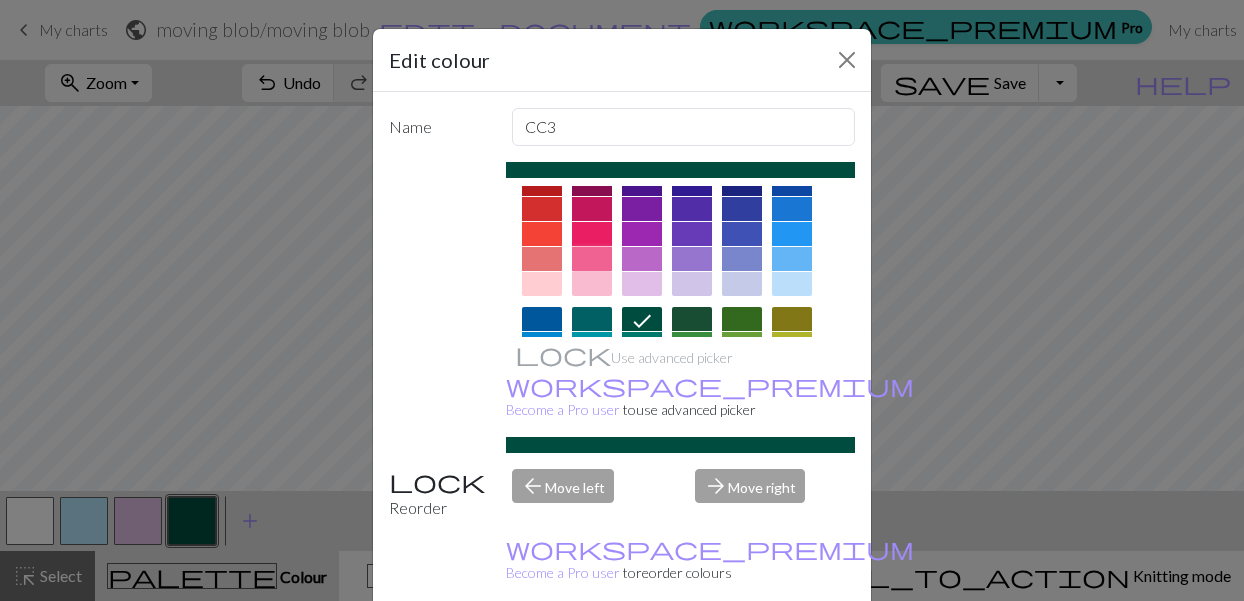 click at bounding box center (592, 259) 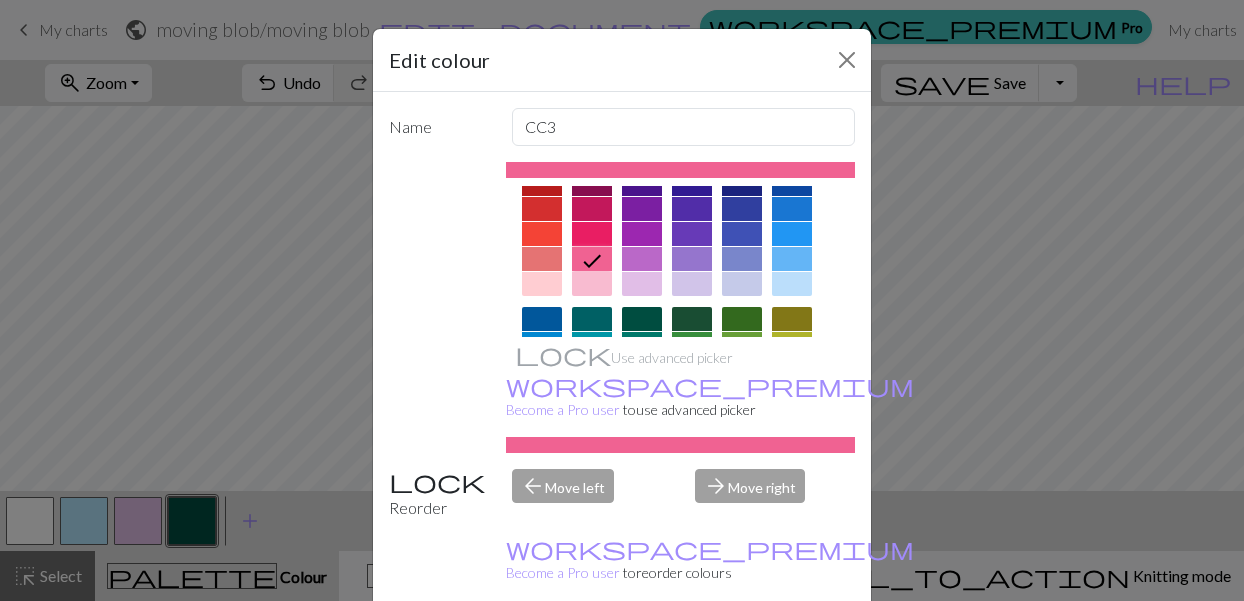 click on "Done" at bounding box center (742, 652) 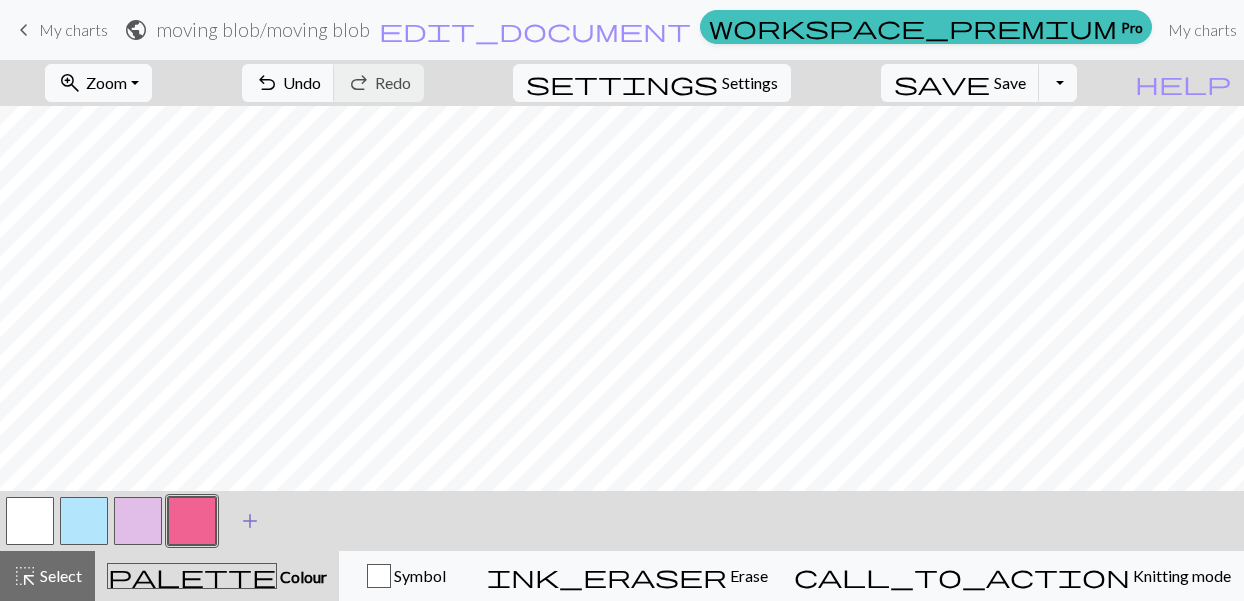 click on "add" at bounding box center (250, 521) 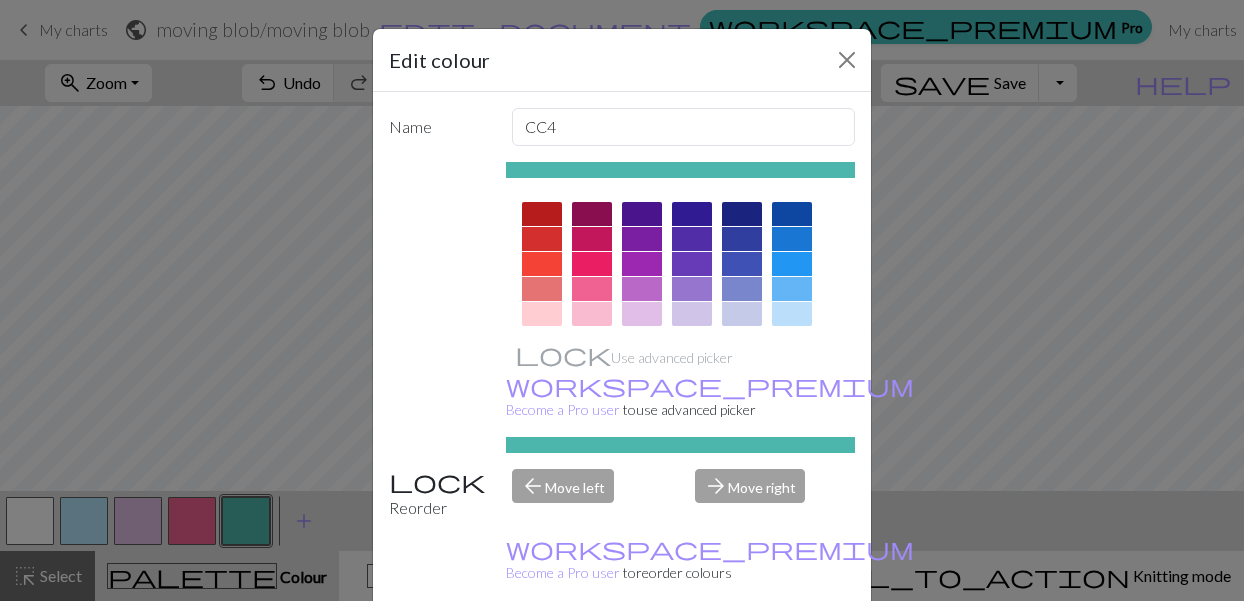 click on "Done" at bounding box center (742, 652) 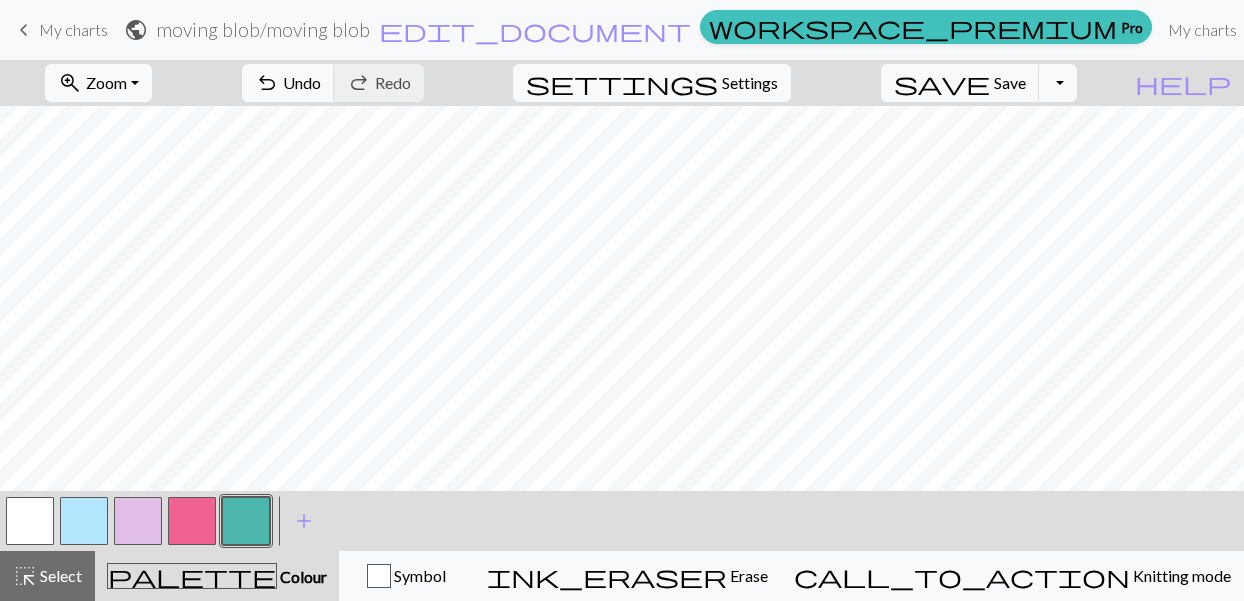scroll, scrollTop: 558, scrollLeft: 0, axis: vertical 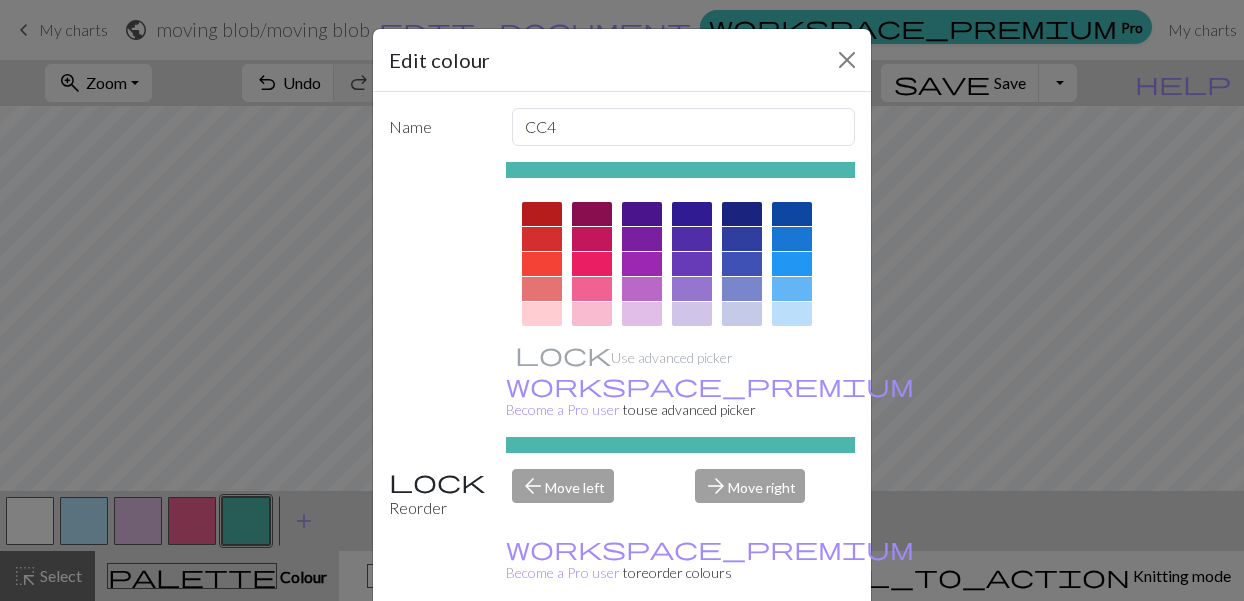 click at bounding box center (542, 214) 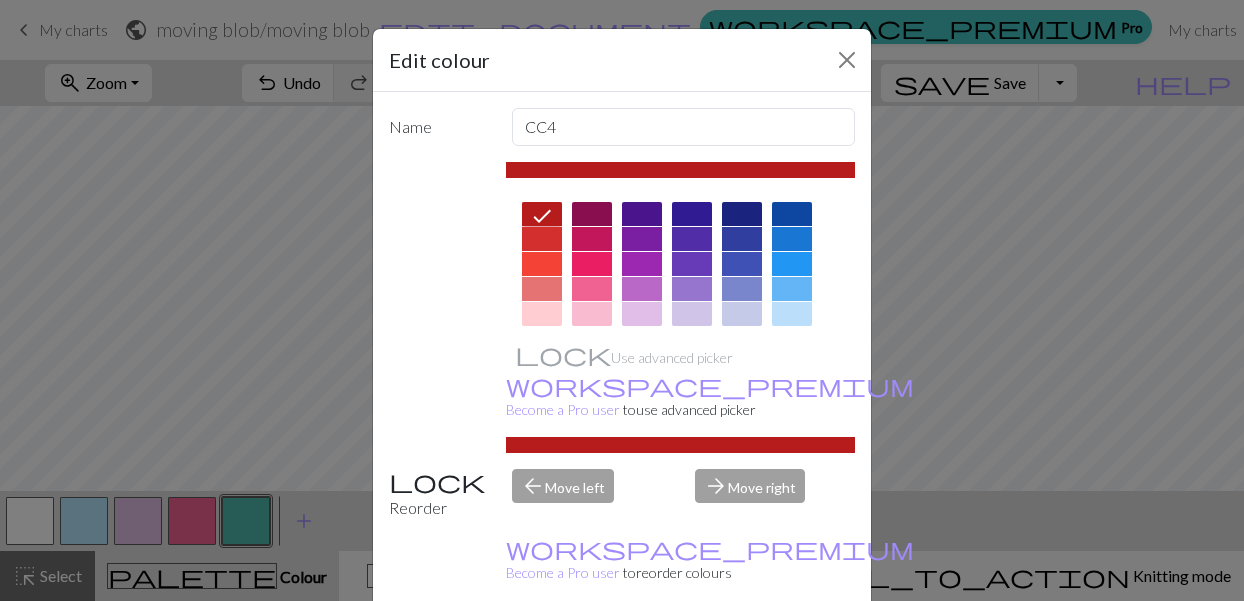 click on "Done" at bounding box center [742, 652] 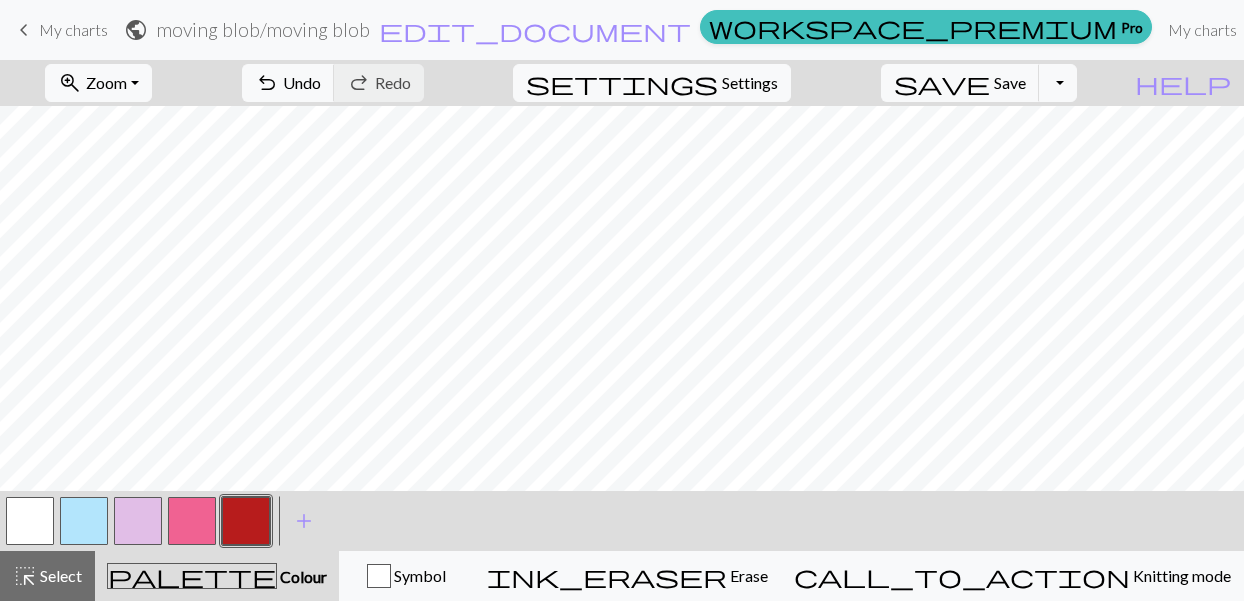 click at bounding box center (84, 521) 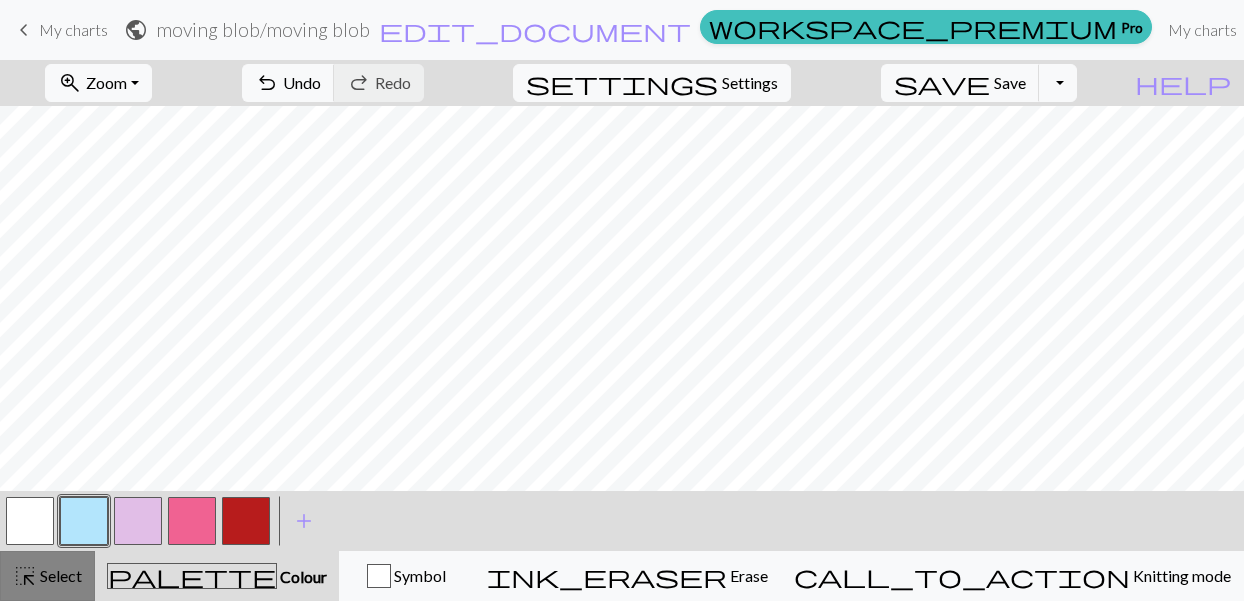 click on "Select" at bounding box center (59, 575) 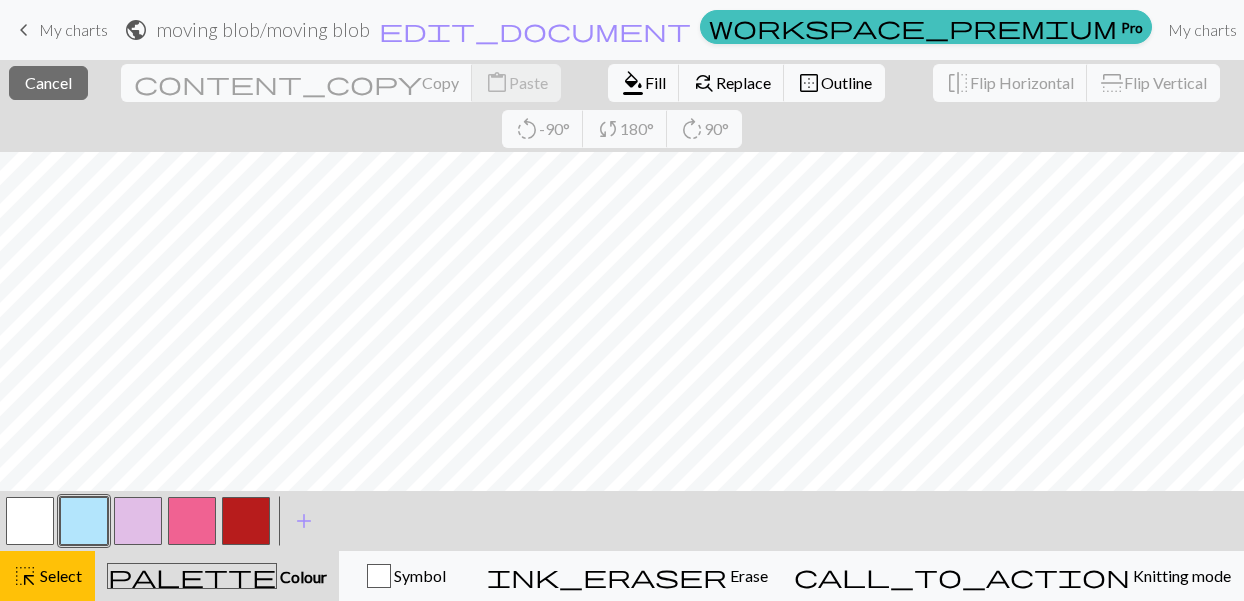 click on "palette   Colour   Colour" at bounding box center [217, 576] 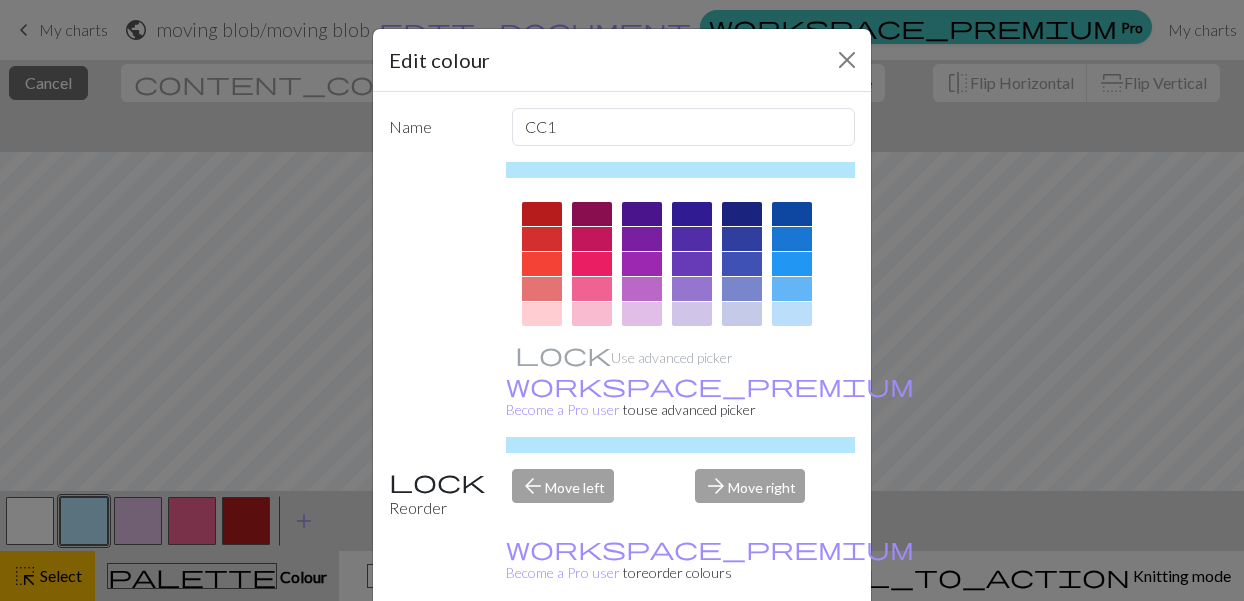 click on "Done" at bounding box center [742, 652] 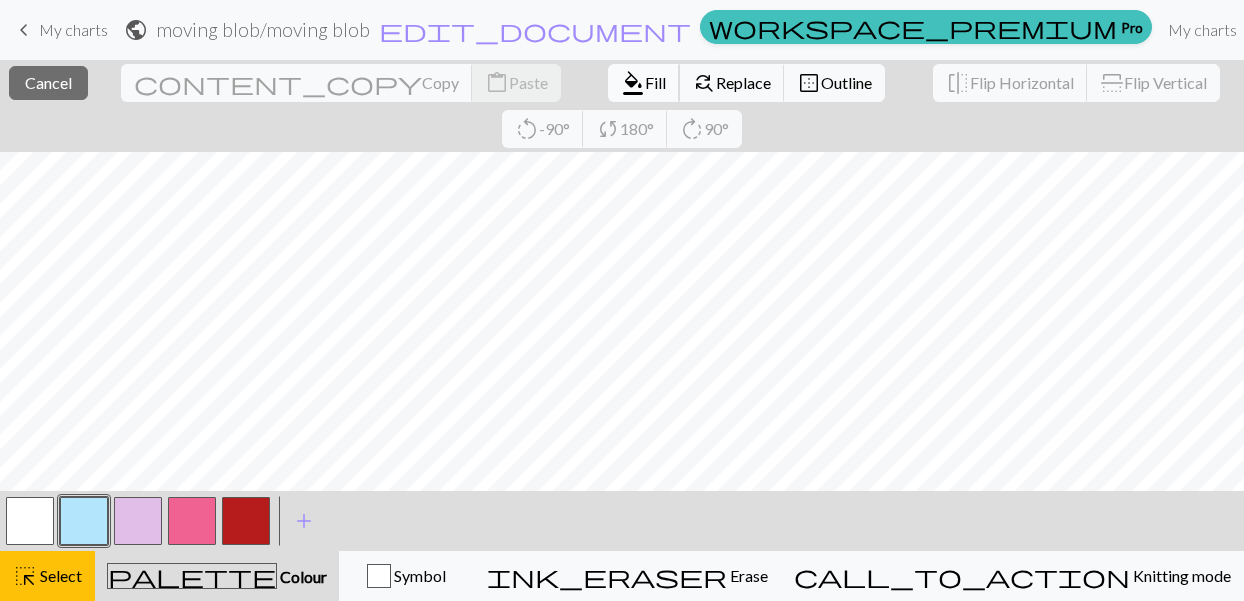 click on "format_color_fill" at bounding box center (633, 83) 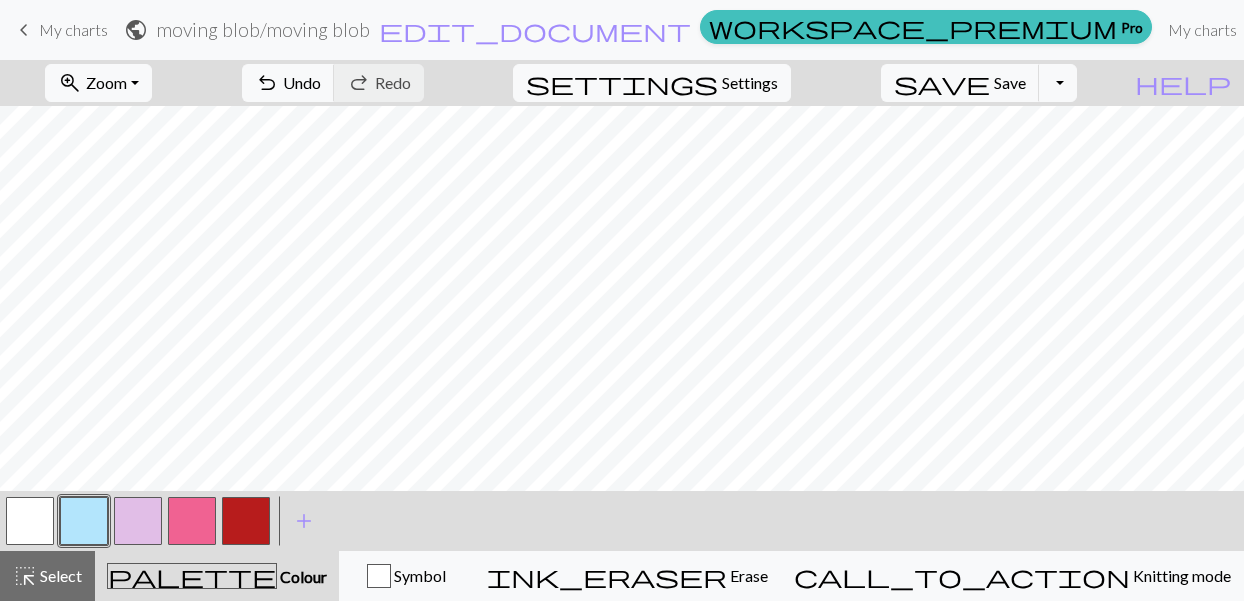 click at bounding box center (192, 521) 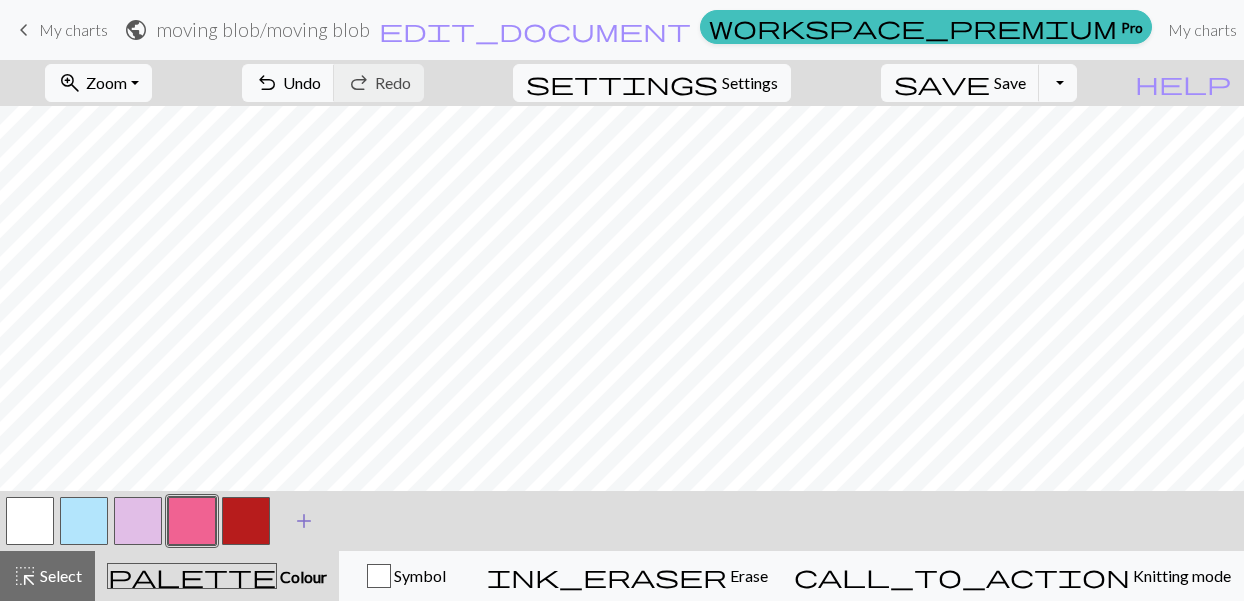 click on "add" at bounding box center [304, 521] 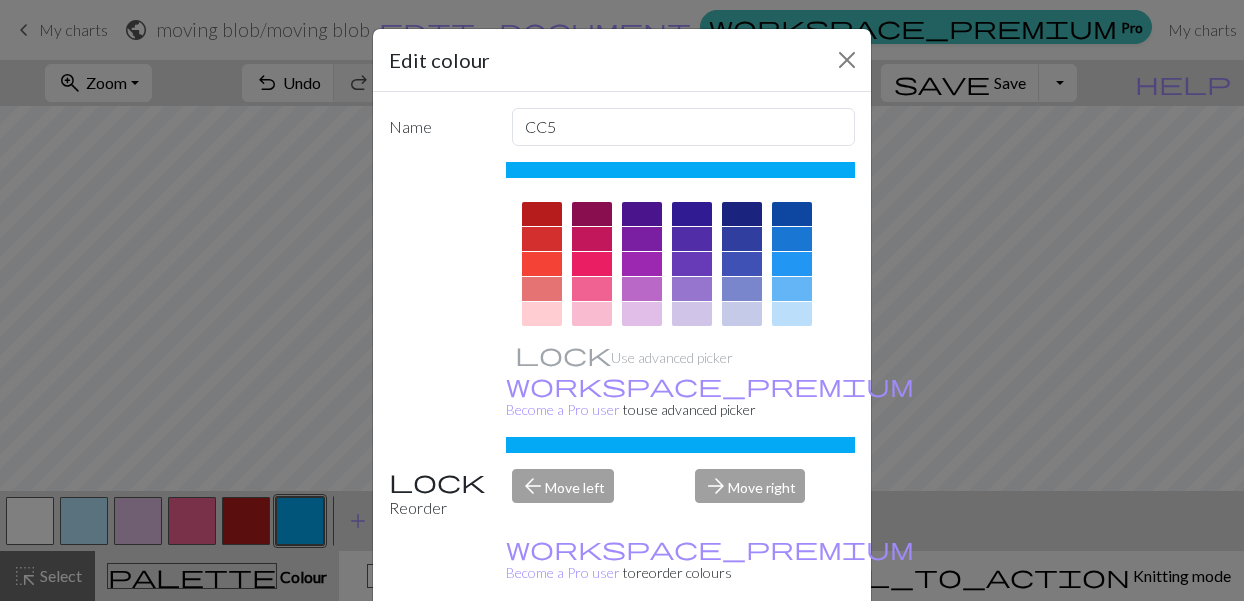scroll, scrollTop: 50, scrollLeft: 0, axis: vertical 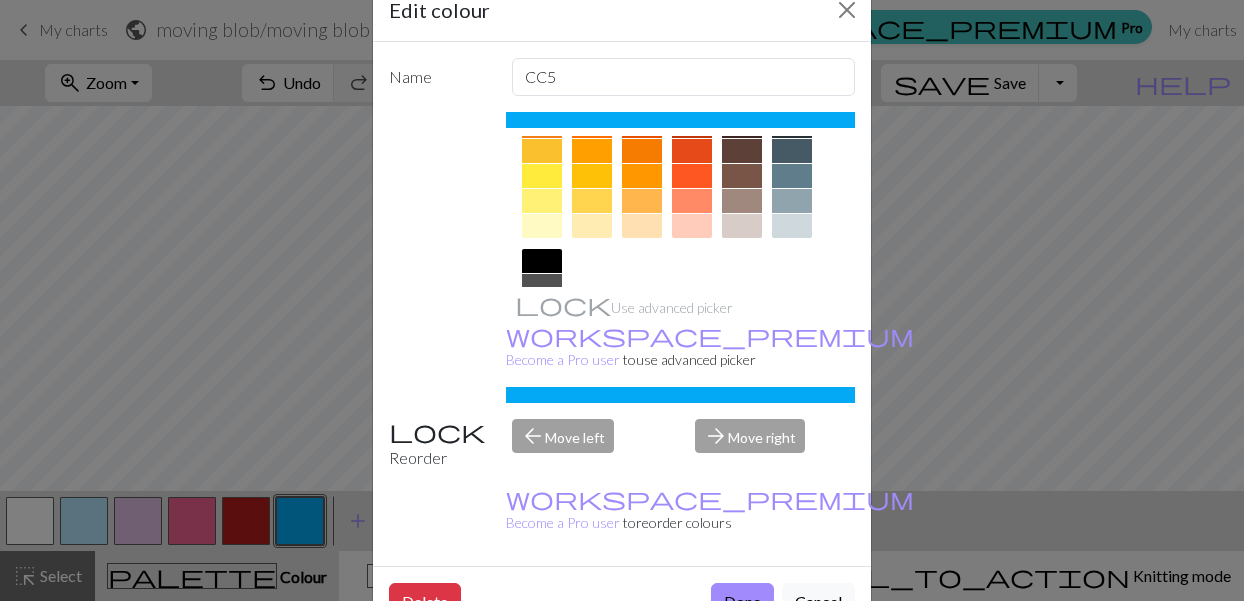 click at bounding box center [542, 201] 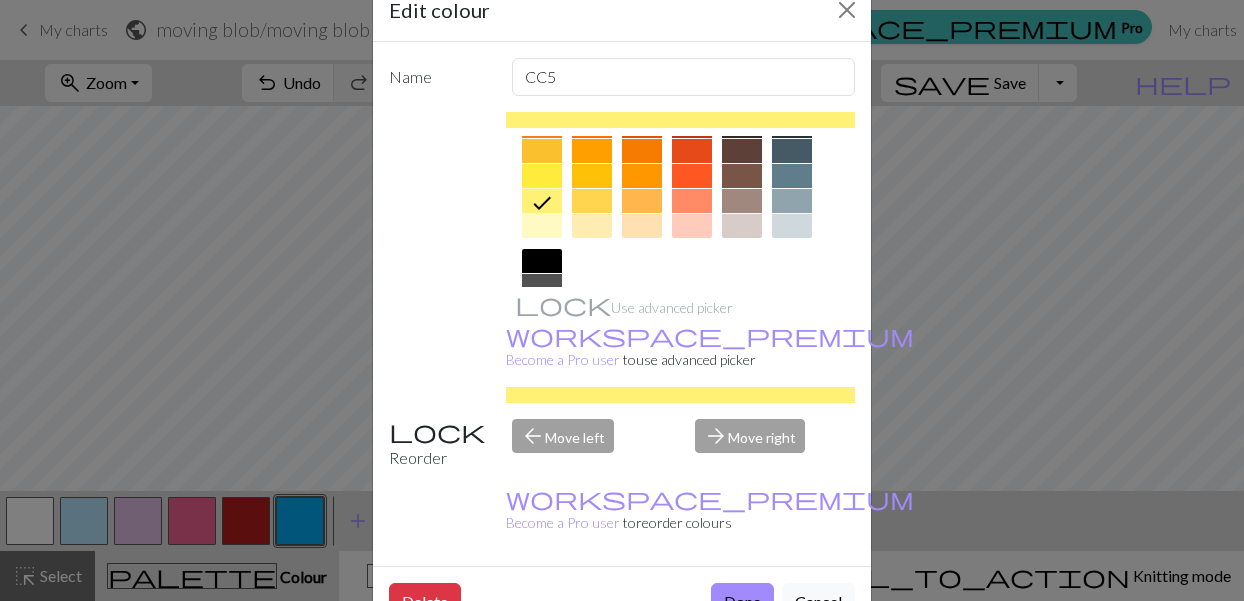 click at bounding box center (542, 176) 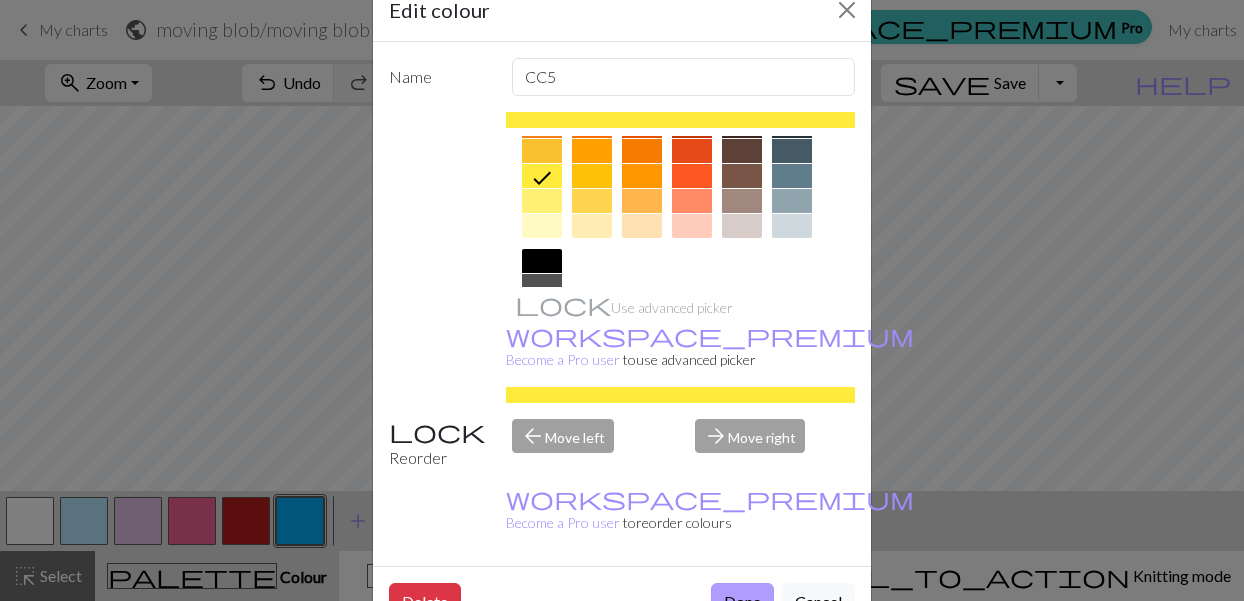 click on "Done" at bounding box center (742, 602) 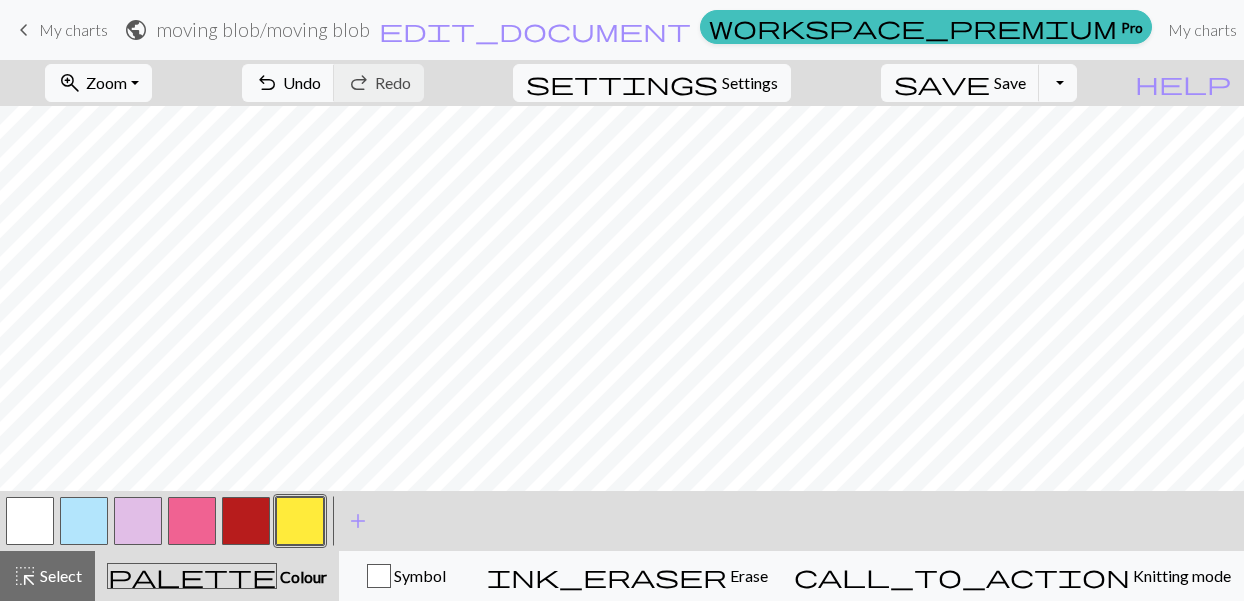 click at bounding box center [138, 521] 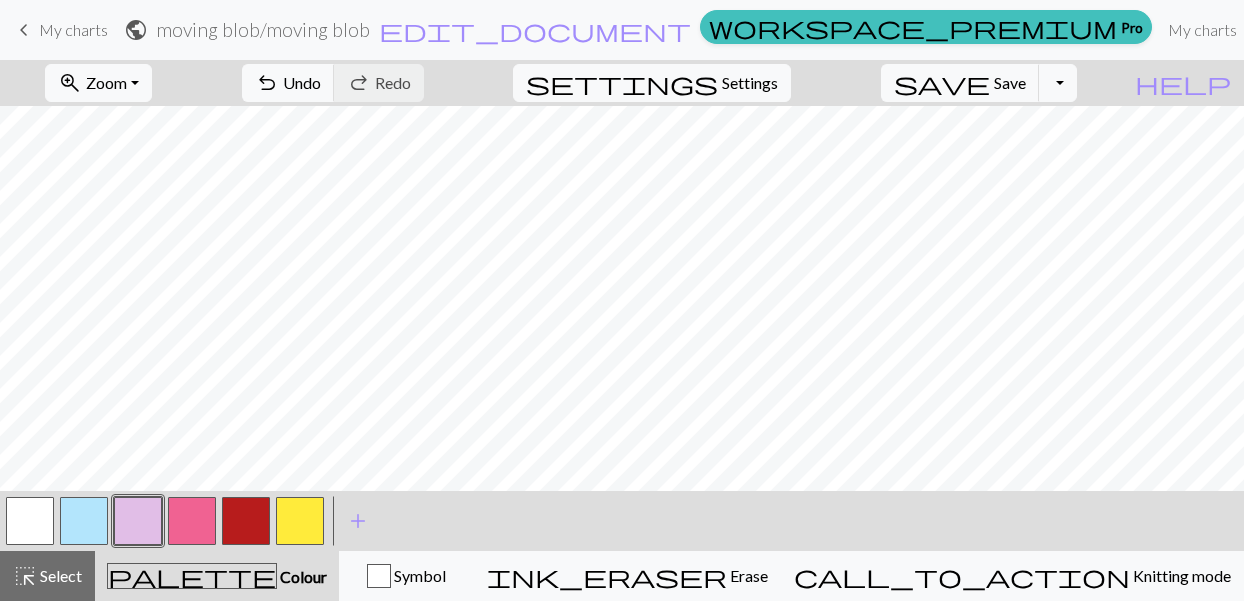 click at bounding box center [246, 521] 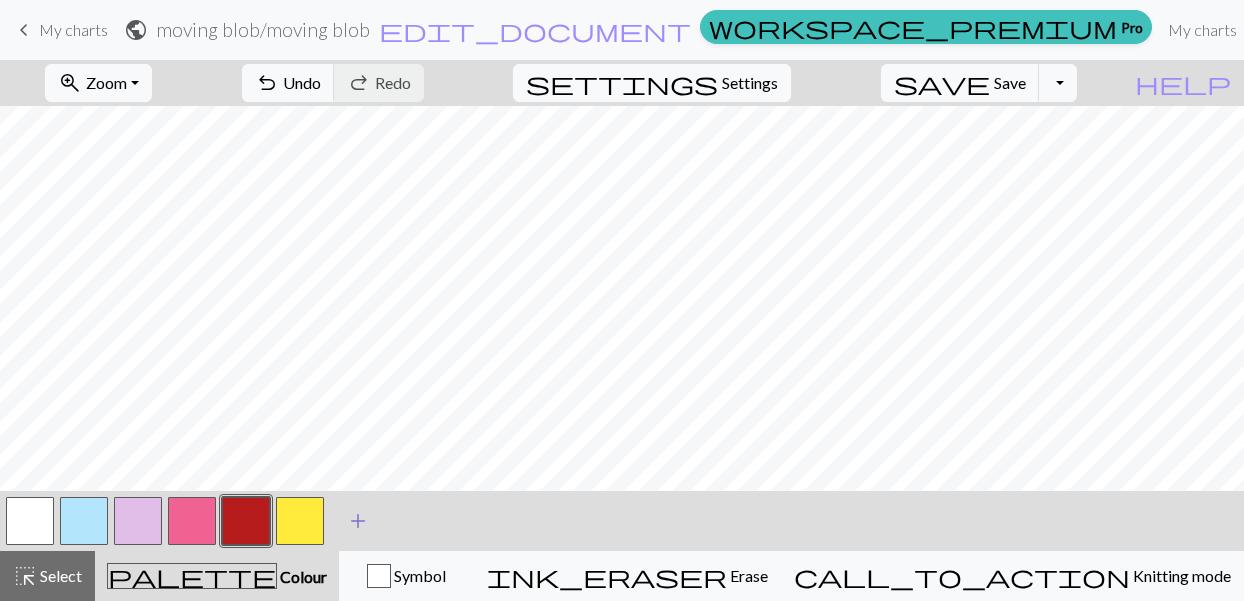 click on "add" at bounding box center [358, 521] 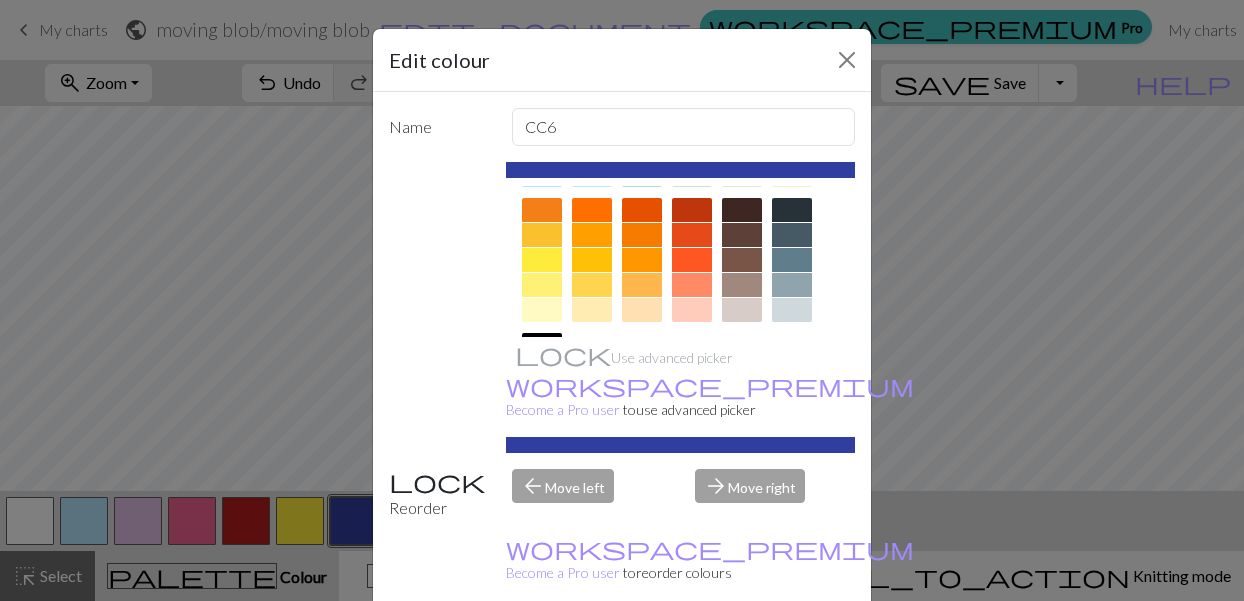 scroll, scrollTop: 280, scrollLeft: 0, axis: vertical 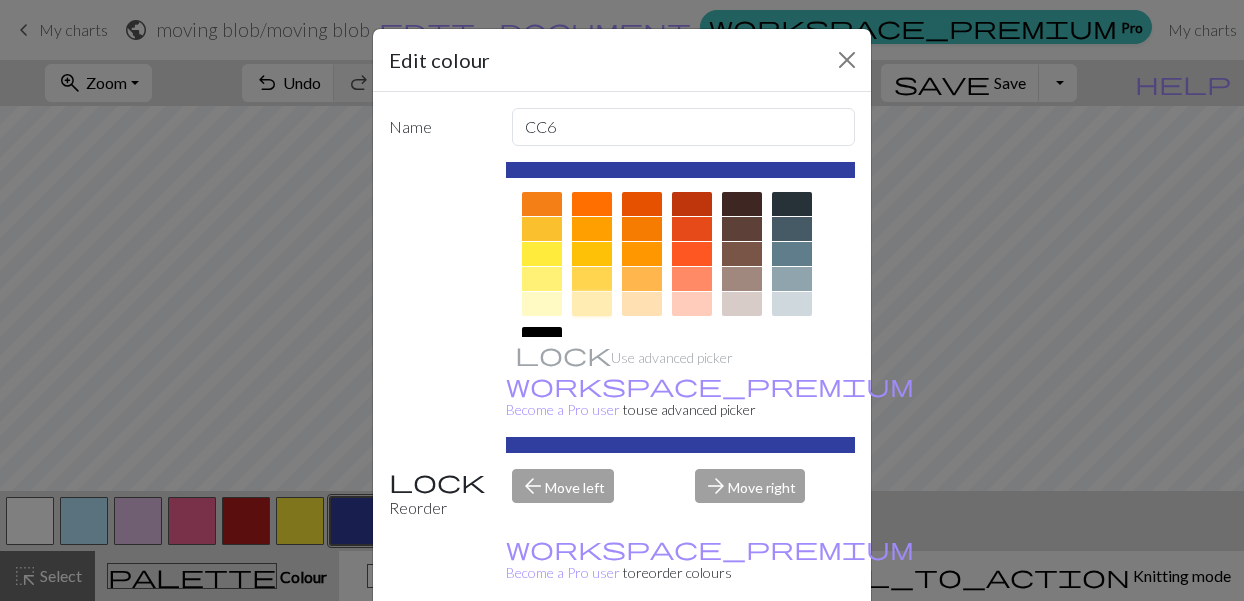 click at bounding box center [592, 304] 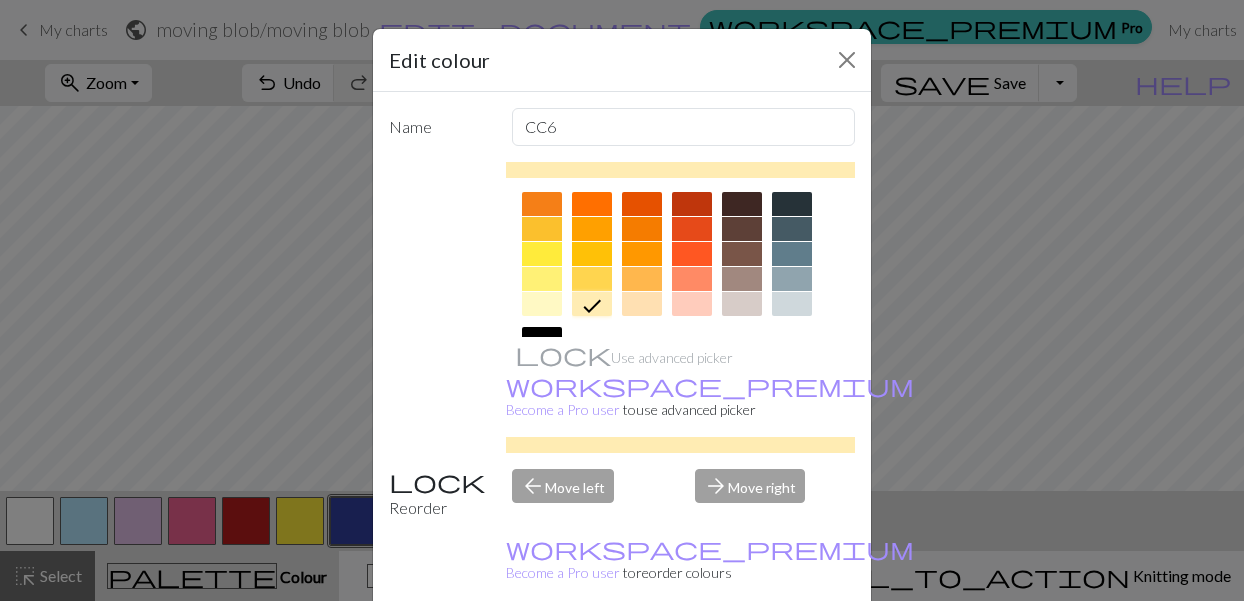 click at bounding box center (642, 304) 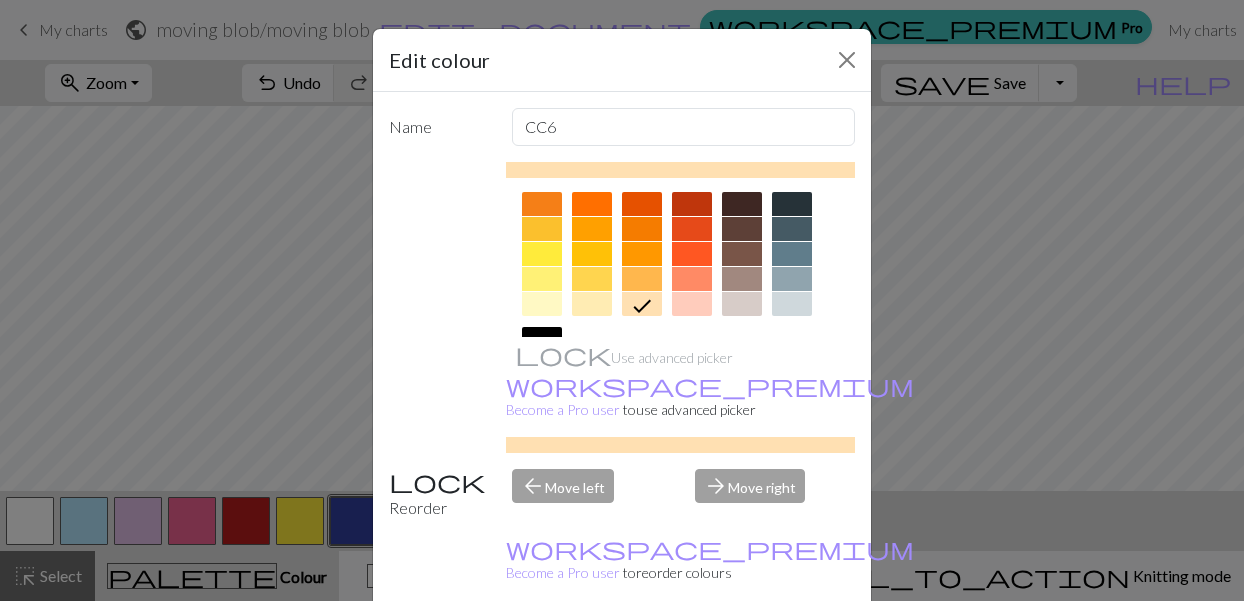 click on "Done" at bounding box center (742, 652) 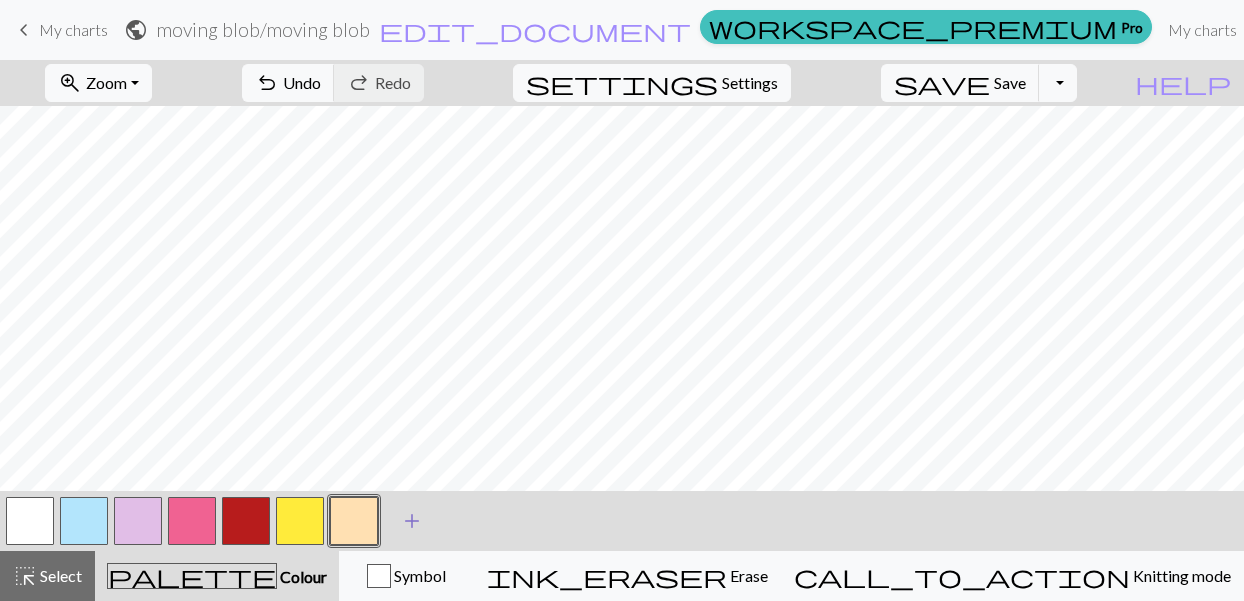 click on "add" at bounding box center (412, 521) 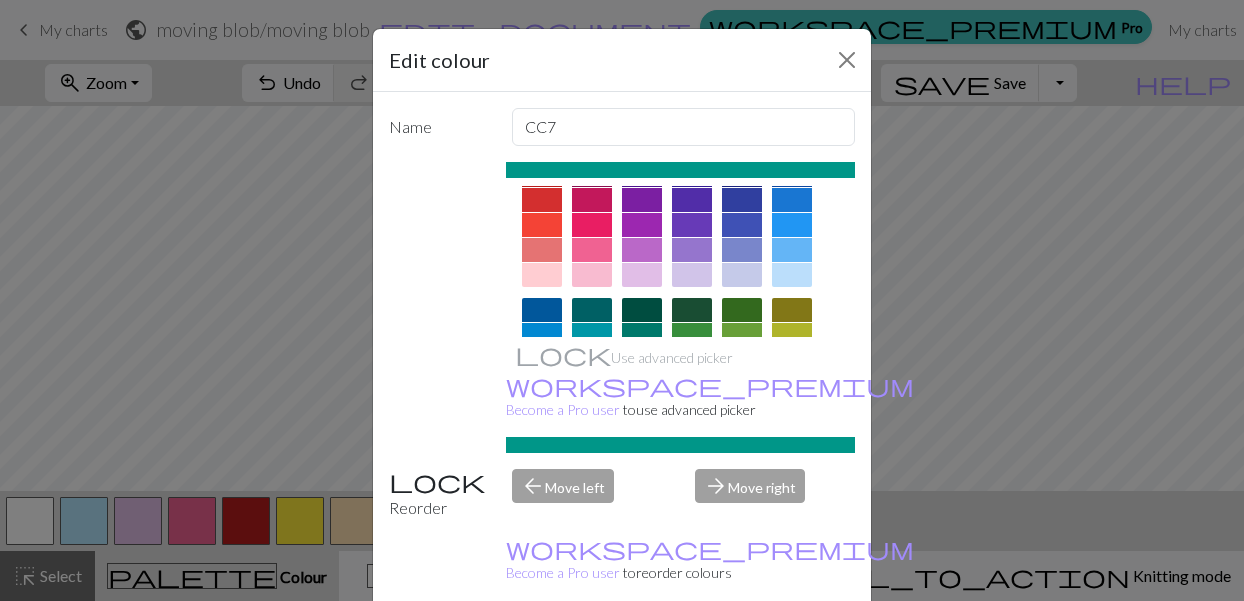 scroll, scrollTop: 0, scrollLeft: 0, axis: both 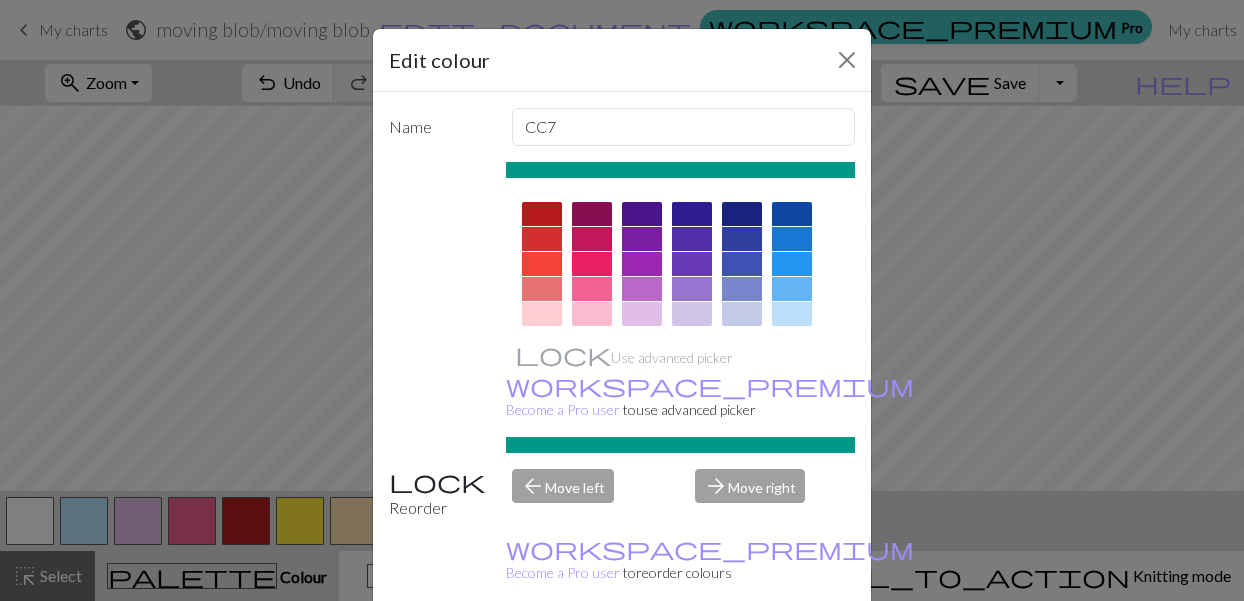 click at bounding box center (742, 214) 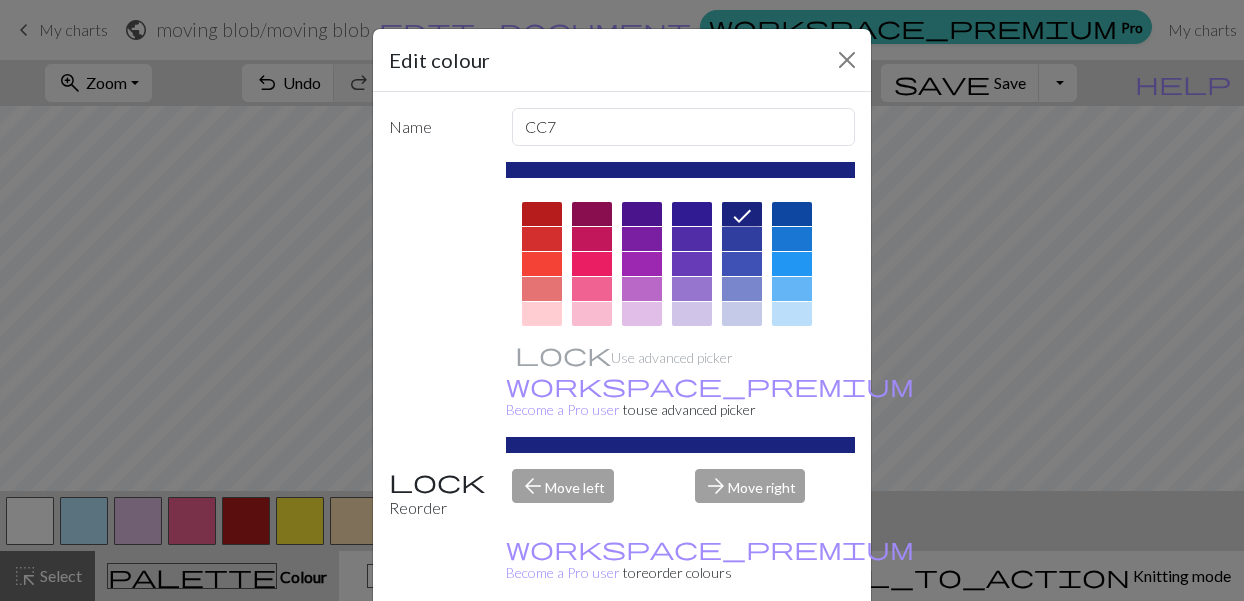 click on "Done" at bounding box center (742, 652) 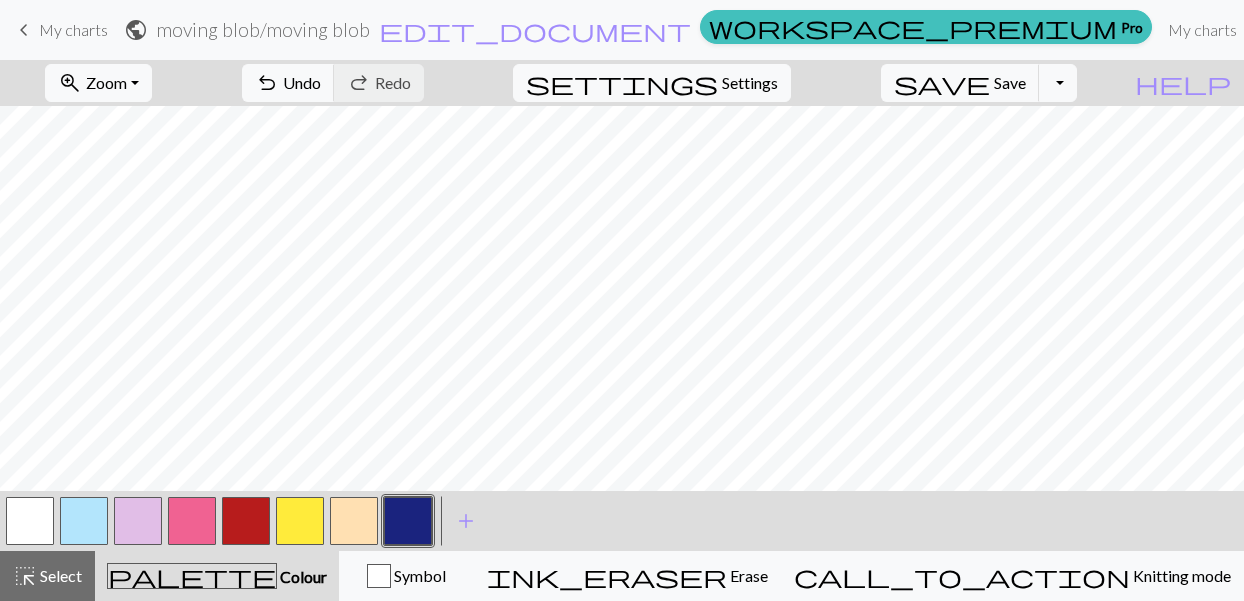 click at bounding box center [354, 521] 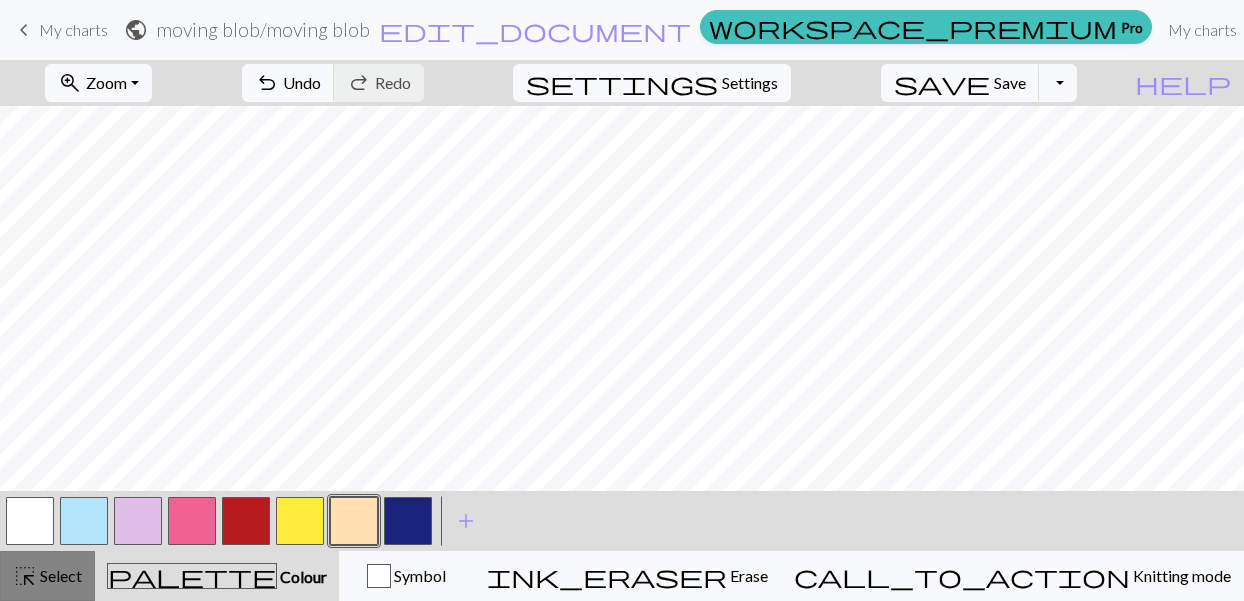 click on "Select" at bounding box center [59, 575] 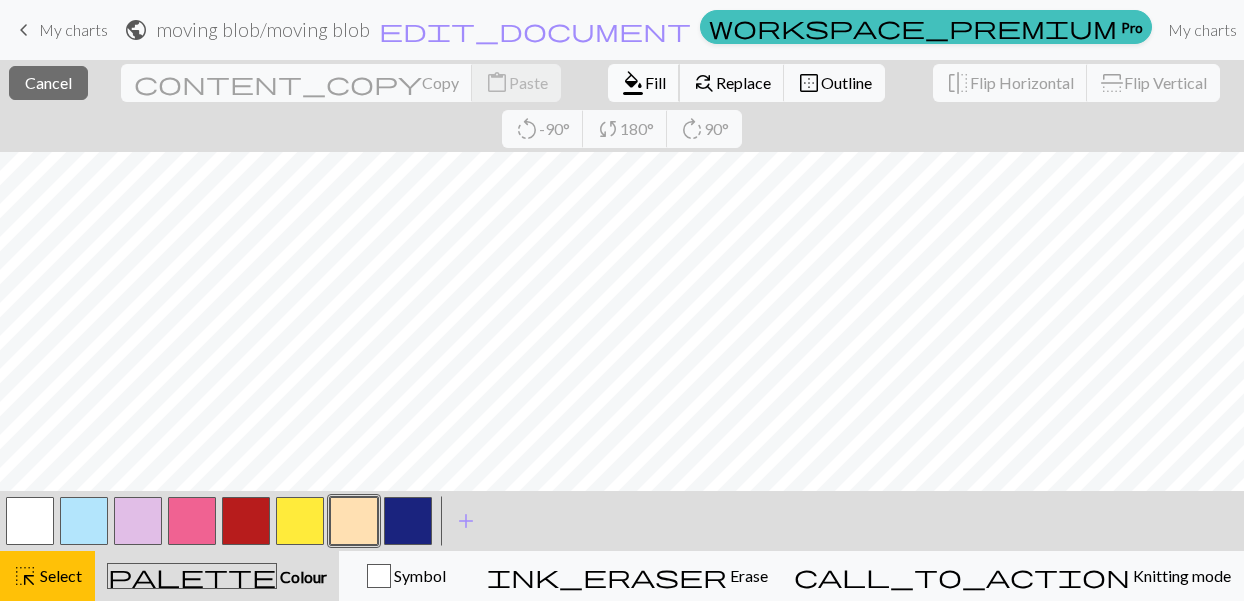 click on "format_color_fill" at bounding box center [633, 83] 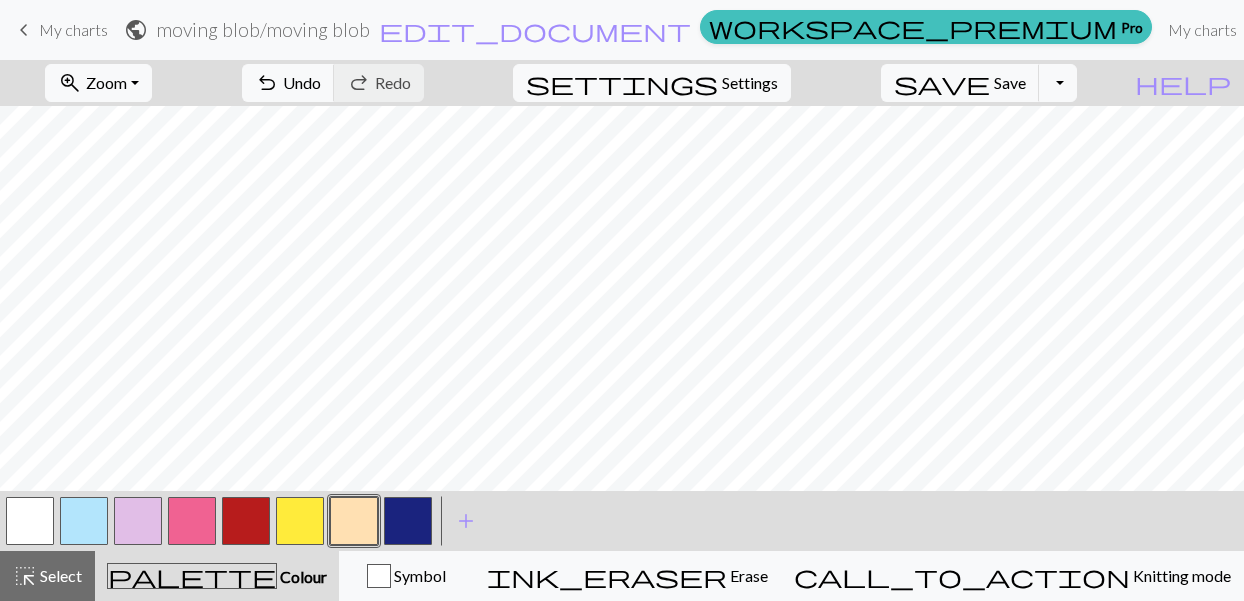 click at bounding box center [408, 521] 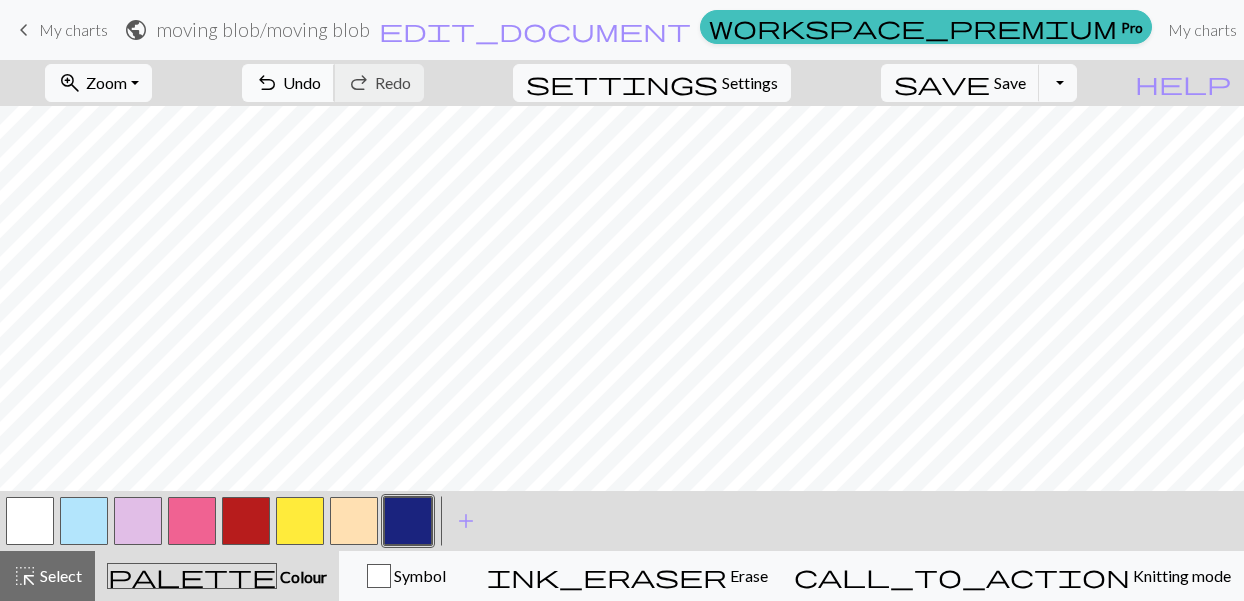 click on "undo Undo Undo" at bounding box center (288, 83) 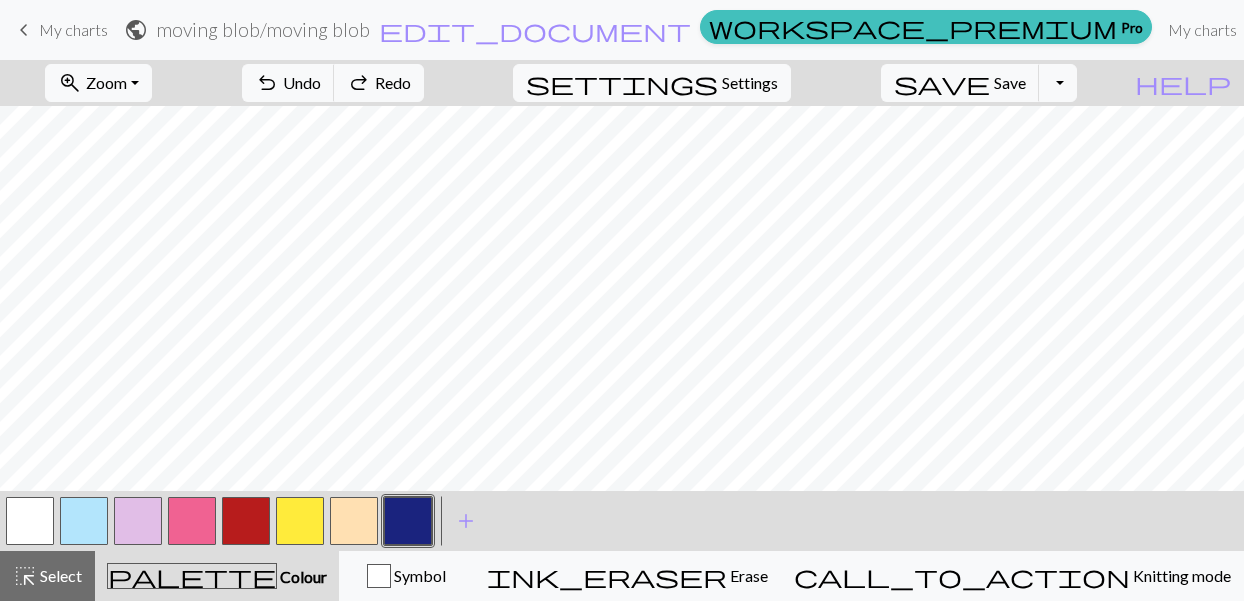 click at bounding box center (246, 521) 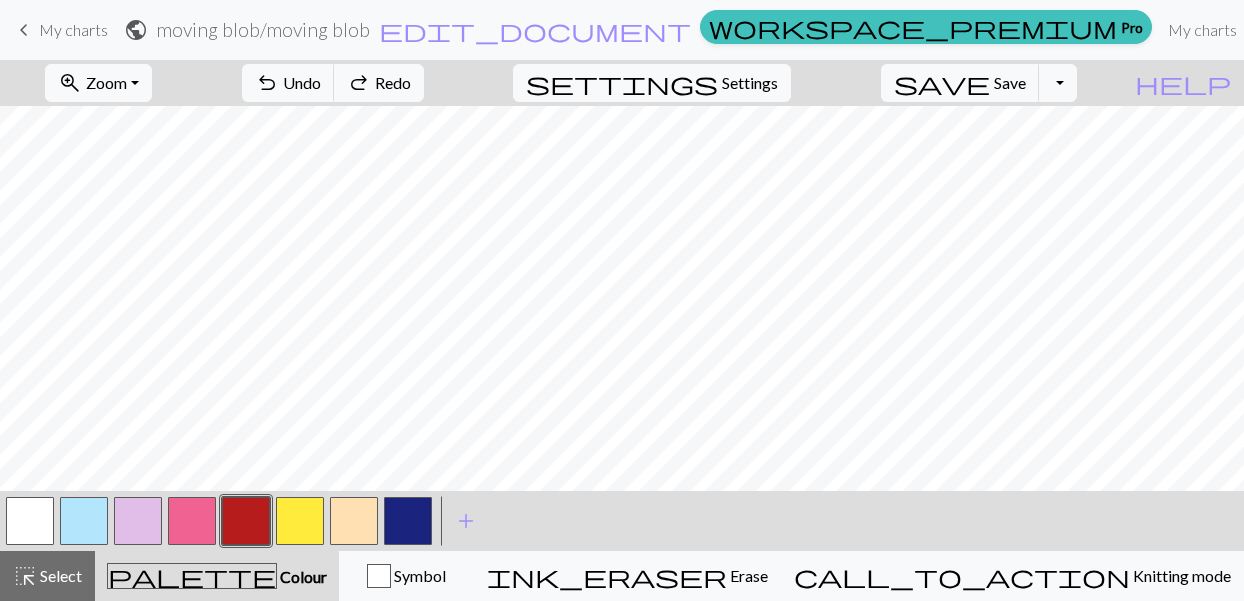 click at bounding box center [30, 521] 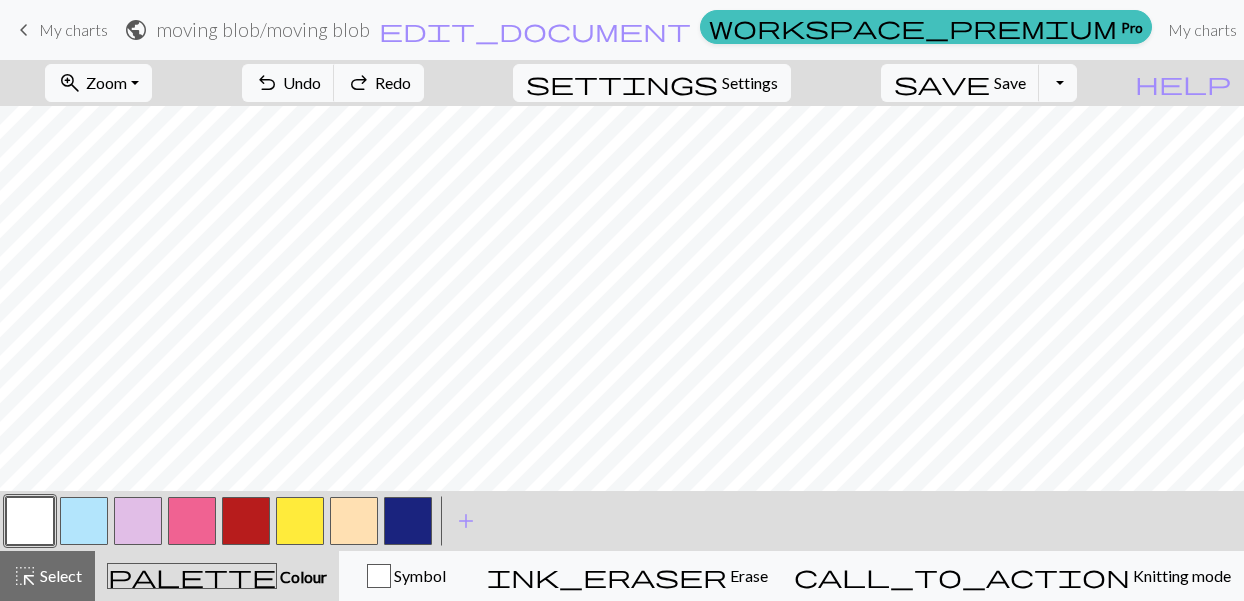 click at bounding box center (354, 521) 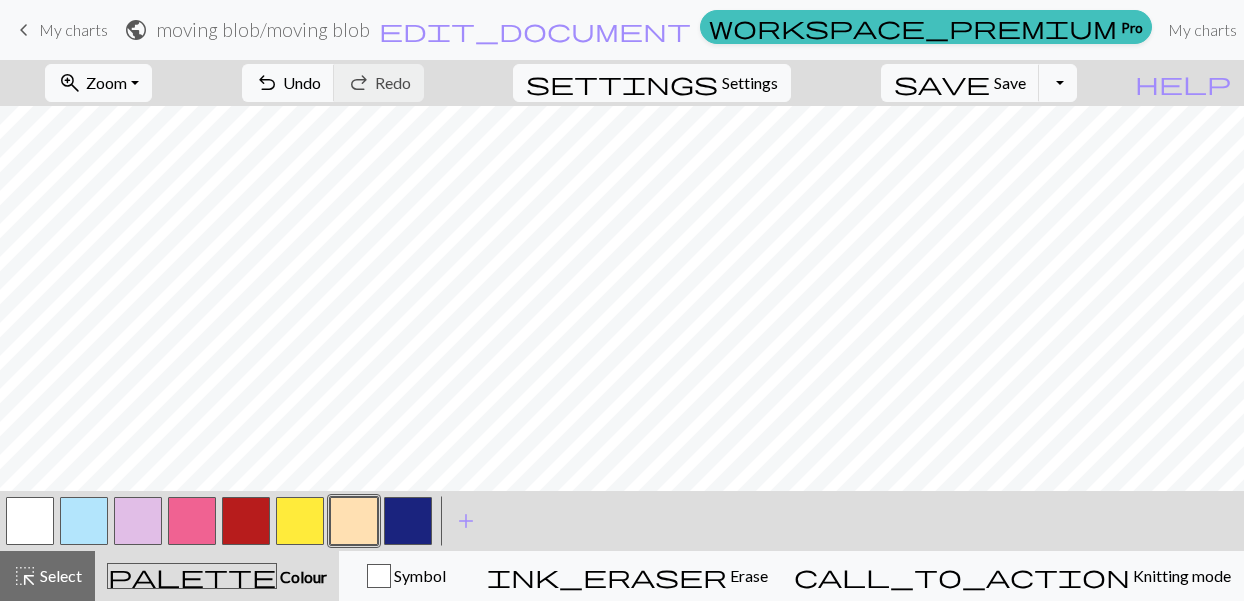 click at bounding box center [408, 521] 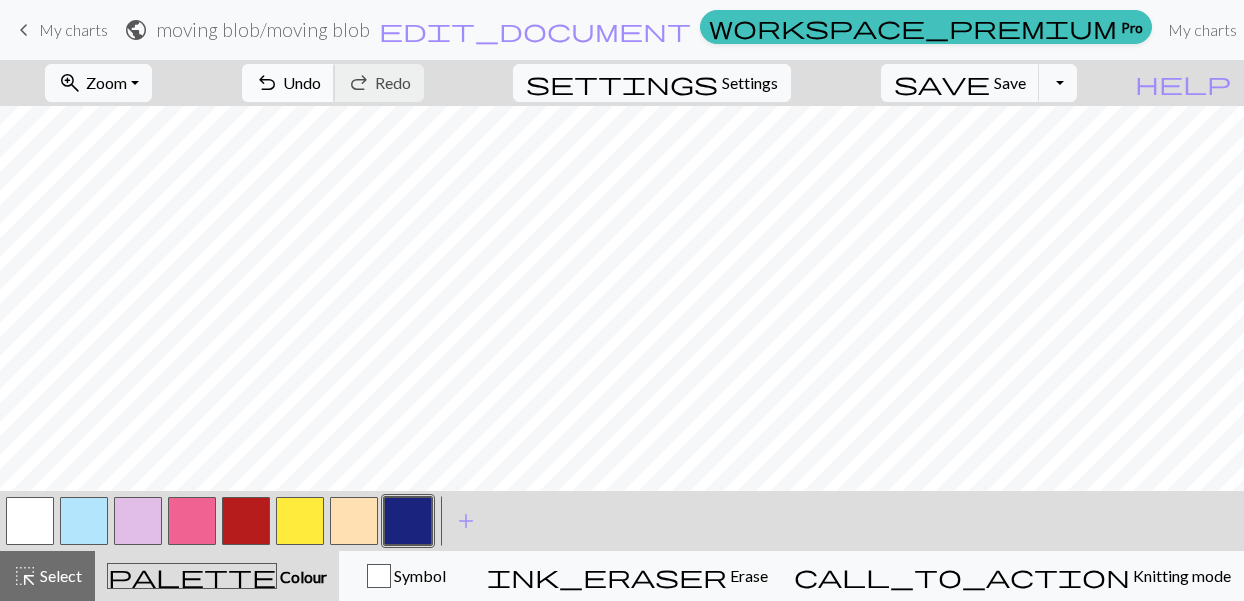 click on "Undo" at bounding box center [302, 82] 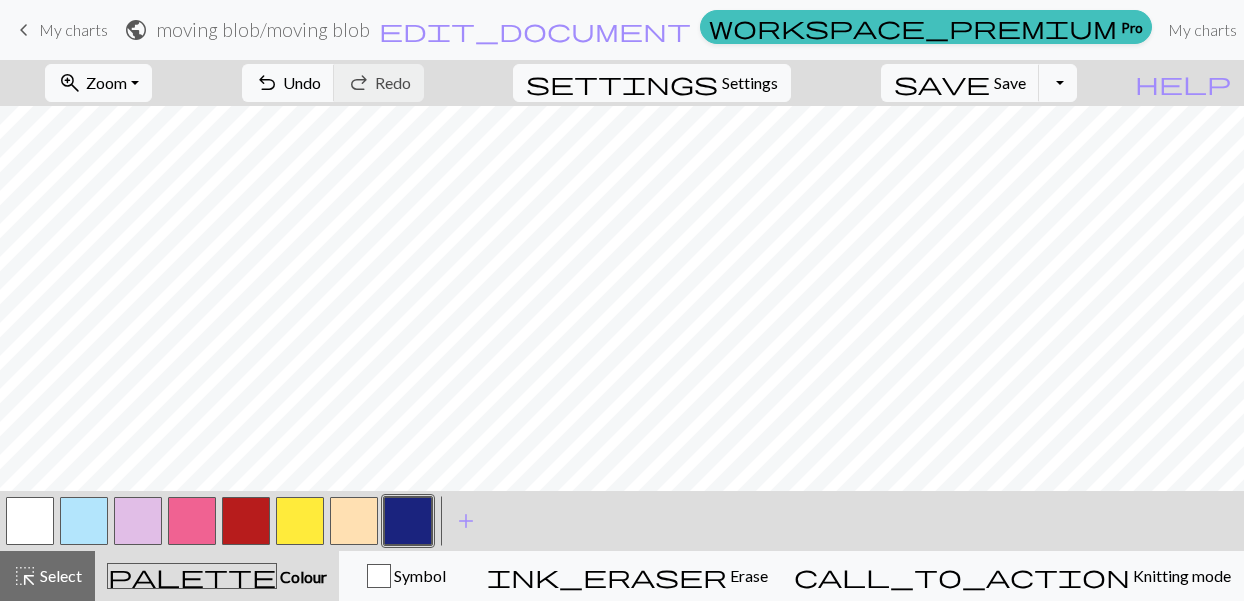 click at bounding box center (354, 521) 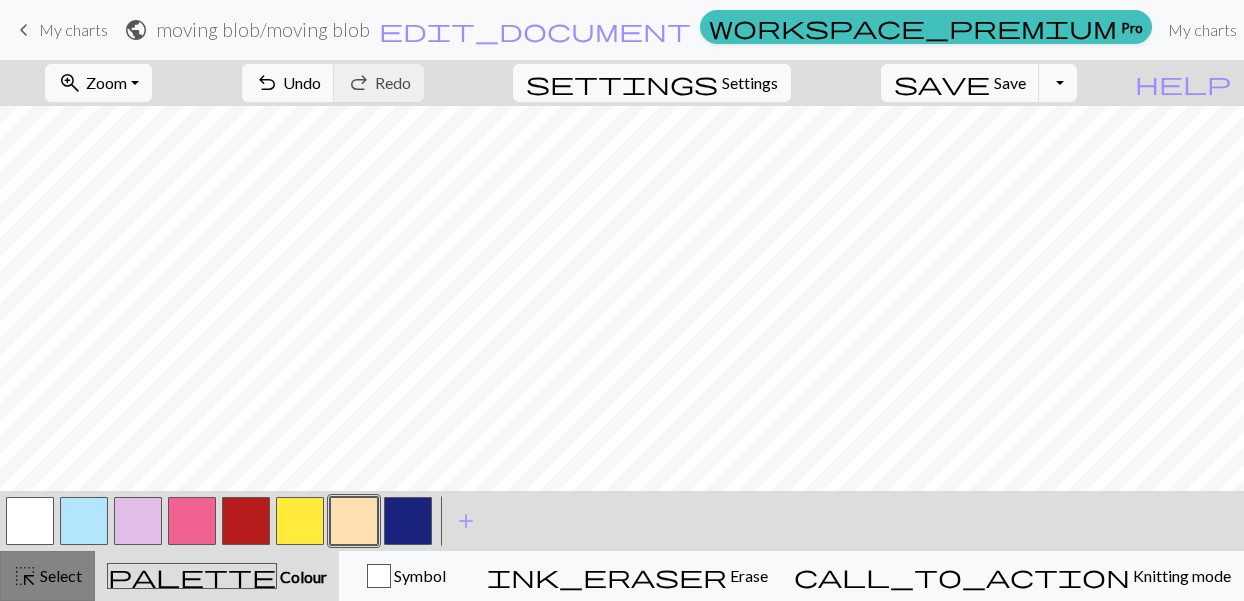 click on "highlight_alt" at bounding box center (25, 576) 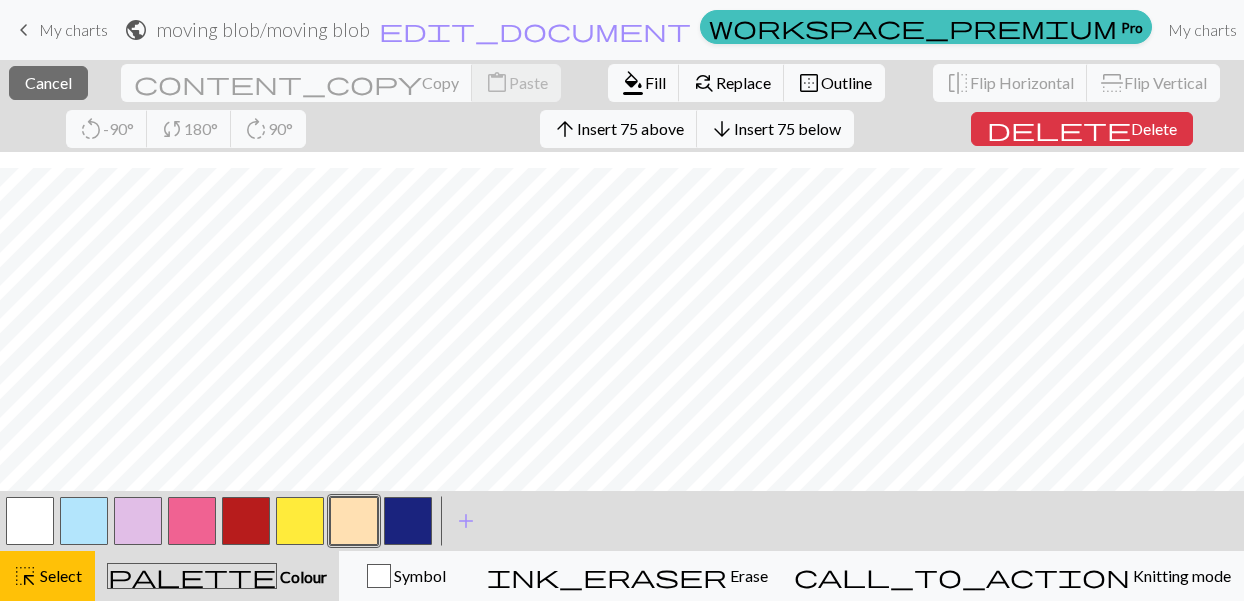 scroll, scrollTop: 604, scrollLeft: 0, axis: vertical 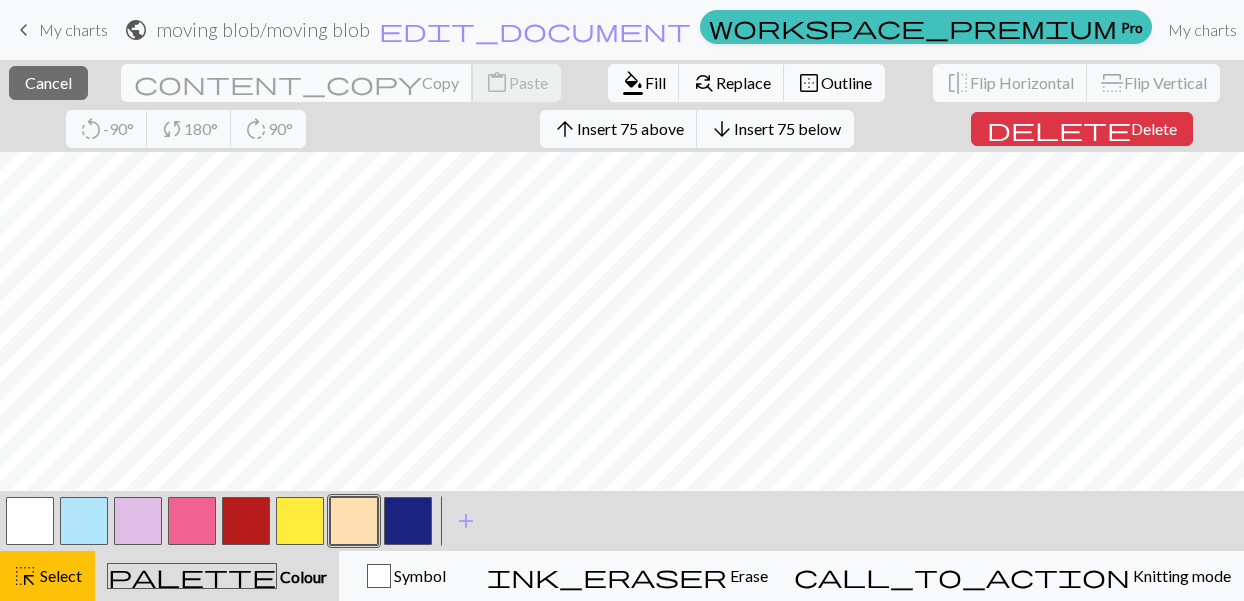 click on "content_copy" at bounding box center (278, 83) 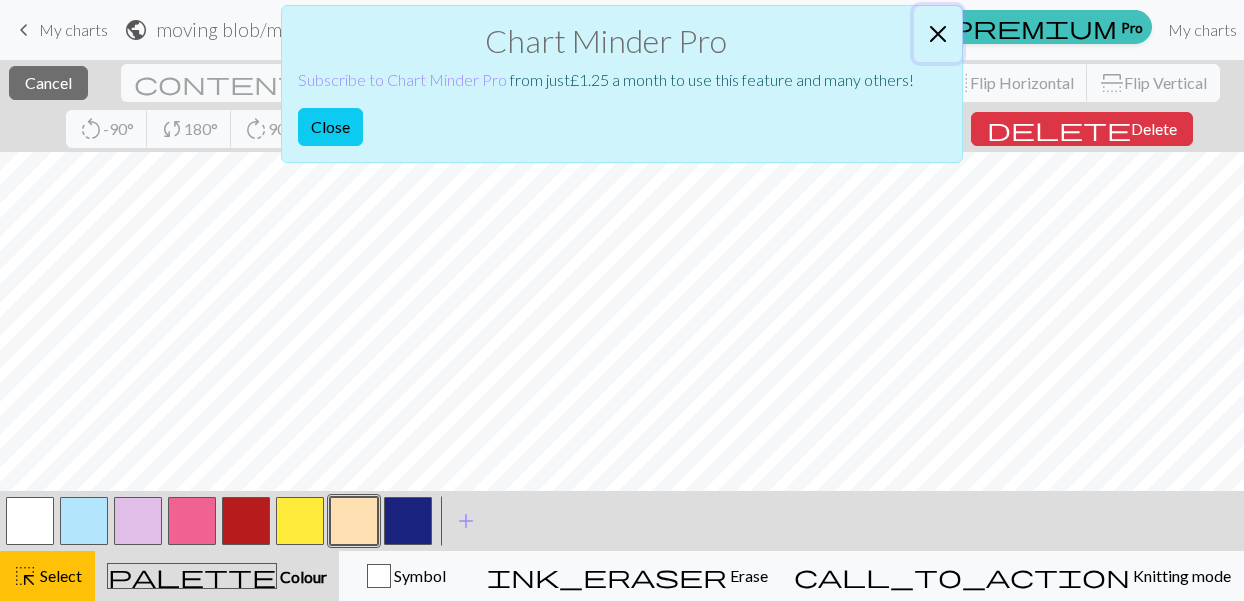 click at bounding box center (938, 34) 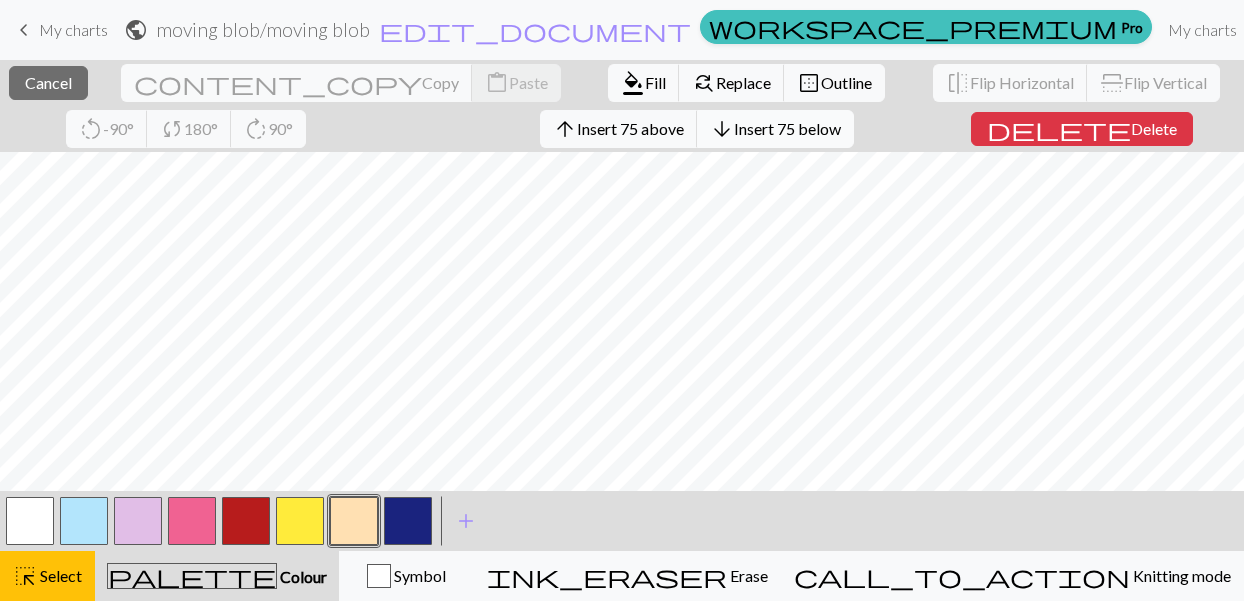click on "Insert 75 below" at bounding box center (787, 128) 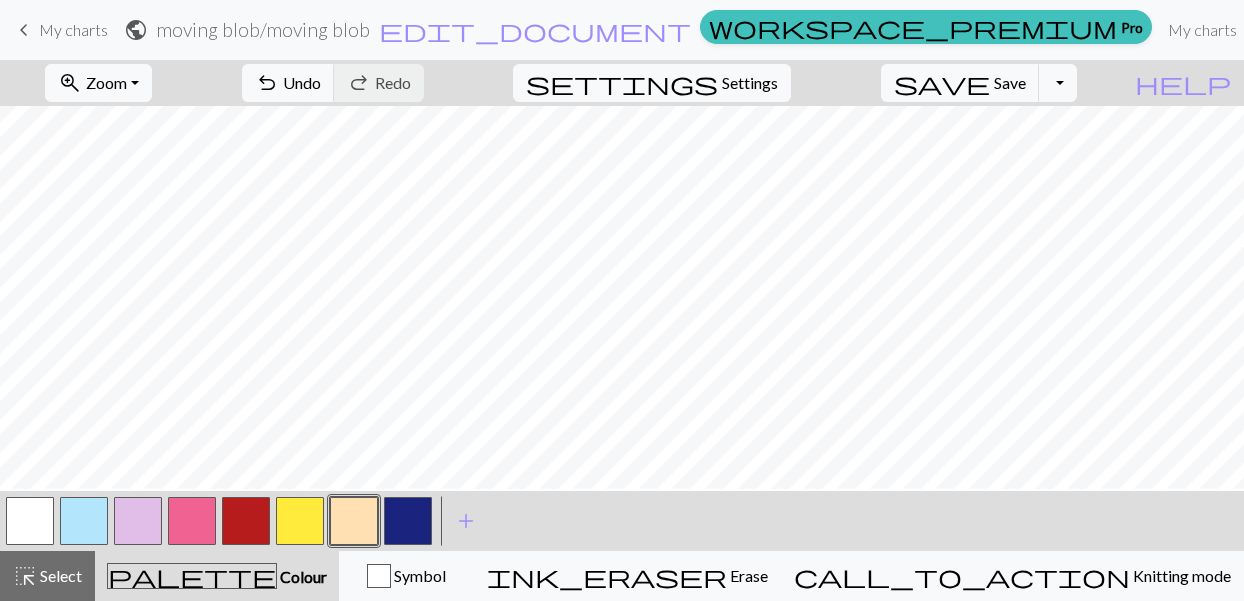 scroll, scrollTop: 767, scrollLeft: 0, axis: vertical 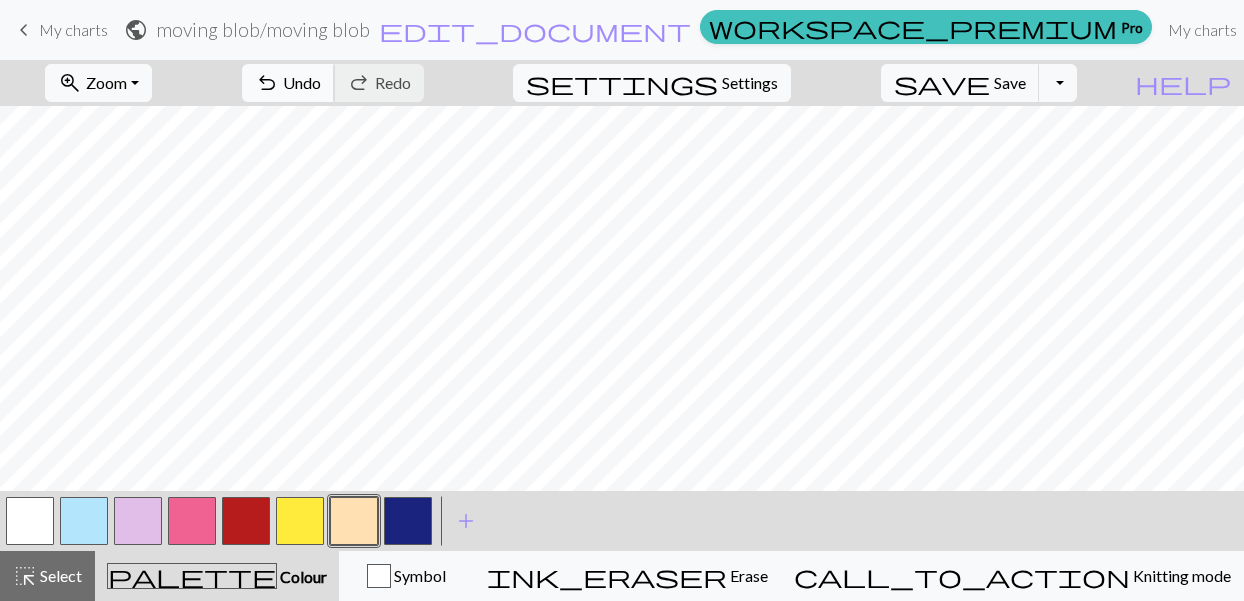 click on "Undo" at bounding box center (302, 82) 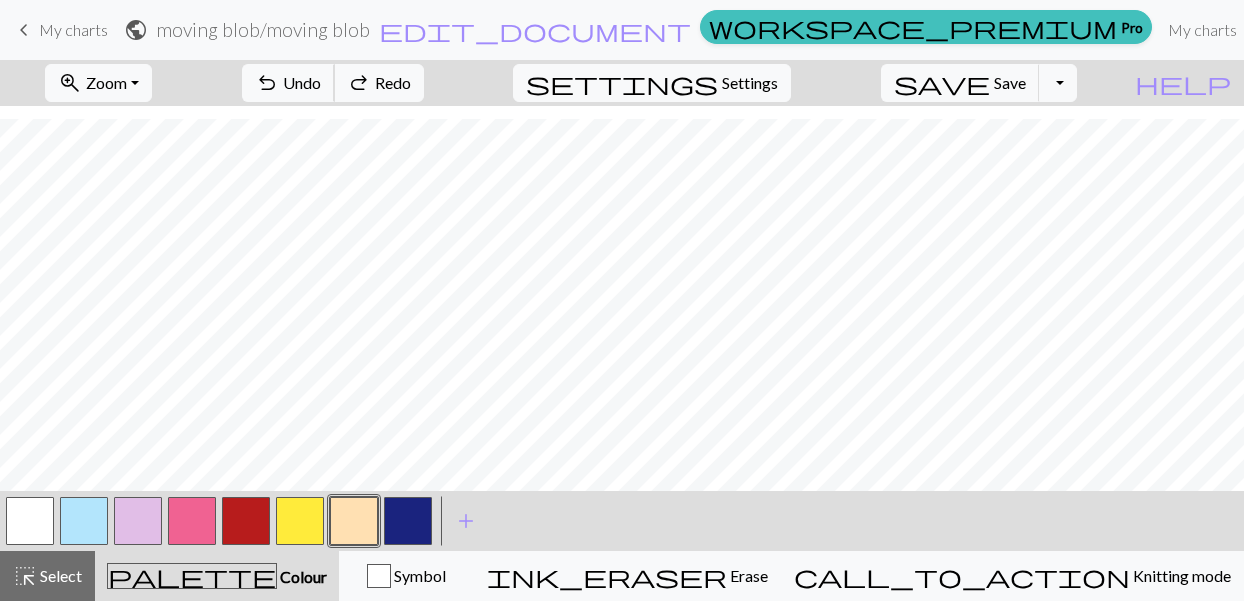 scroll, scrollTop: 558, scrollLeft: 0, axis: vertical 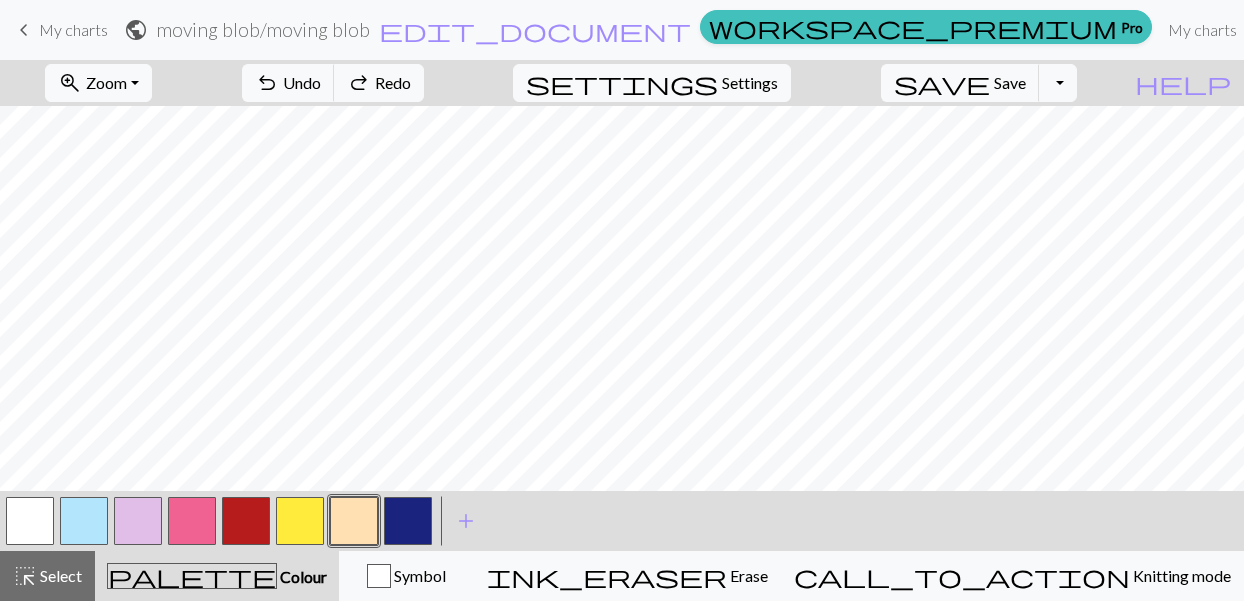 click on "My charts" at bounding box center (73, 29) 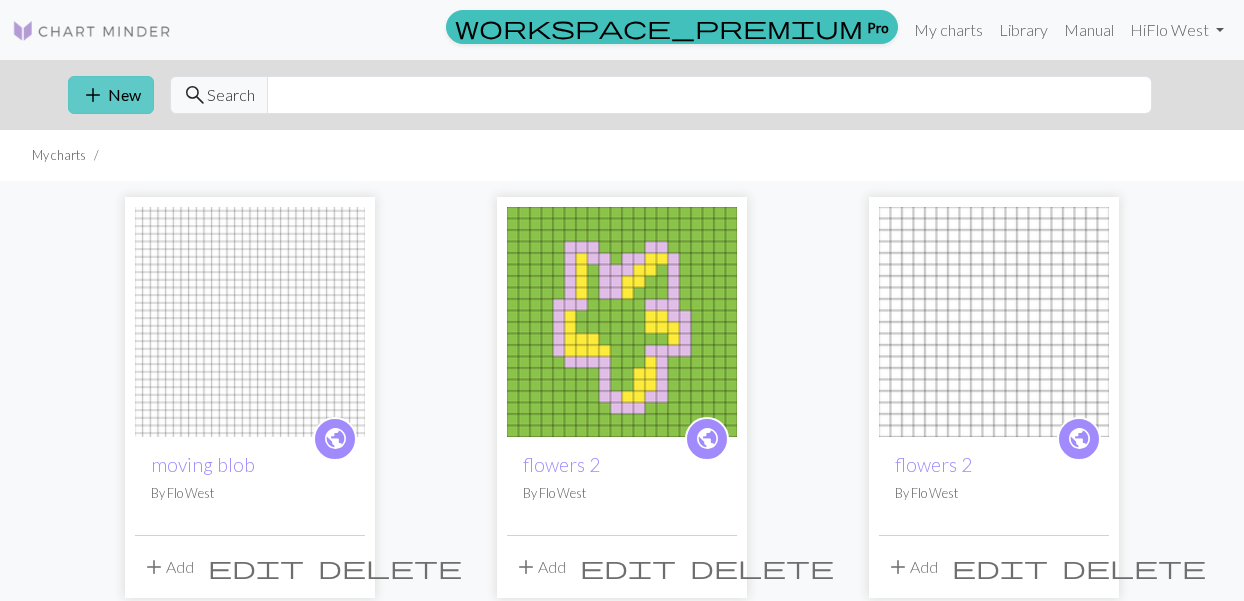 click on "add   New" at bounding box center (111, 95) 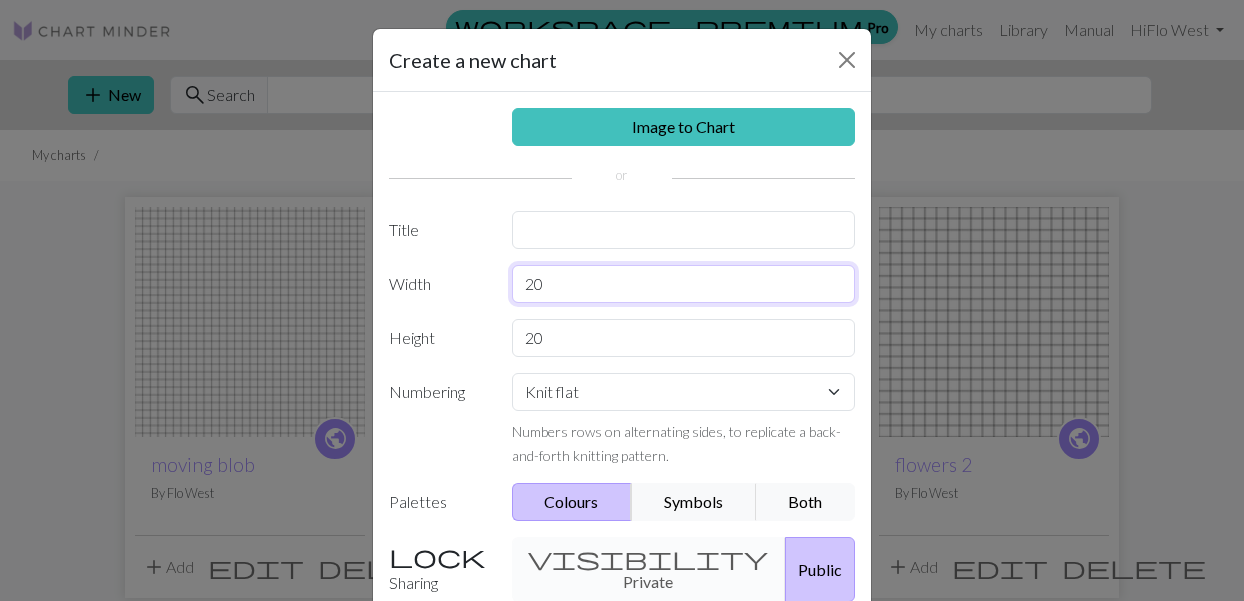 drag, startPoint x: 554, startPoint y: 284, endPoint x: 457, endPoint y: 285, distance: 97.00516 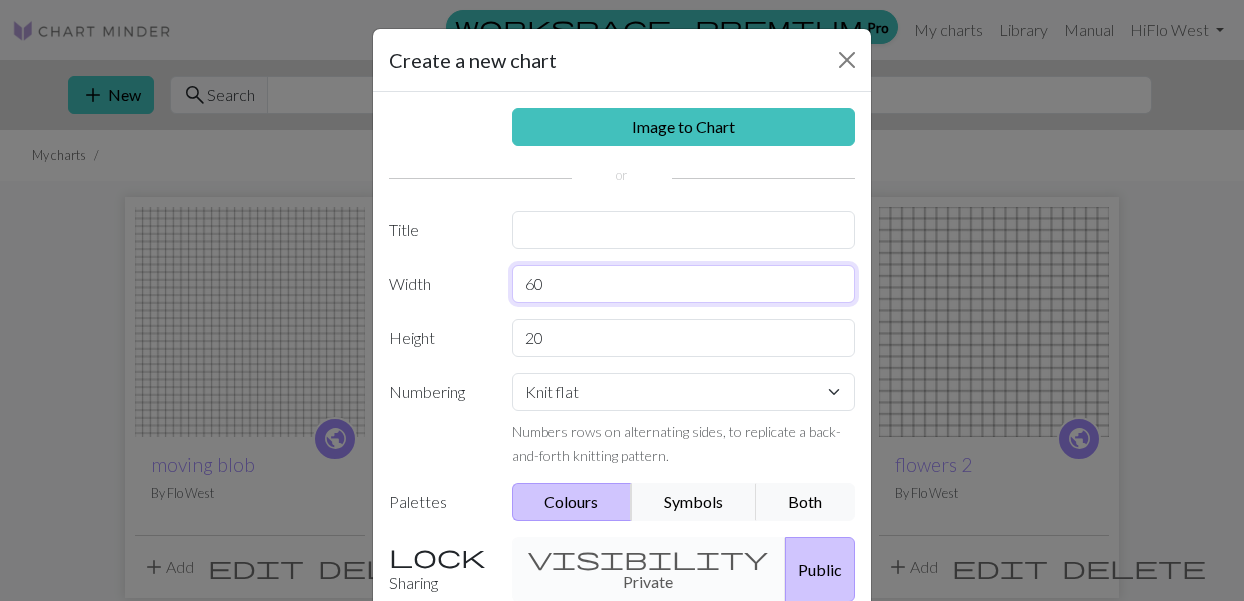 type on "6" 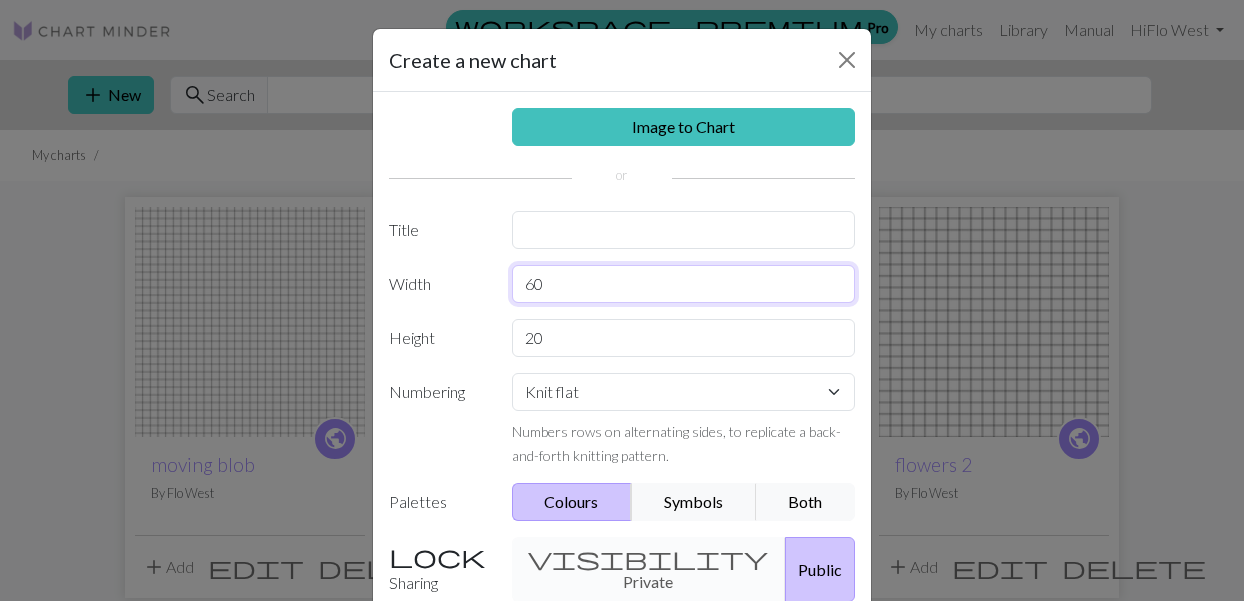 type on "6" 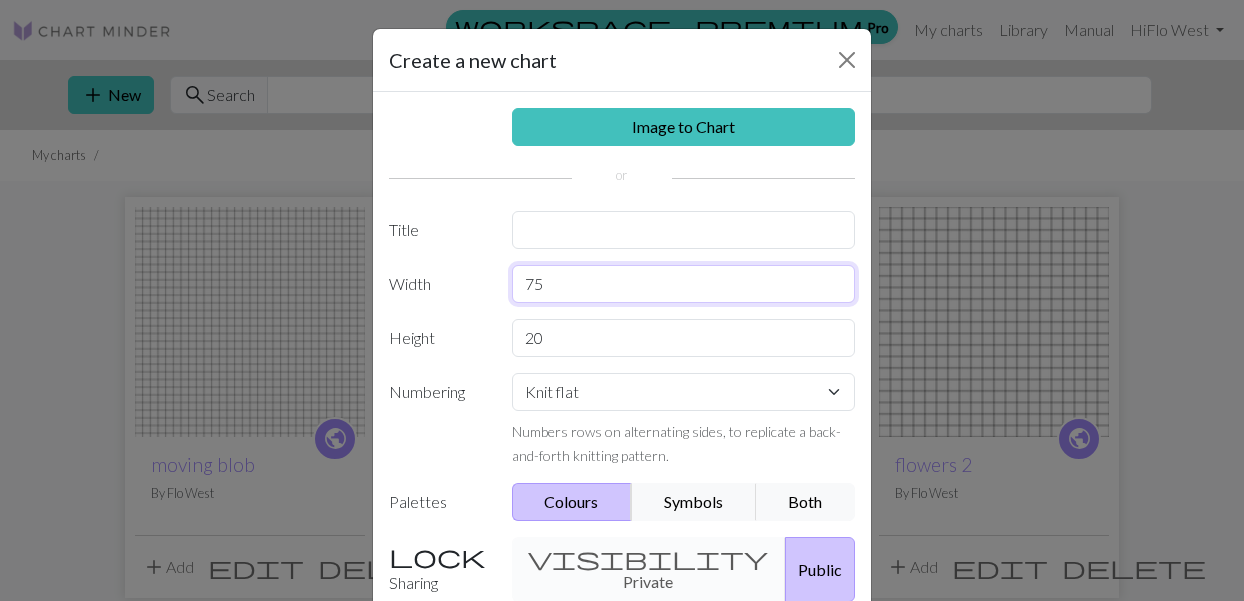 type on "75" 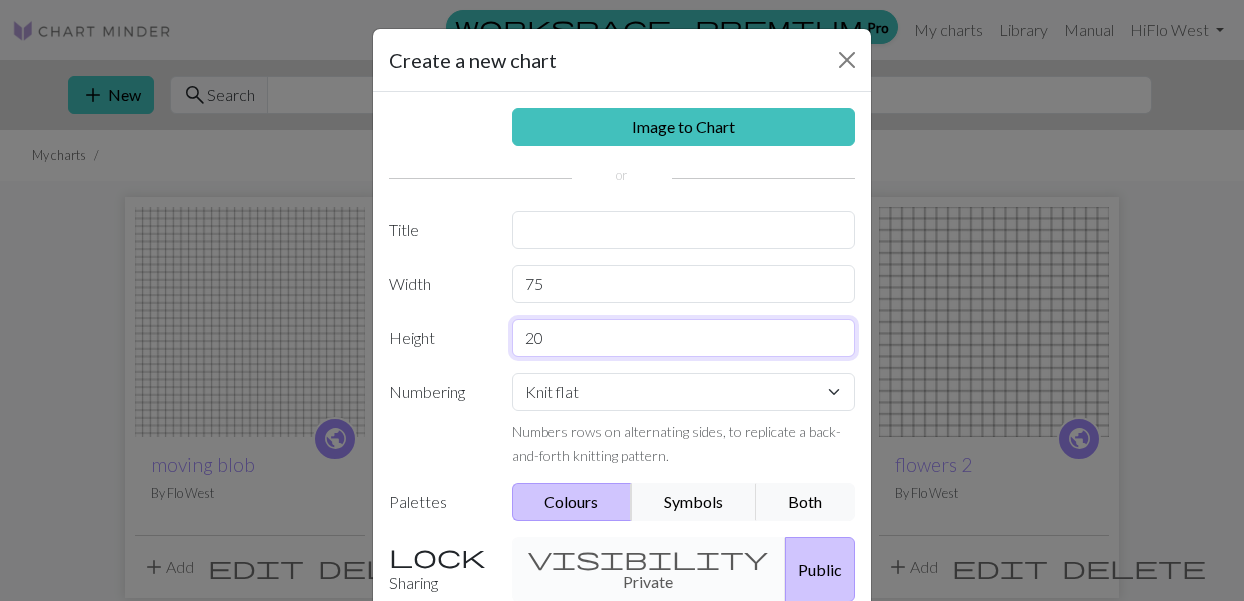 drag, startPoint x: 571, startPoint y: 343, endPoint x: 485, endPoint y: 343, distance: 86 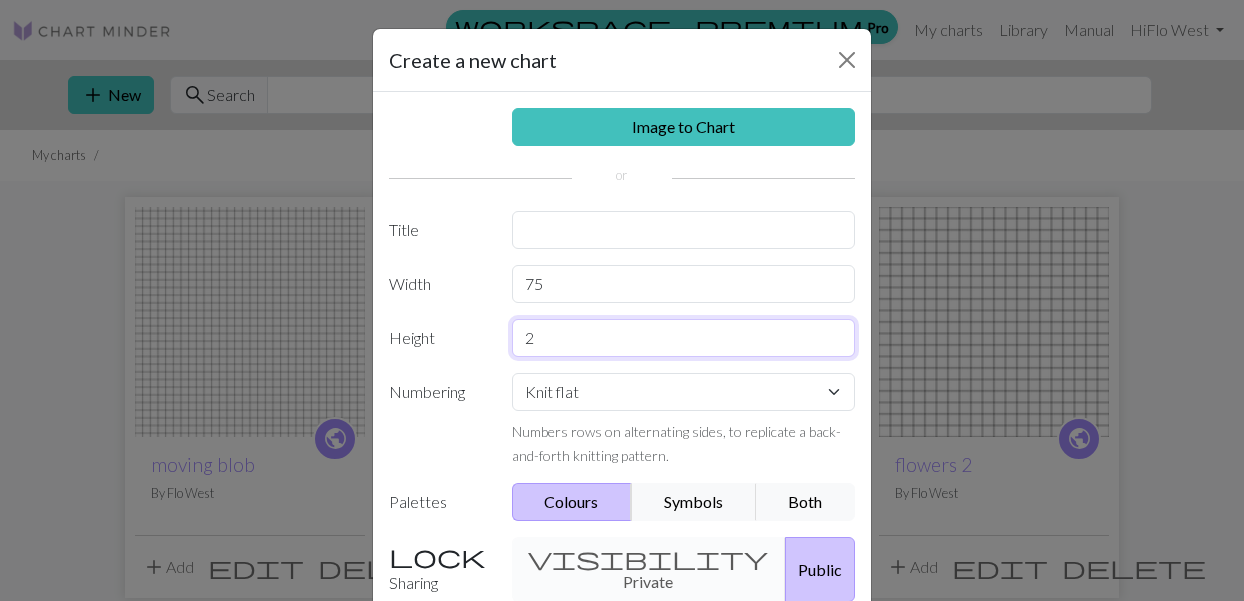 type on "20" 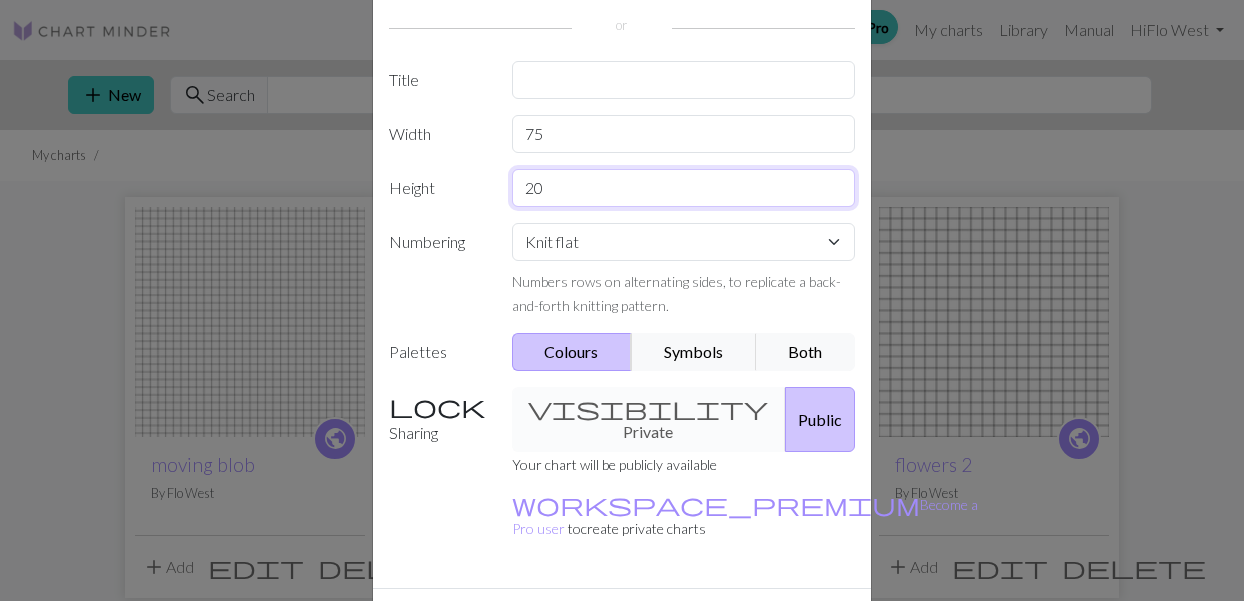 scroll, scrollTop: 188, scrollLeft: 0, axis: vertical 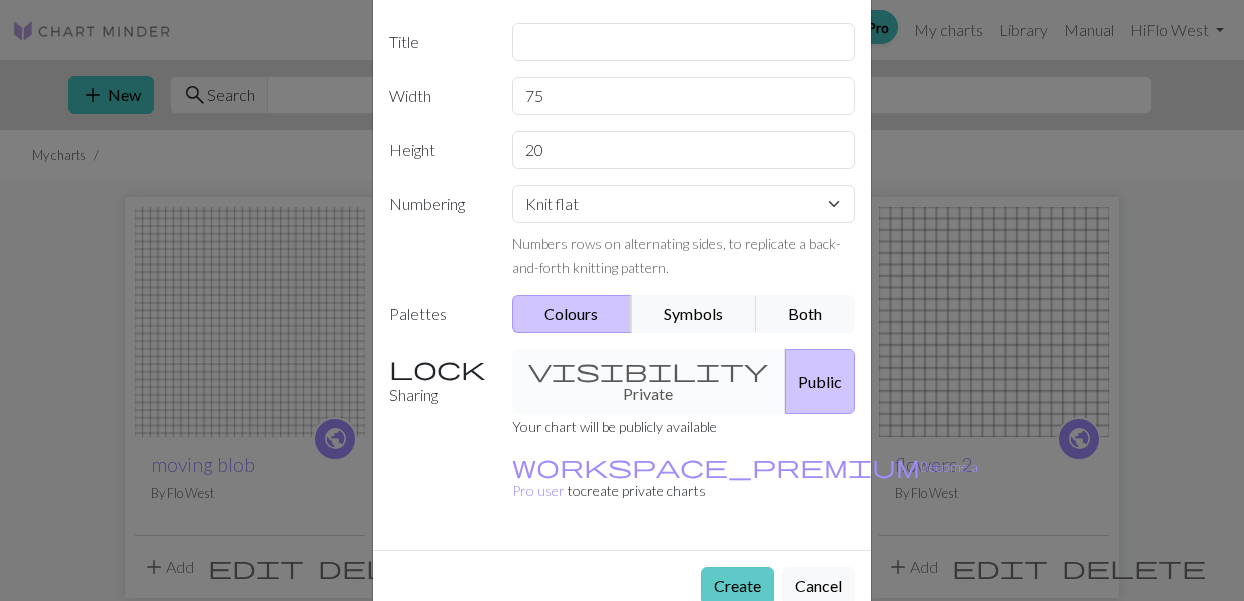 click on "Create" at bounding box center [737, 586] 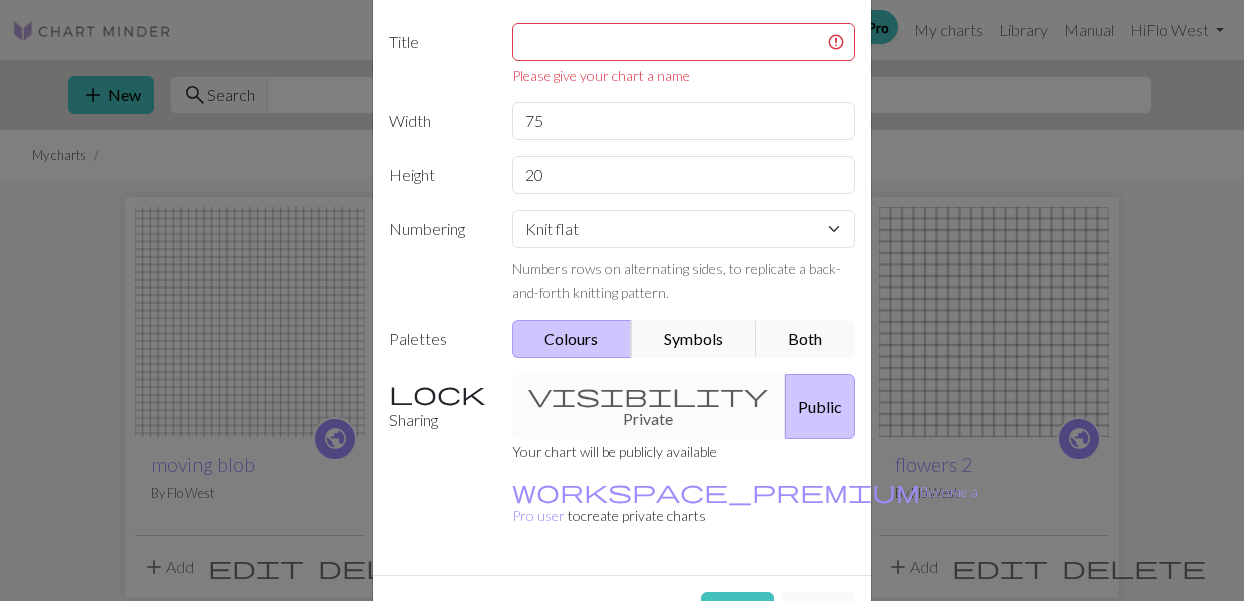 scroll, scrollTop: 125, scrollLeft: 0, axis: vertical 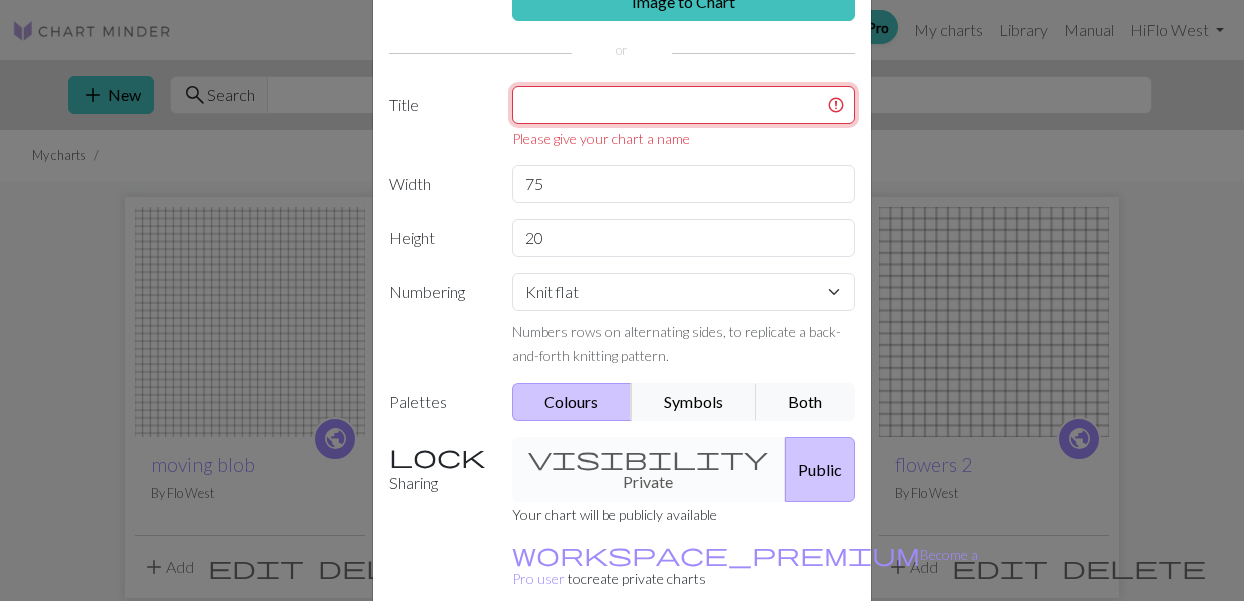click at bounding box center (684, 105) 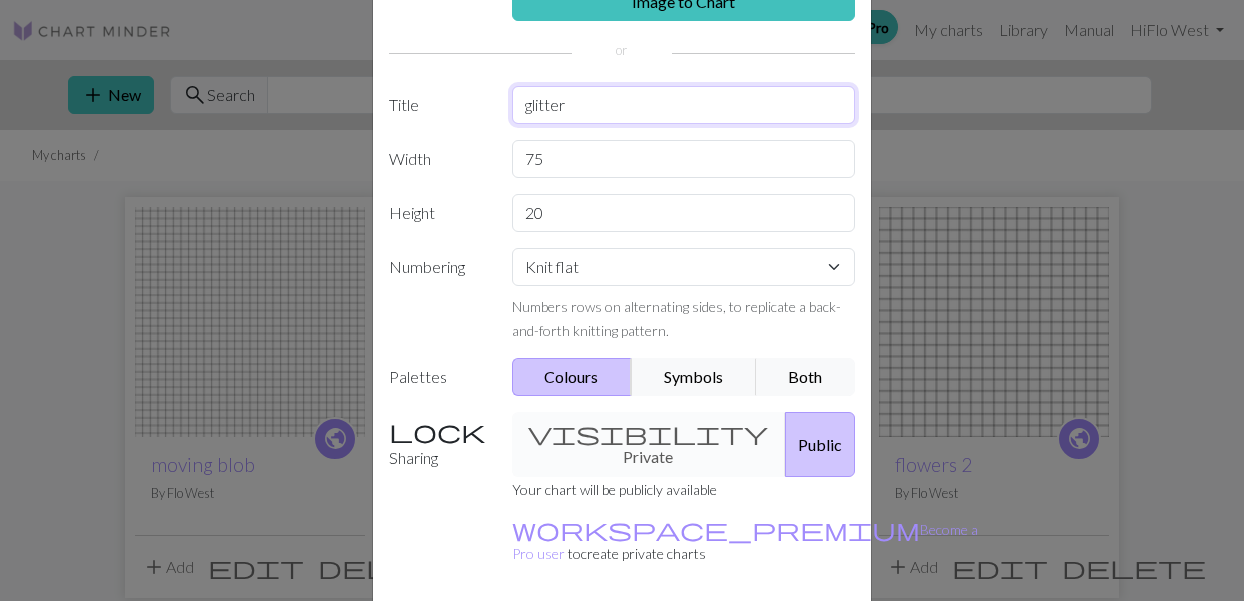 type on "glitter" 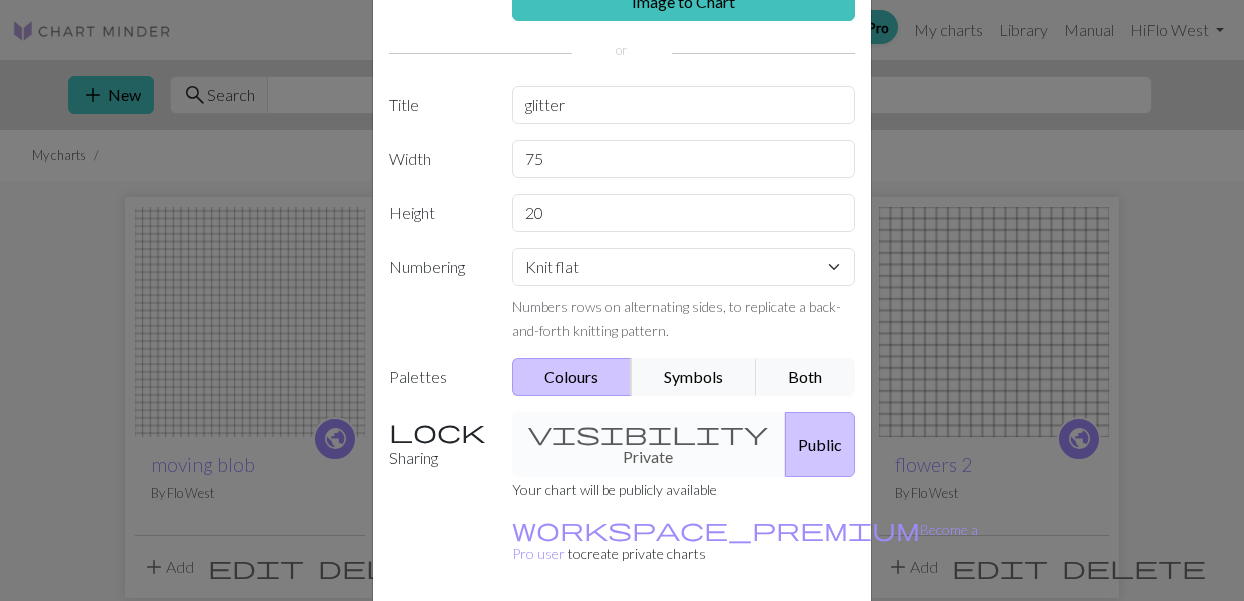 click on "Create" at bounding box center (737, 649) 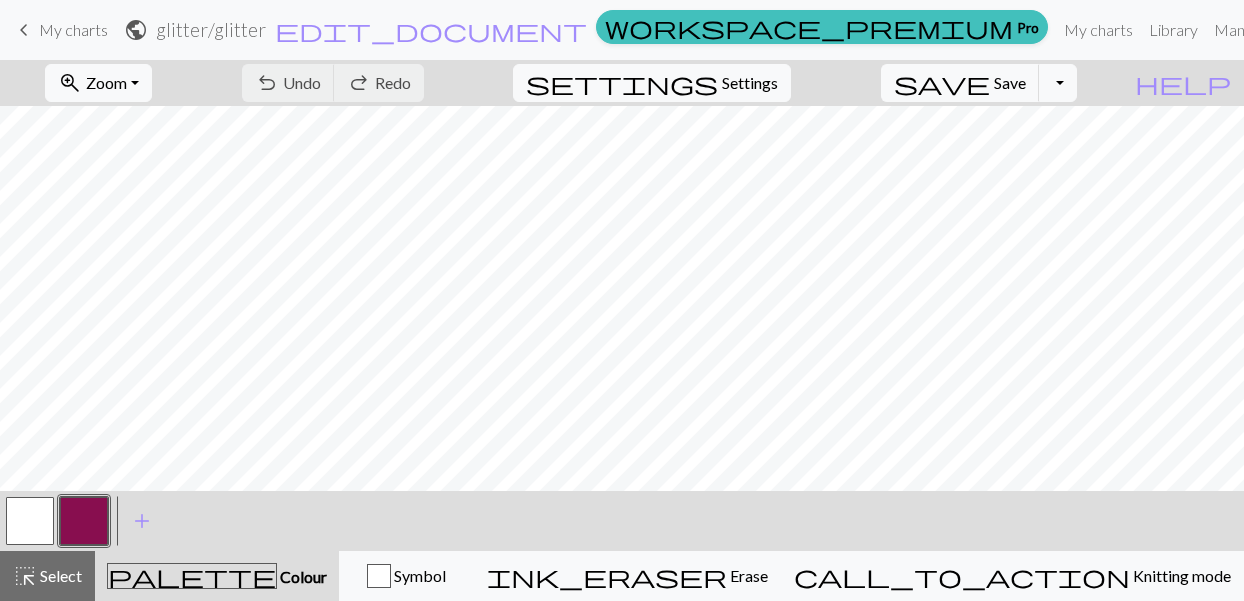 scroll, scrollTop: 0, scrollLeft: 0, axis: both 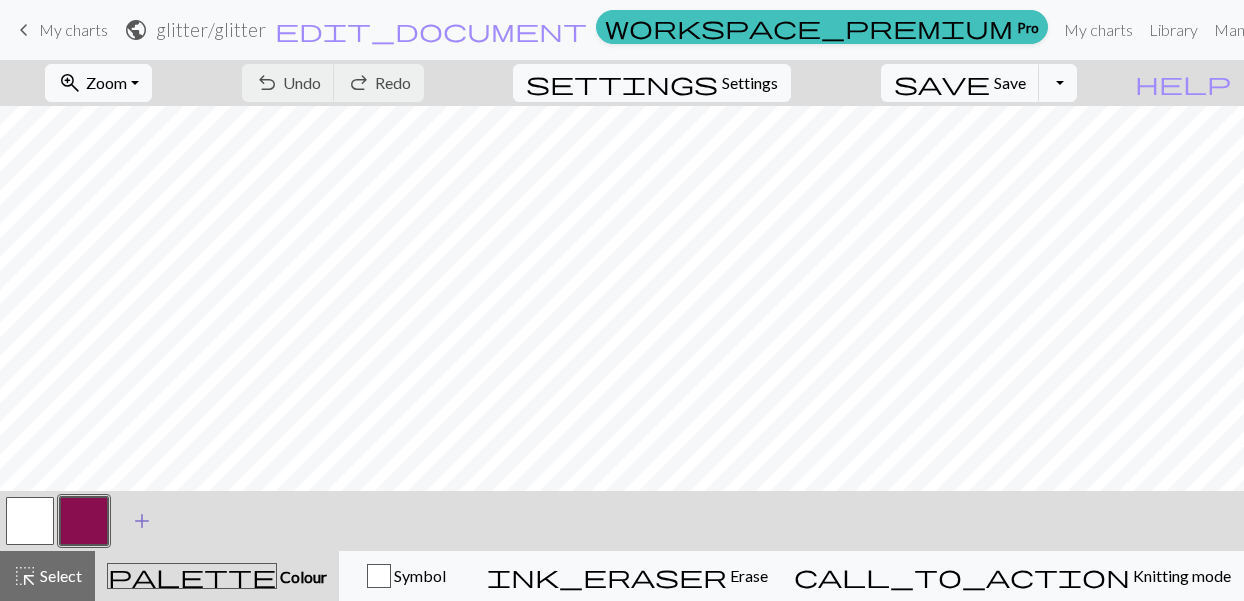 click on "add" at bounding box center (142, 521) 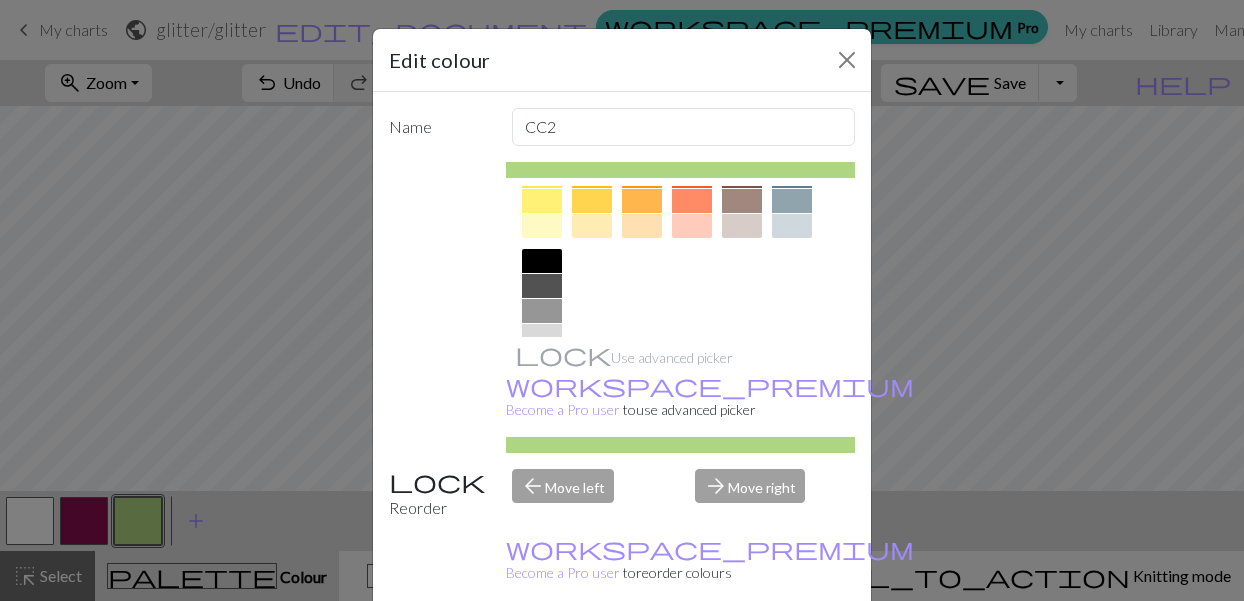 scroll, scrollTop: 357, scrollLeft: 0, axis: vertical 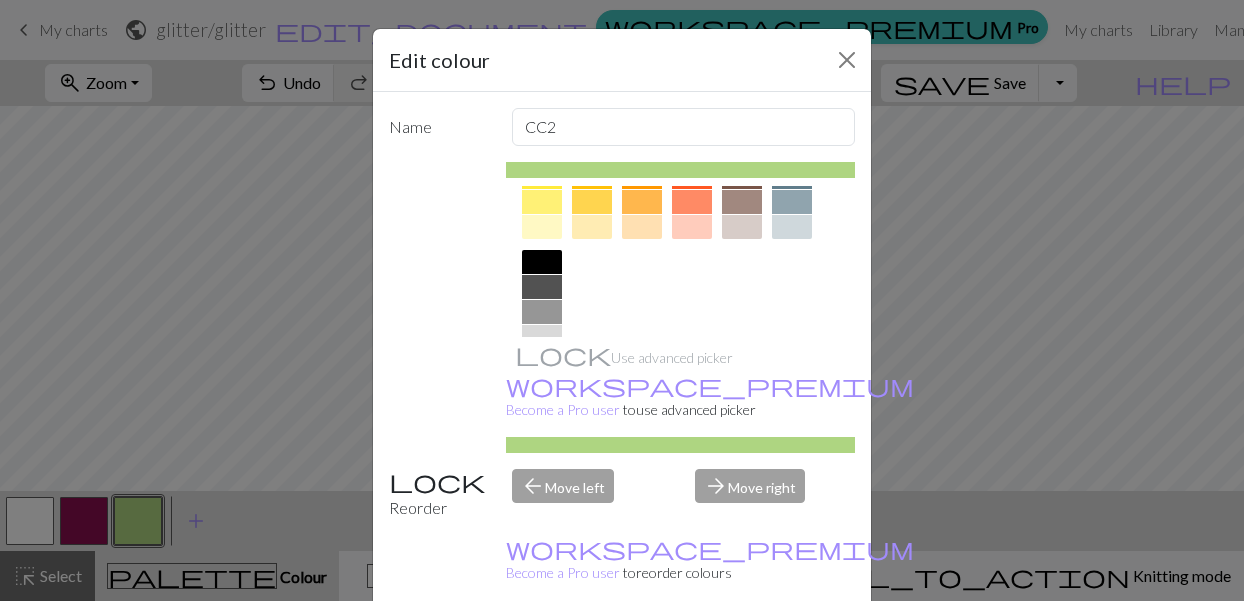 click at bounding box center [642, 227] 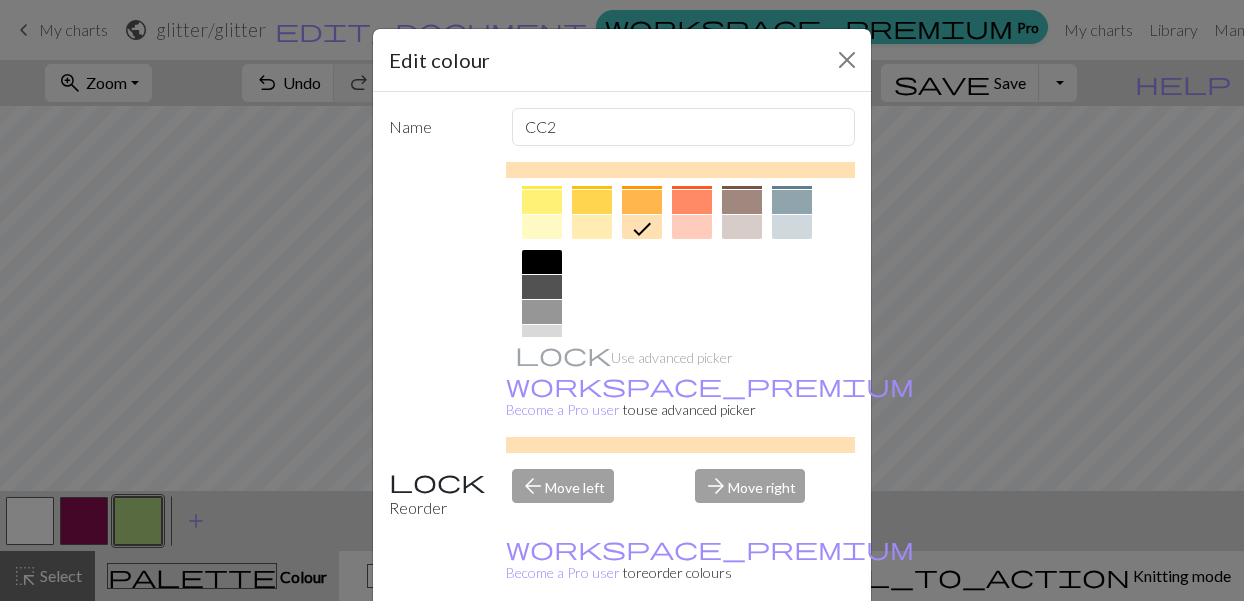 click on "Done" at bounding box center (742, 652) 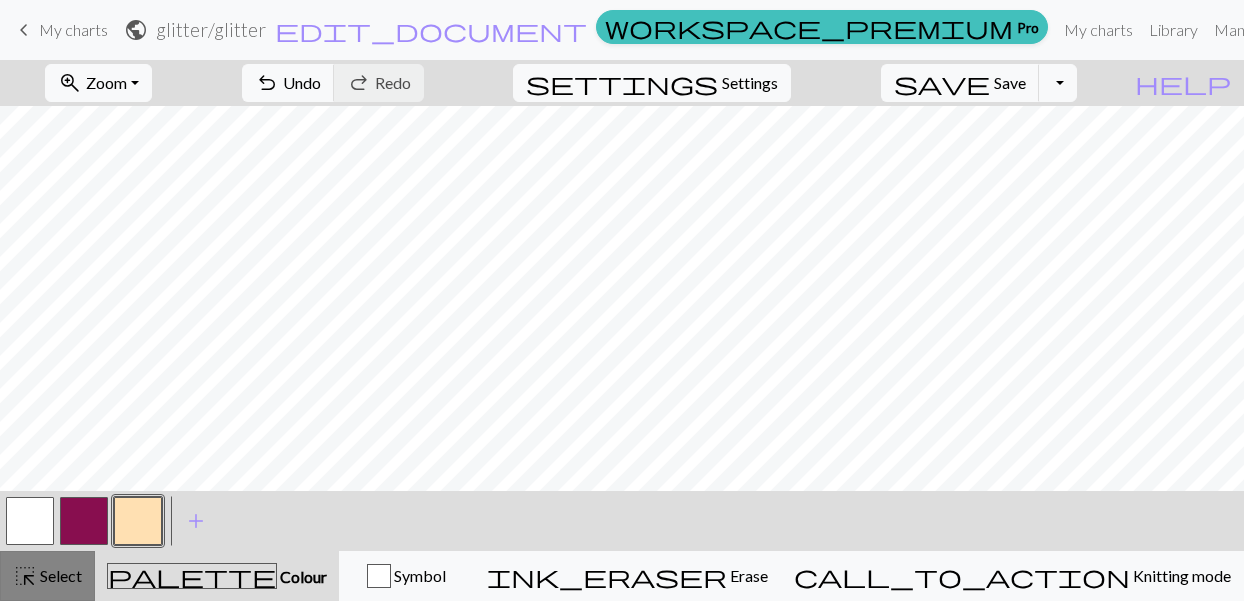 click on "highlight_alt" at bounding box center (25, 576) 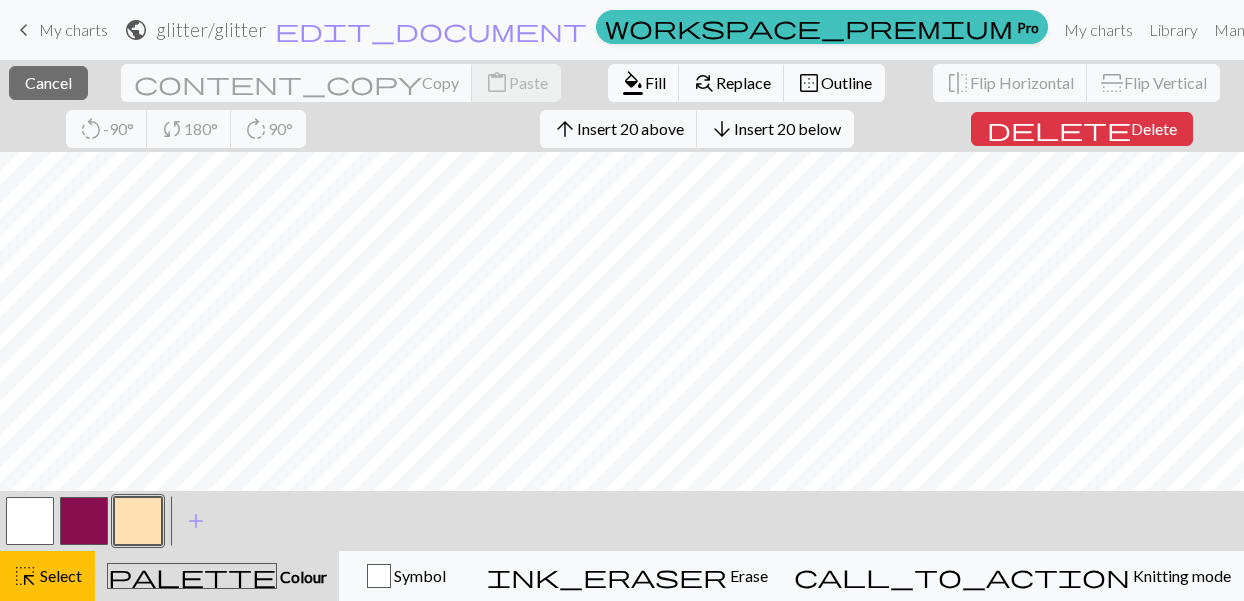 click at bounding box center (138, 521) 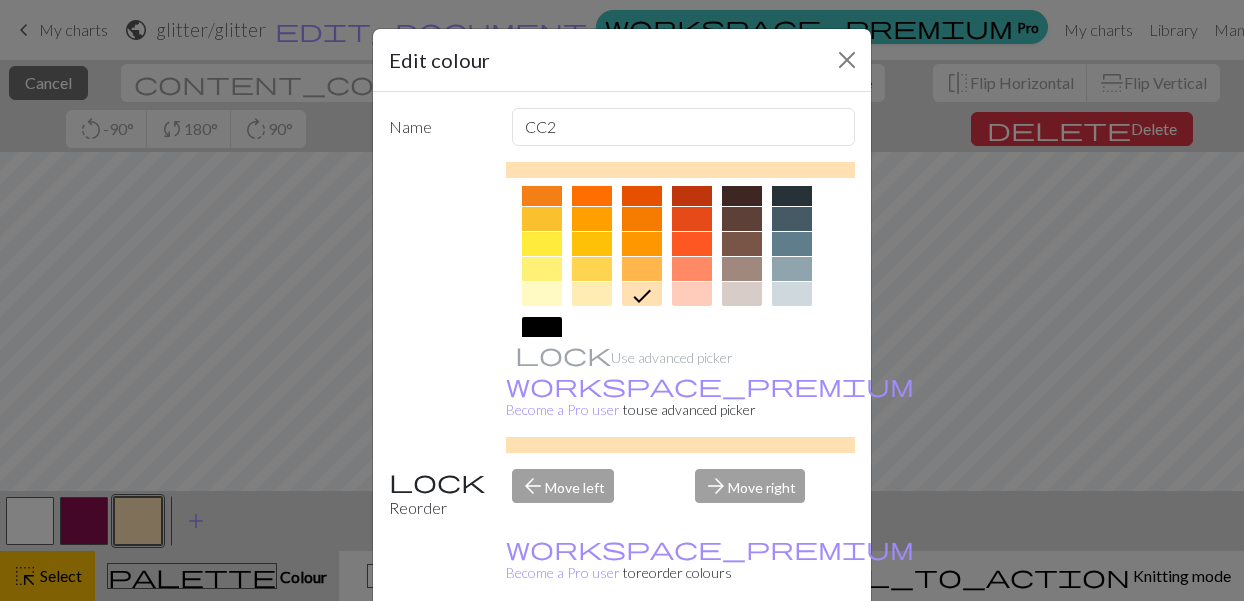 scroll, scrollTop: 272, scrollLeft: 0, axis: vertical 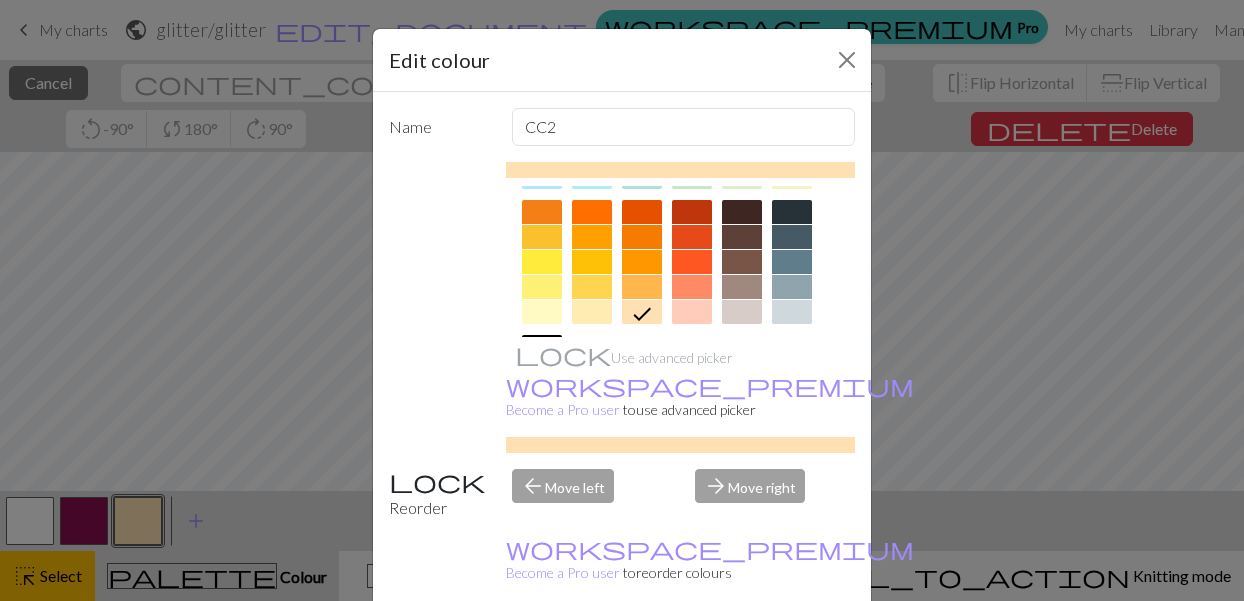 click at bounding box center (592, 312) 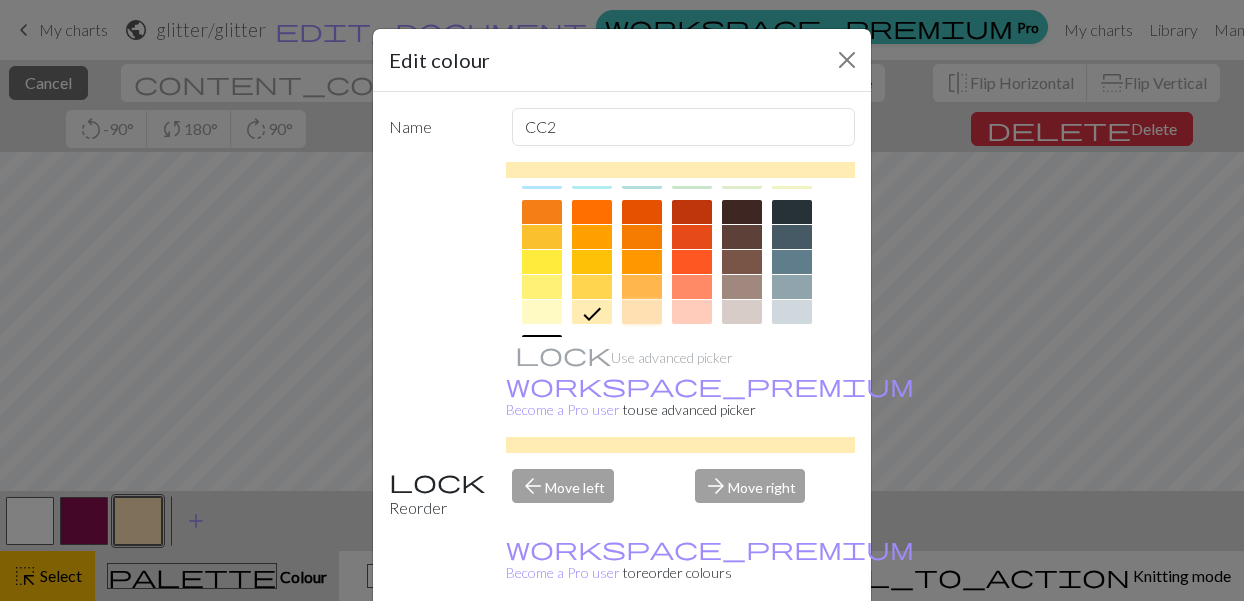 click at bounding box center (642, 312) 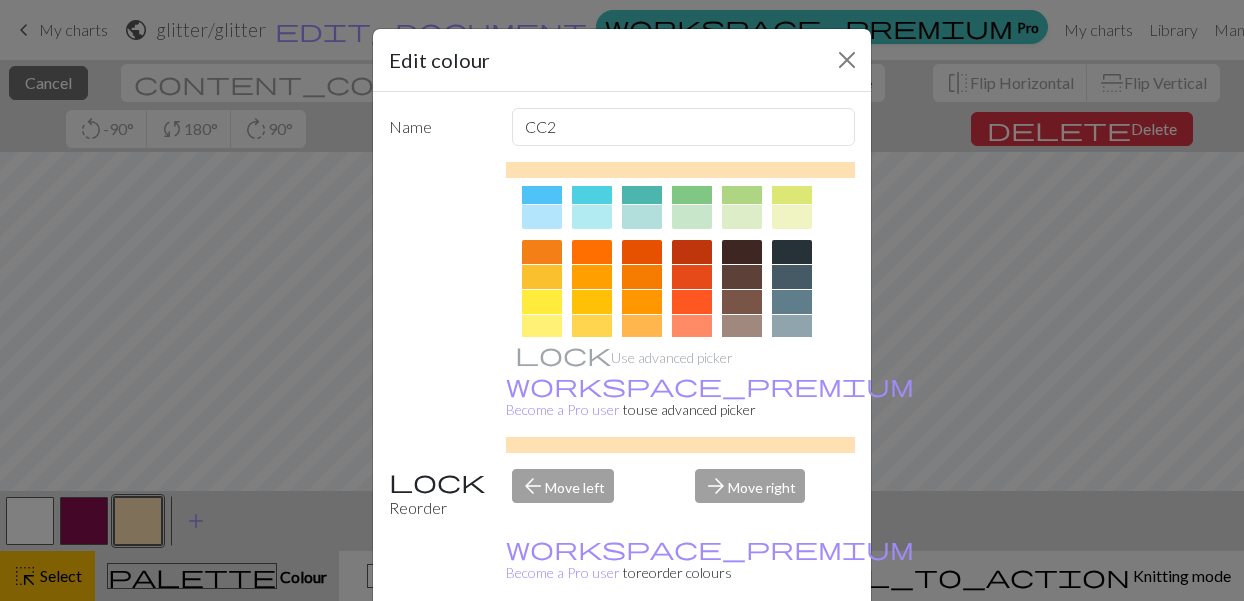 scroll, scrollTop: 239, scrollLeft: 0, axis: vertical 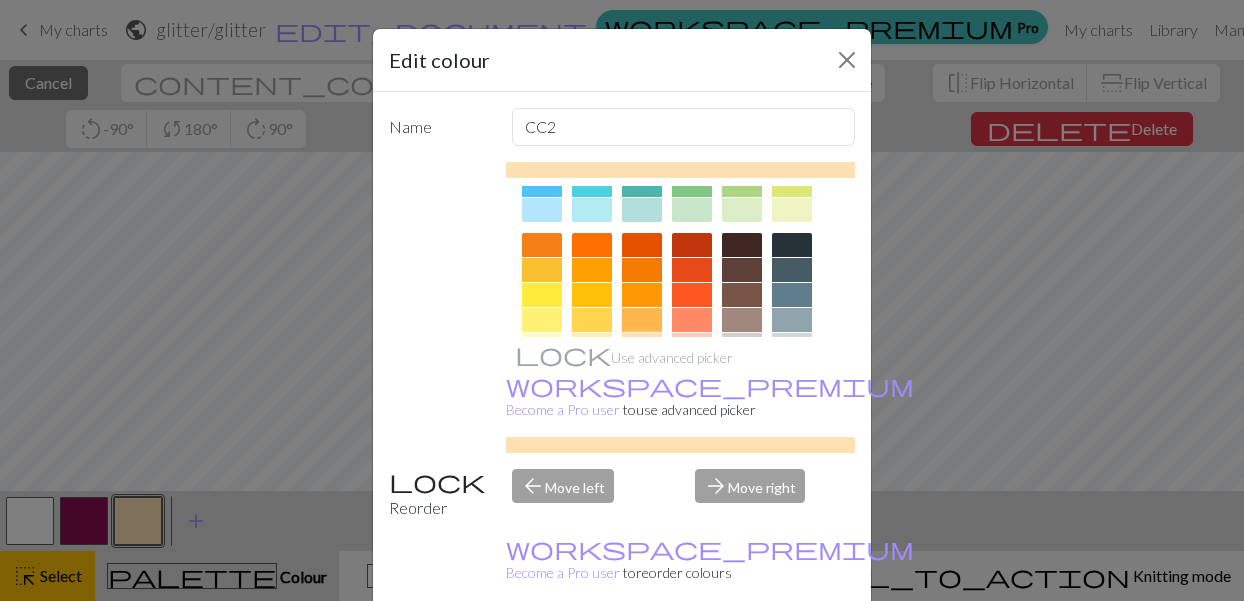 click on "Done" at bounding box center [742, 652] 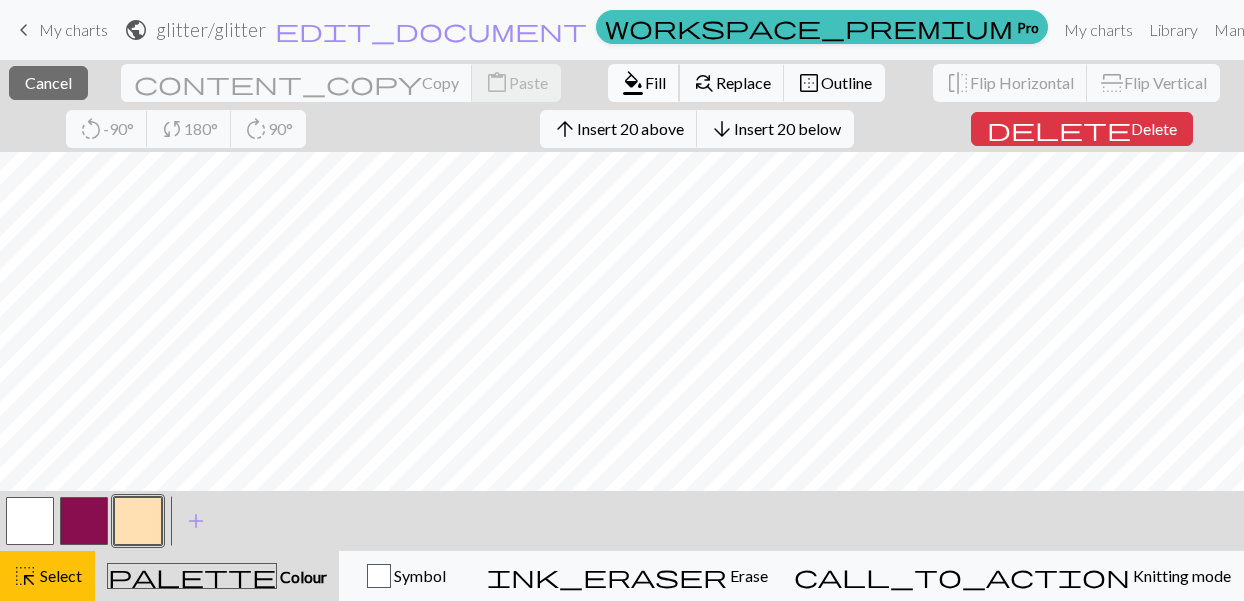 click on "Fill" at bounding box center [655, 82] 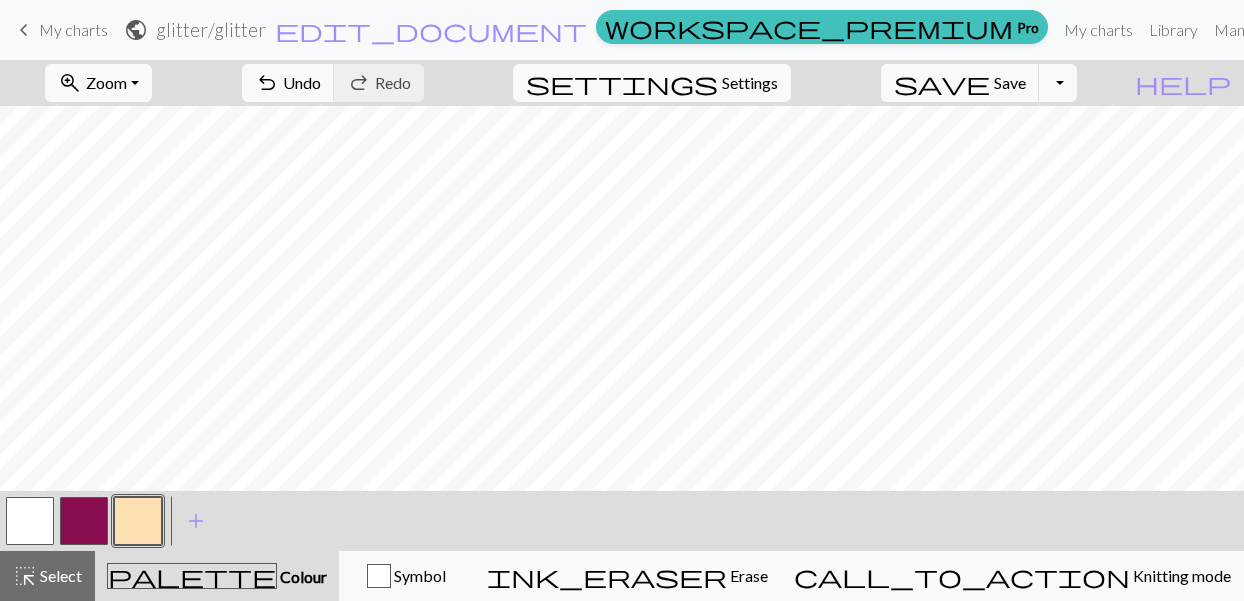 click at bounding box center (84, 521) 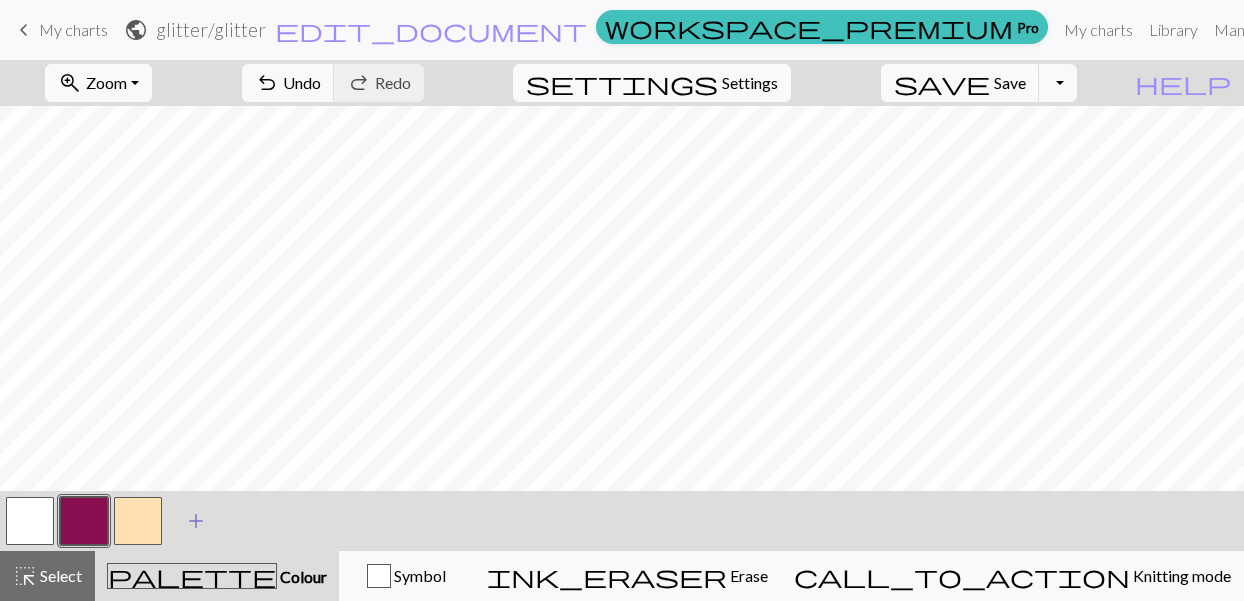 click on "add" at bounding box center [196, 521] 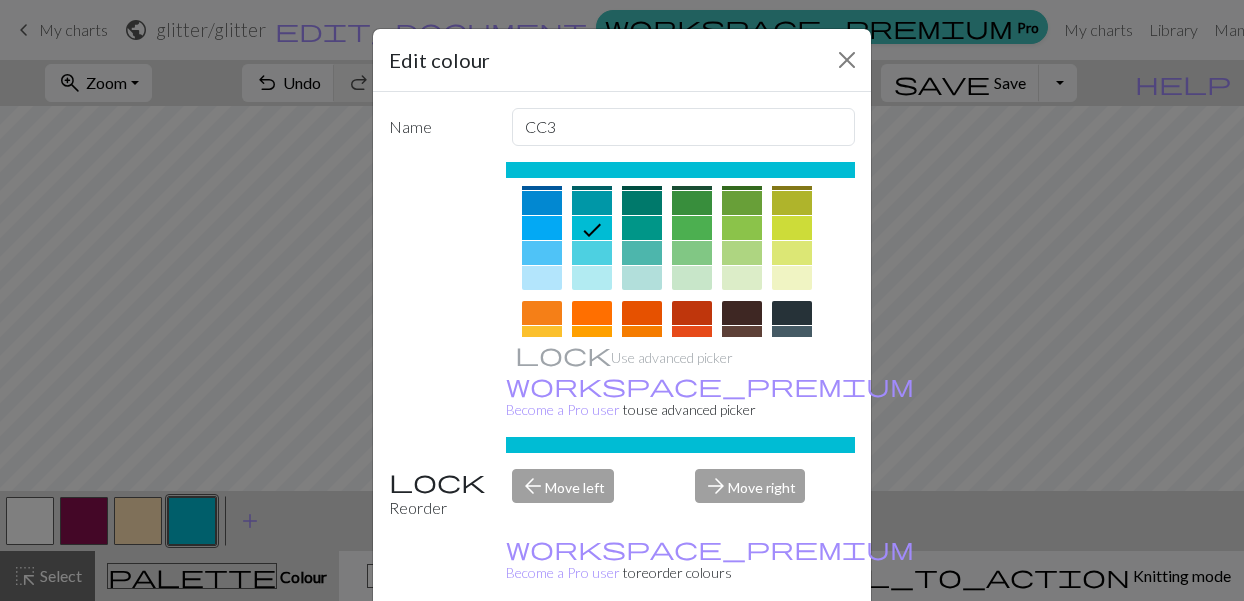 scroll, scrollTop: 169, scrollLeft: 0, axis: vertical 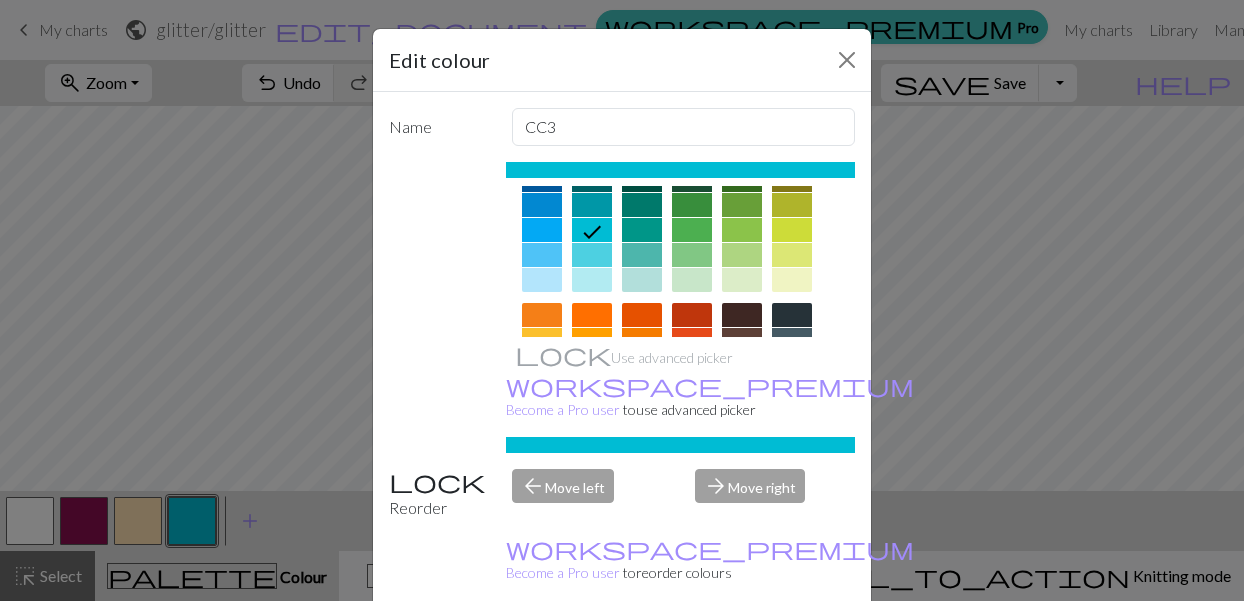 click at bounding box center (542, 280) 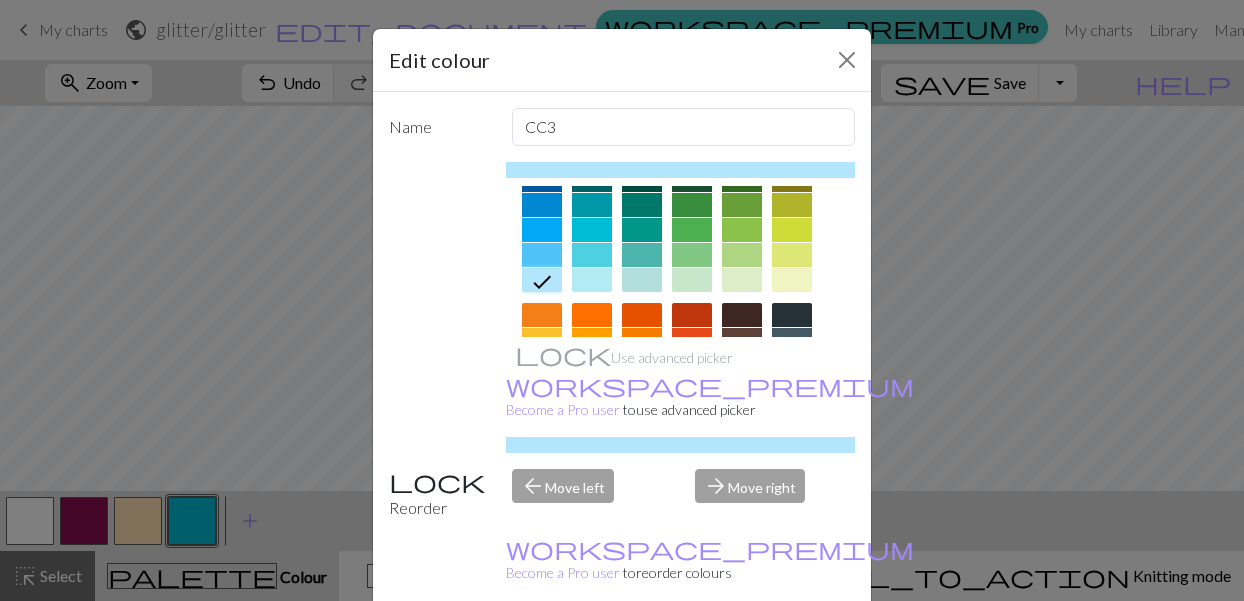 click on "Done" at bounding box center [742, 652] 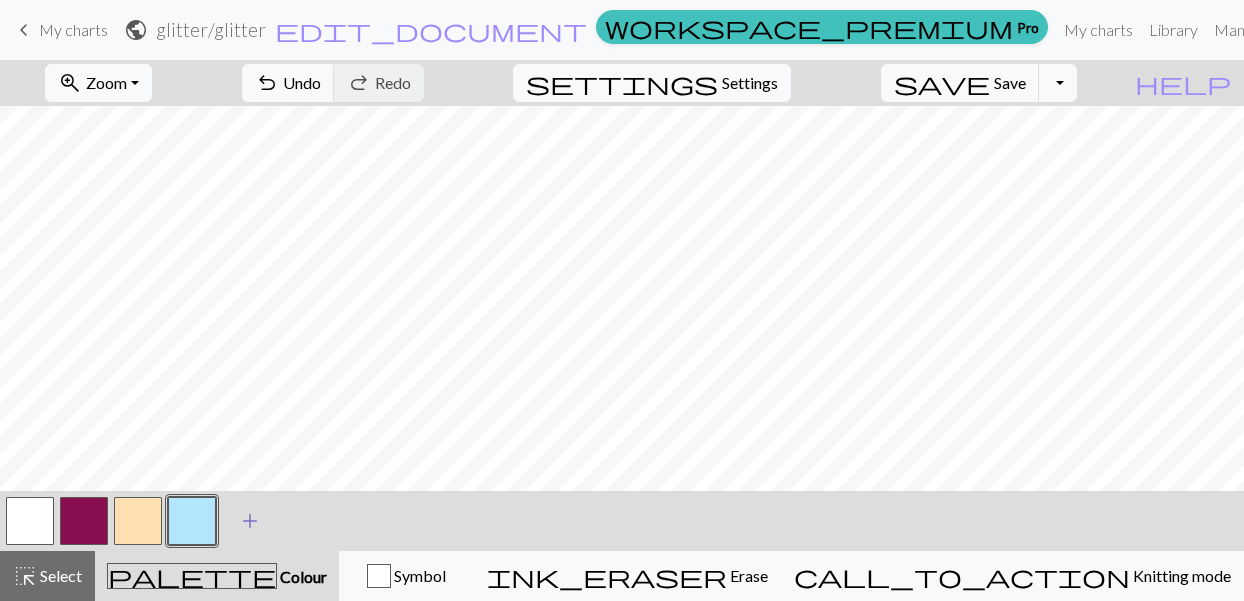 click on "add" at bounding box center (250, 521) 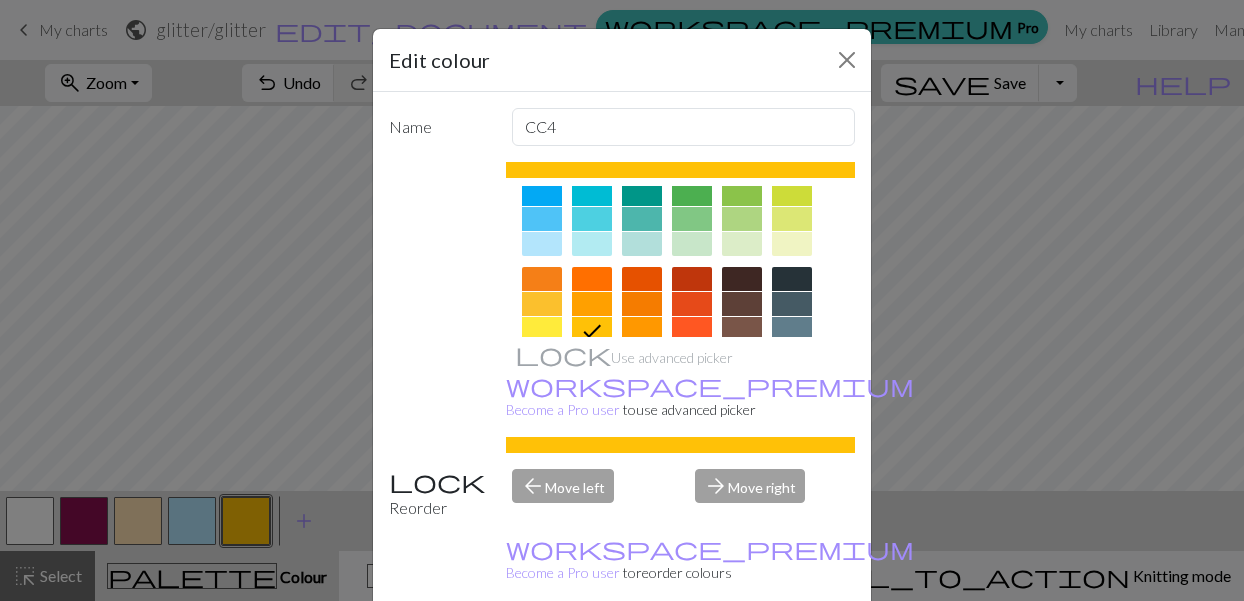scroll, scrollTop: 230, scrollLeft: 0, axis: vertical 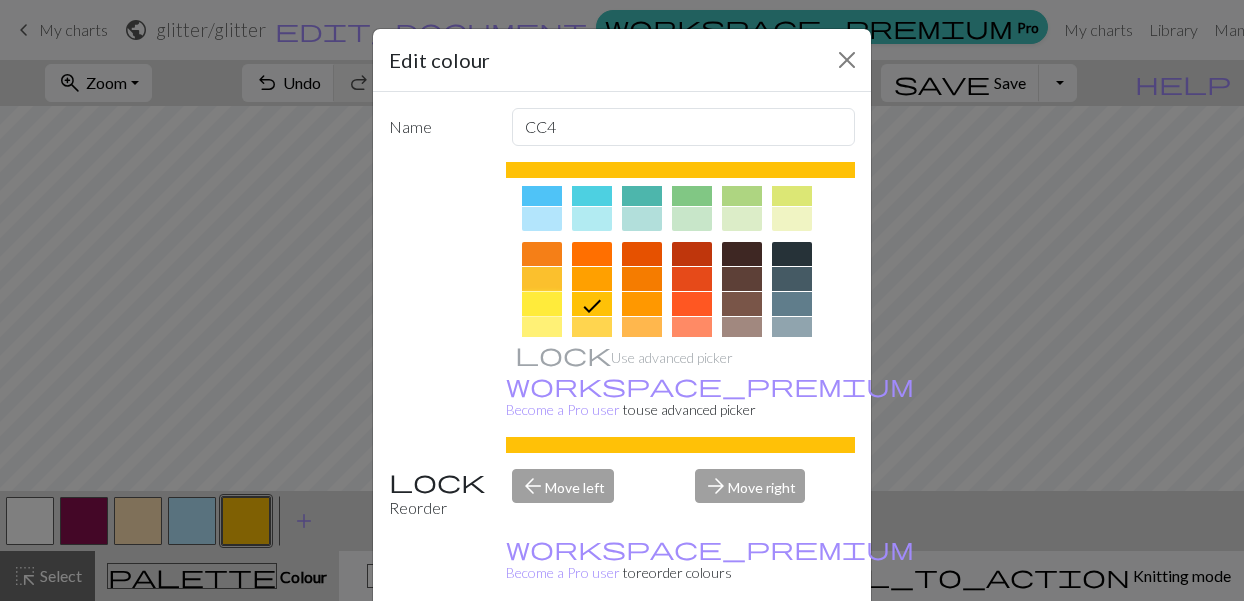 click at bounding box center [542, 304] 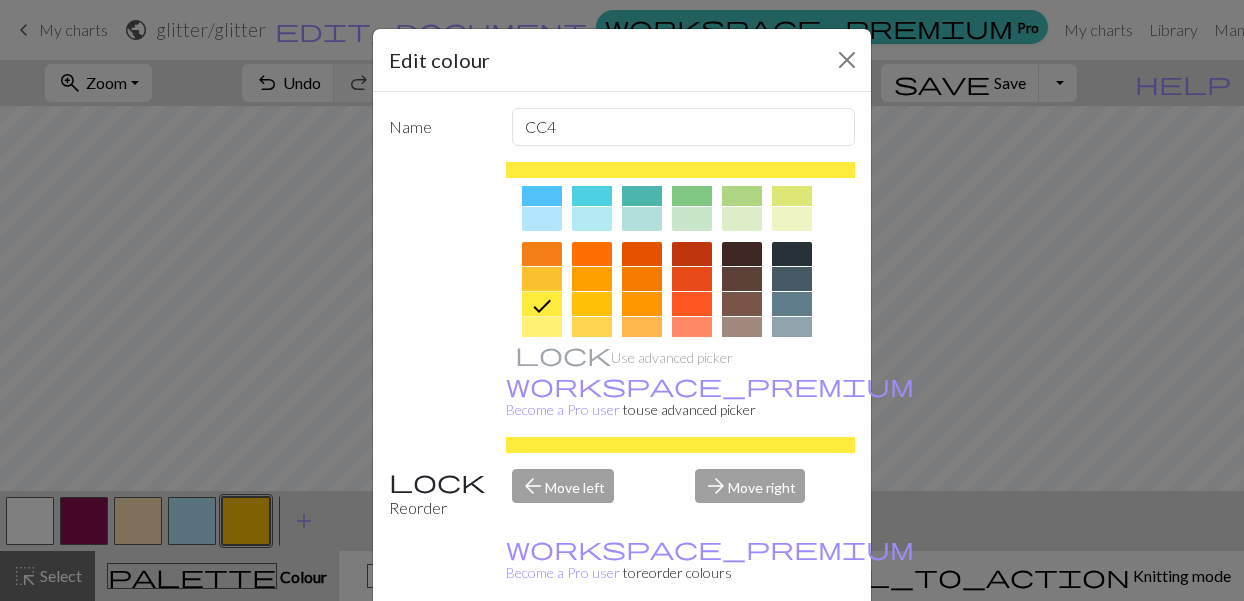 click on "Done" at bounding box center [742, 652] 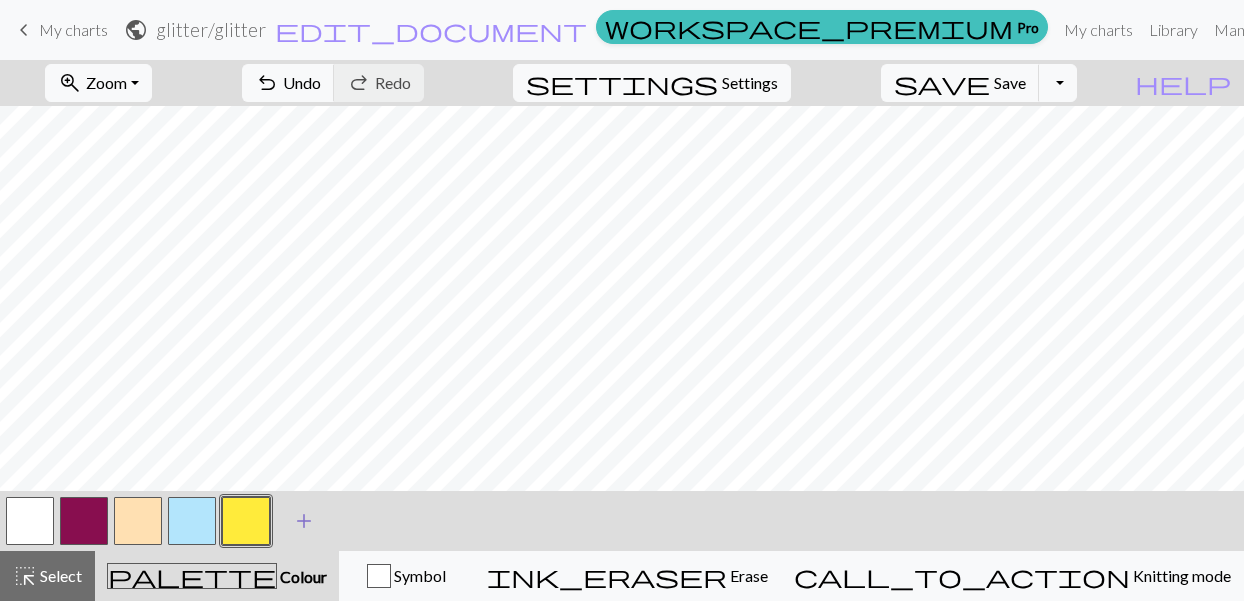 click on "add" at bounding box center [304, 521] 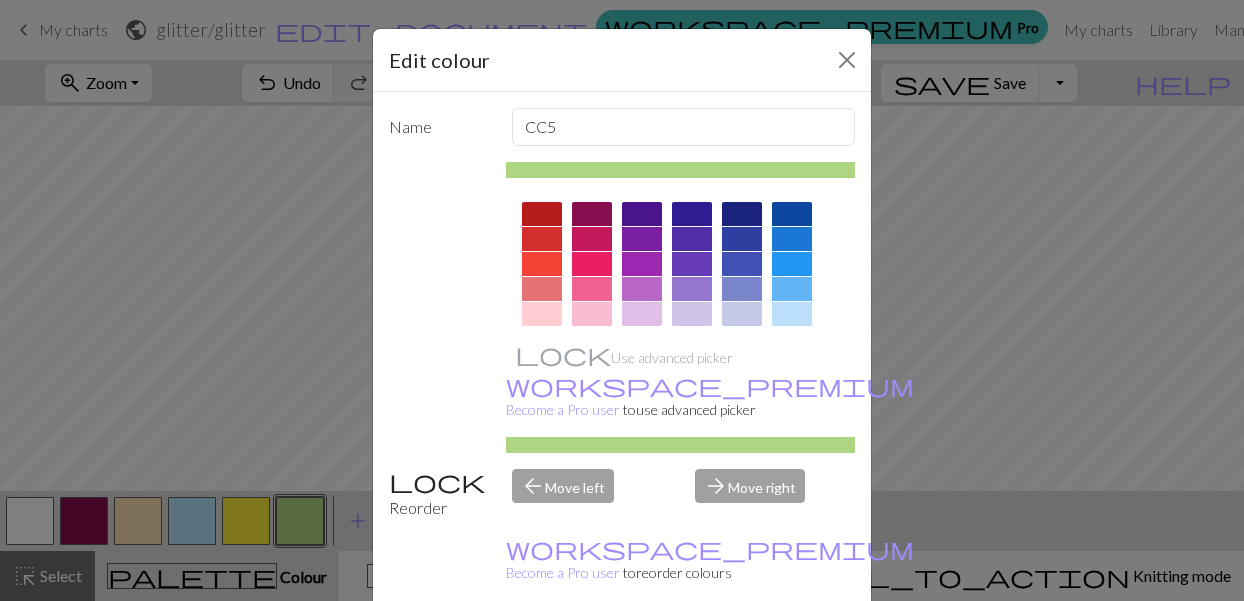 click at bounding box center (592, 289) 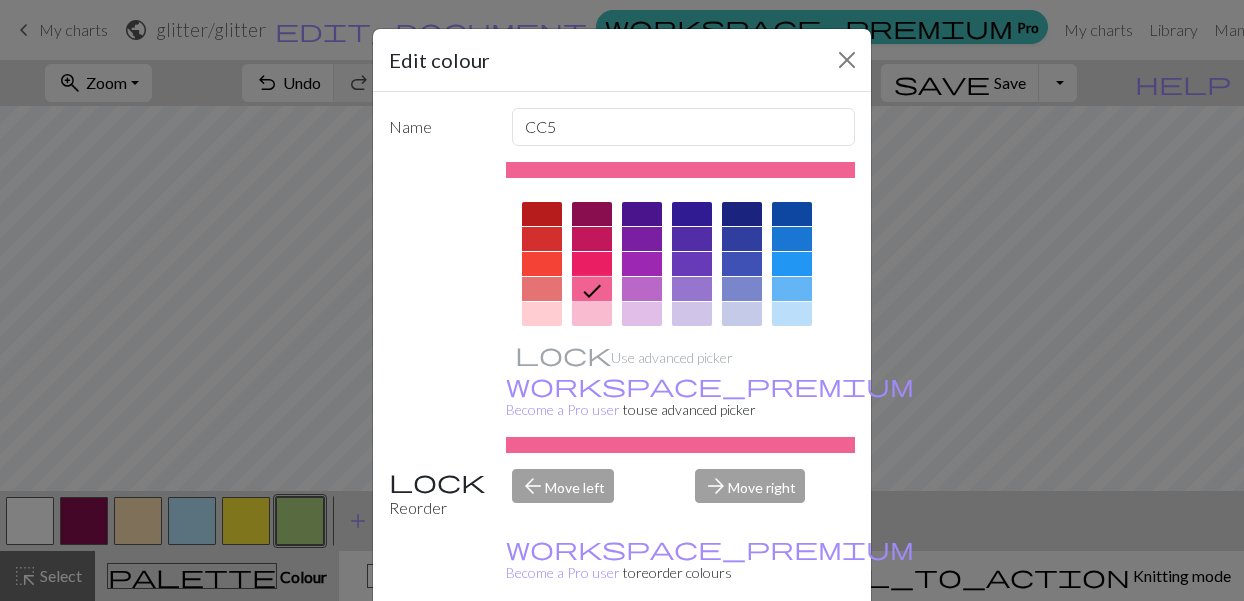 click on "Done" at bounding box center (742, 652) 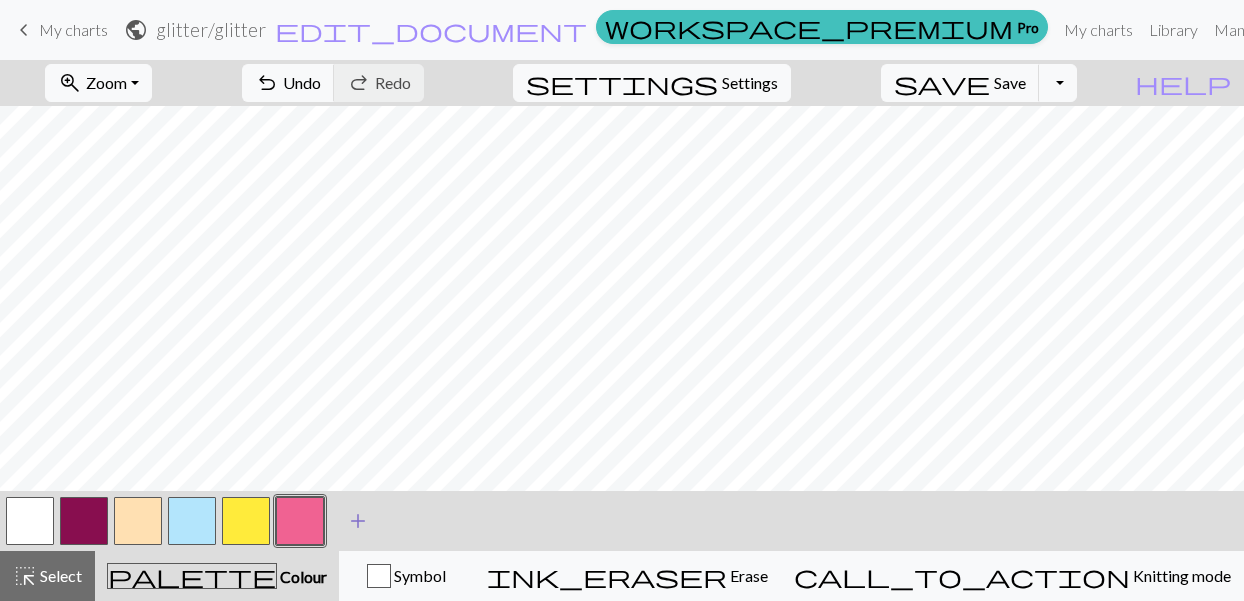 click on "add" at bounding box center (358, 521) 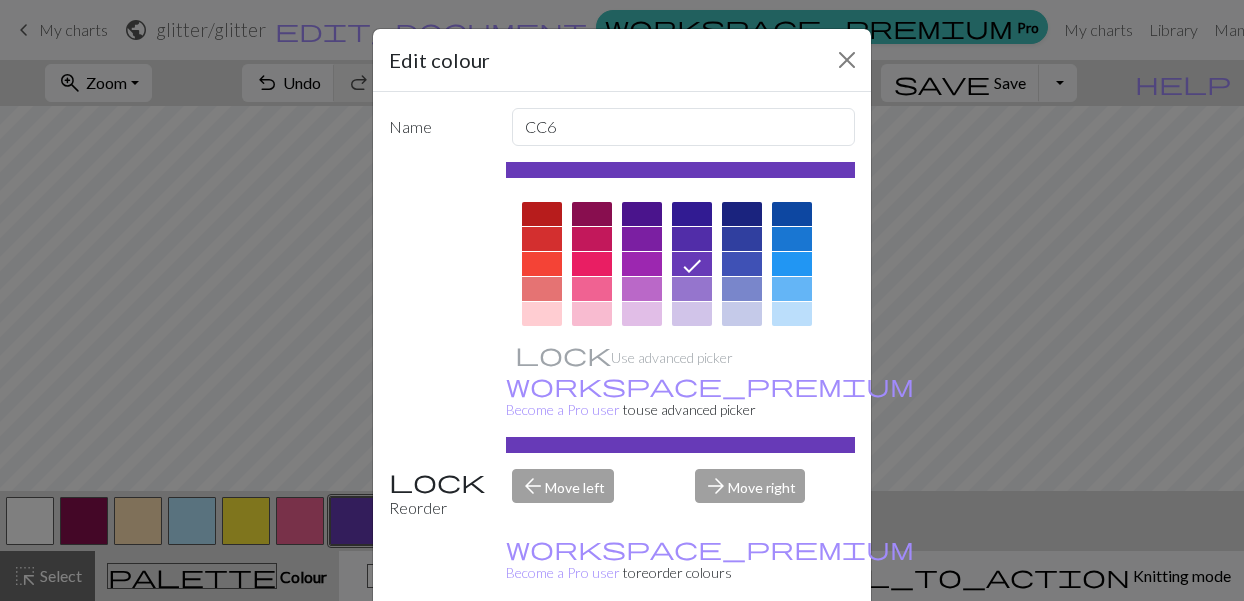 scroll, scrollTop: 74, scrollLeft: 0, axis: vertical 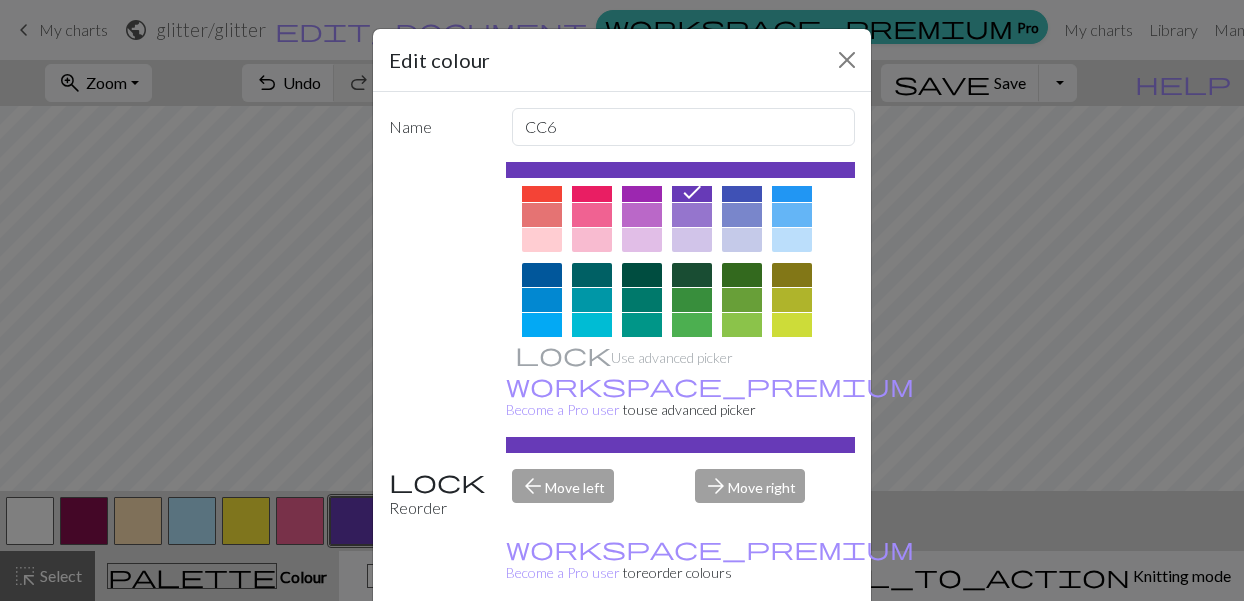click at bounding box center (642, 240) 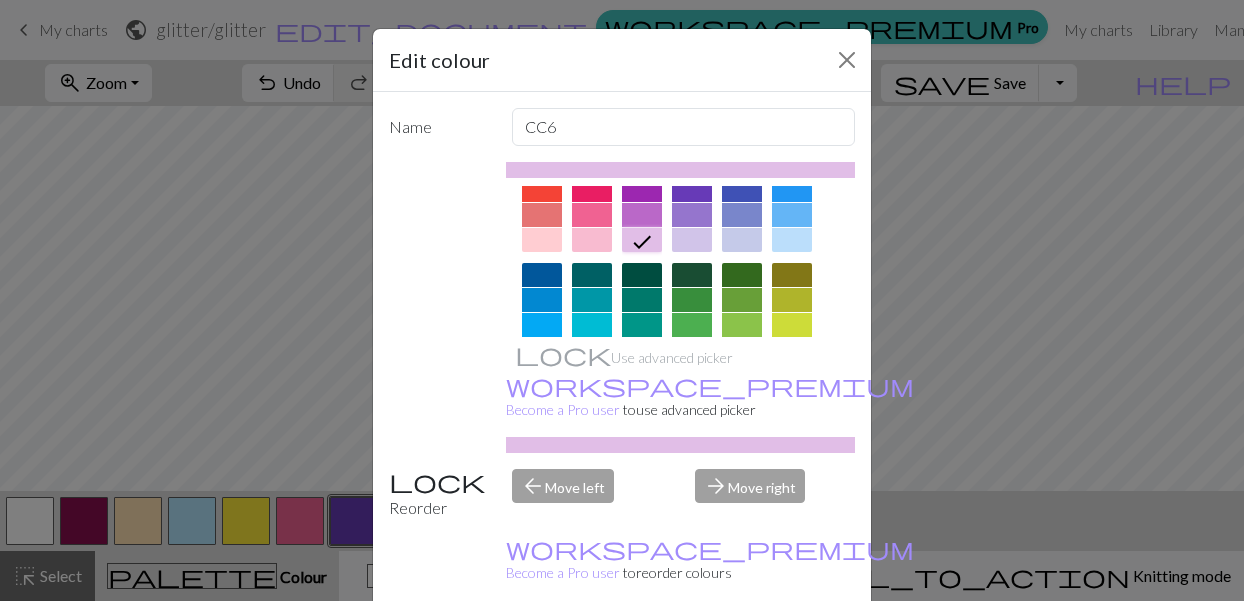 click on "Done" at bounding box center [742, 652] 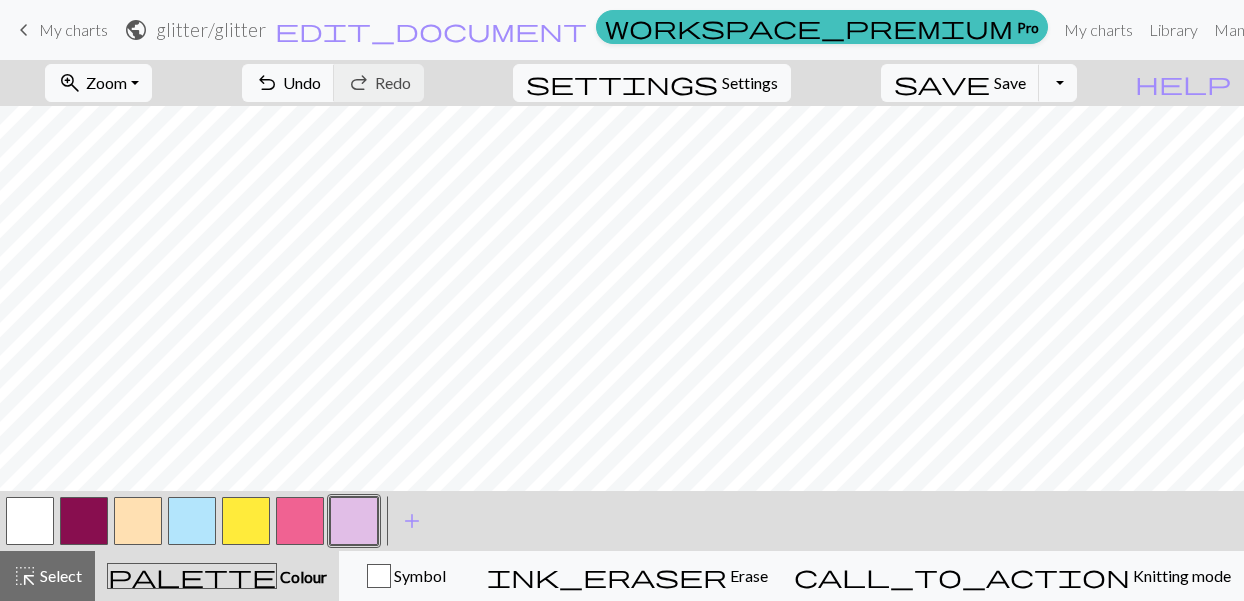 click at bounding box center [84, 521] 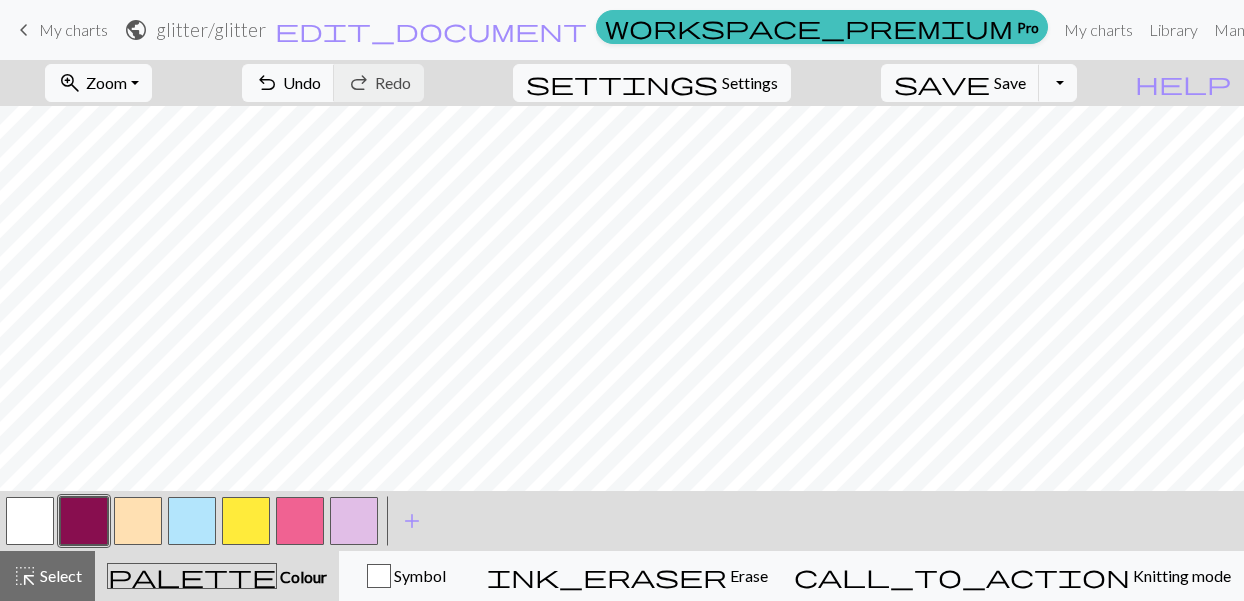 click at bounding box center (84, 521) 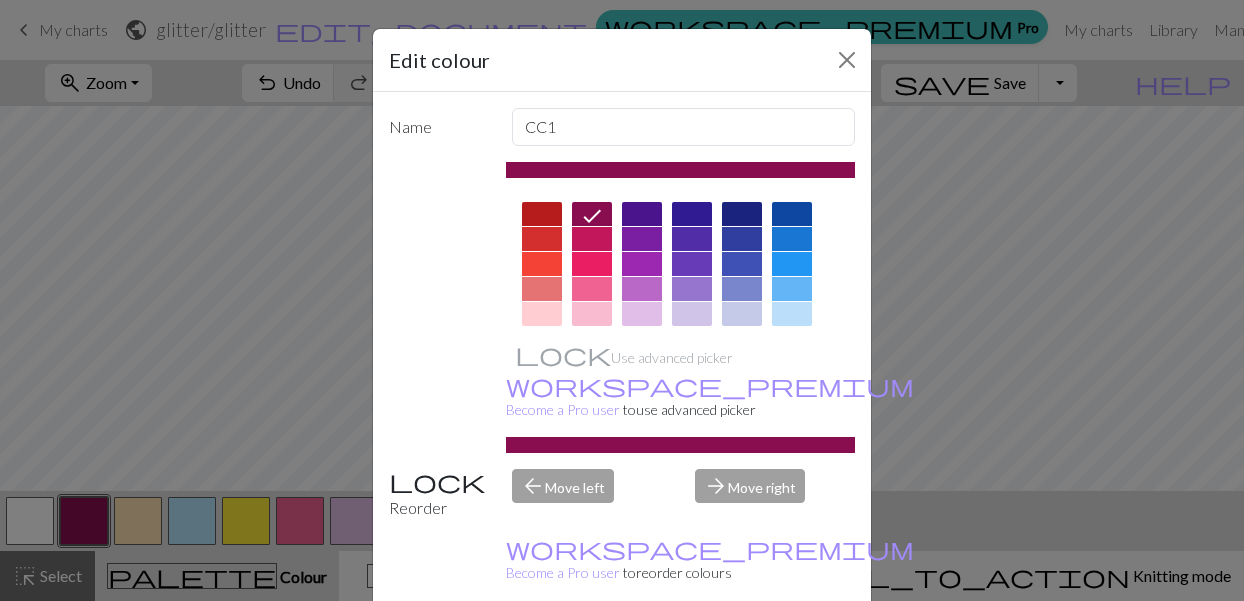 click at bounding box center (542, 214) 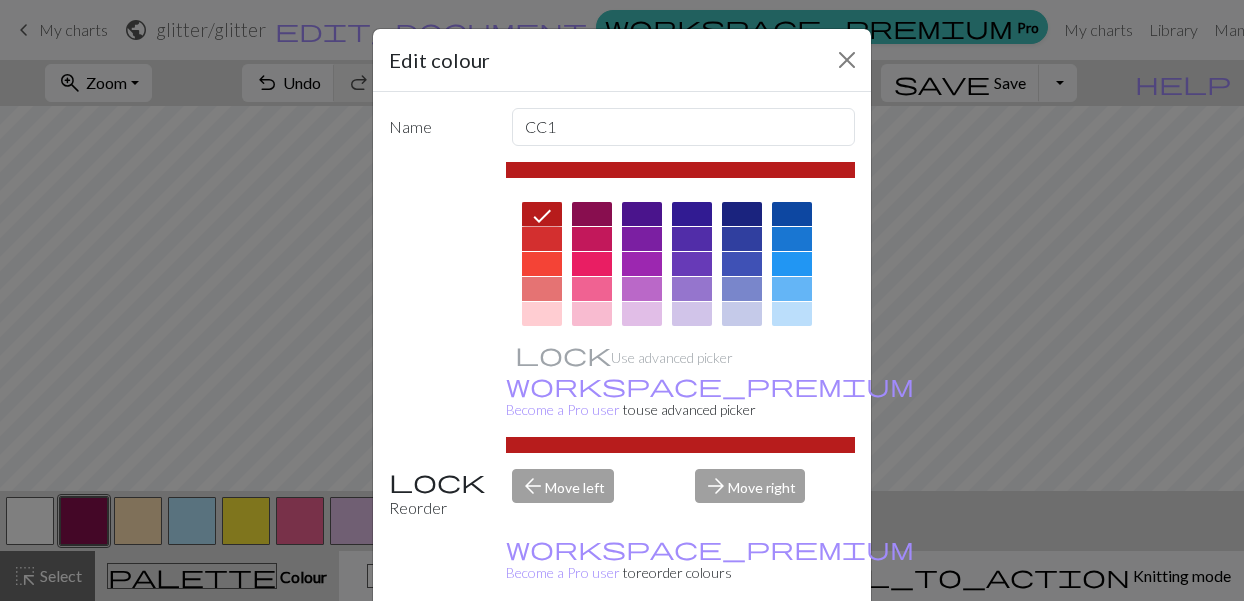 click on "Done" at bounding box center [742, 652] 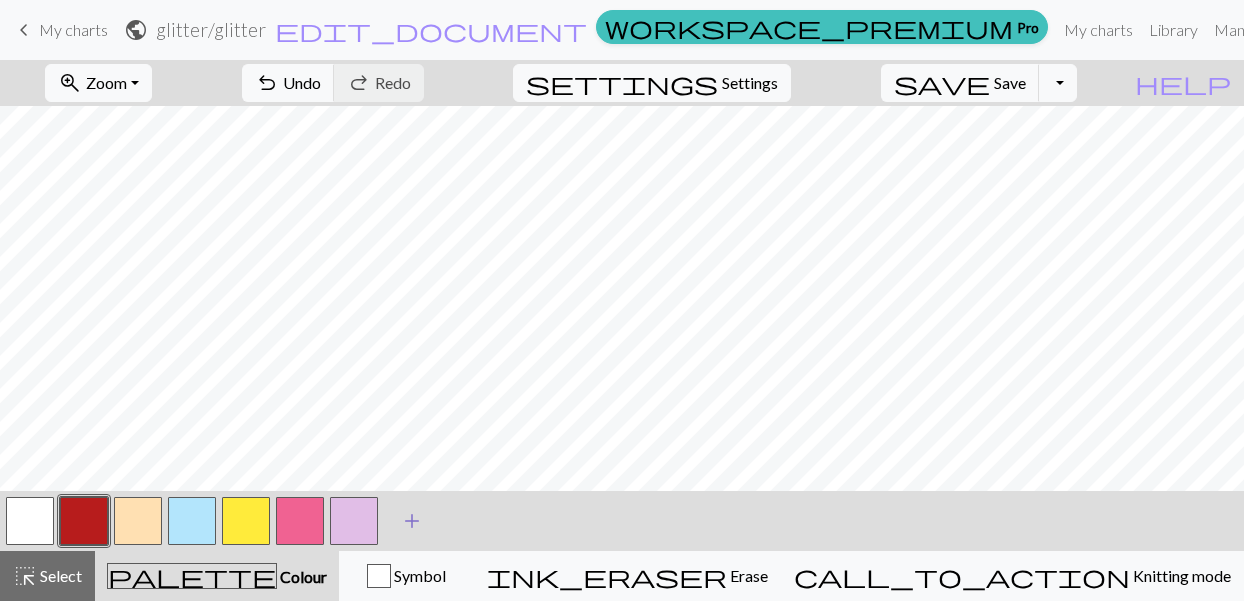 click on "add" at bounding box center [412, 521] 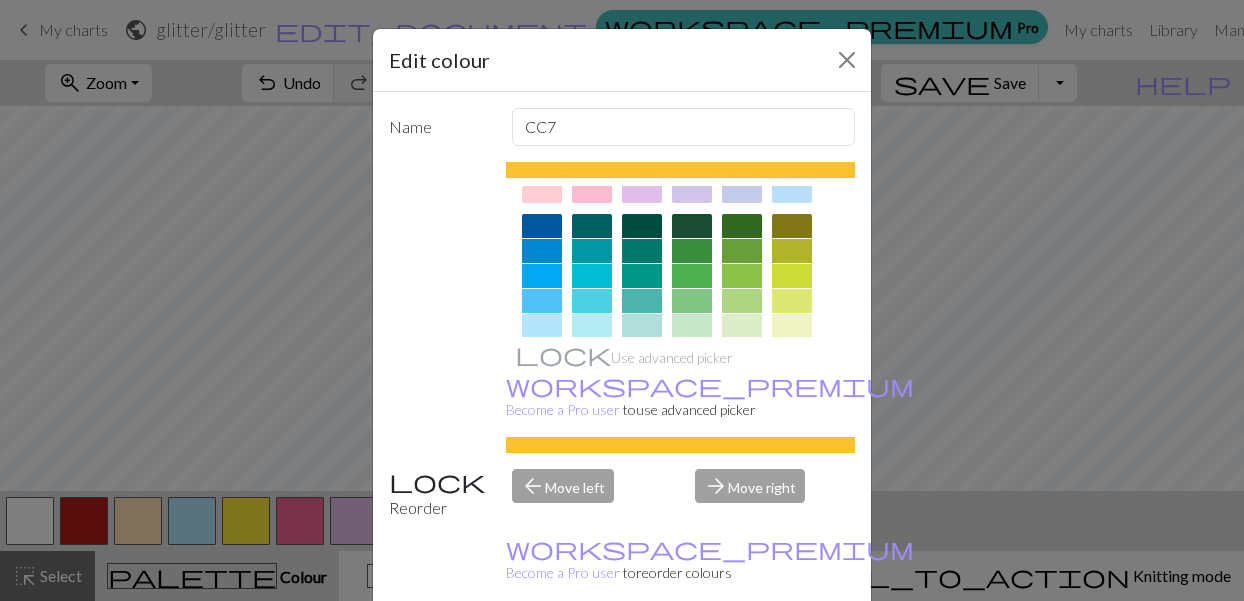 scroll, scrollTop: 0, scrollLeft: 0, axis: both 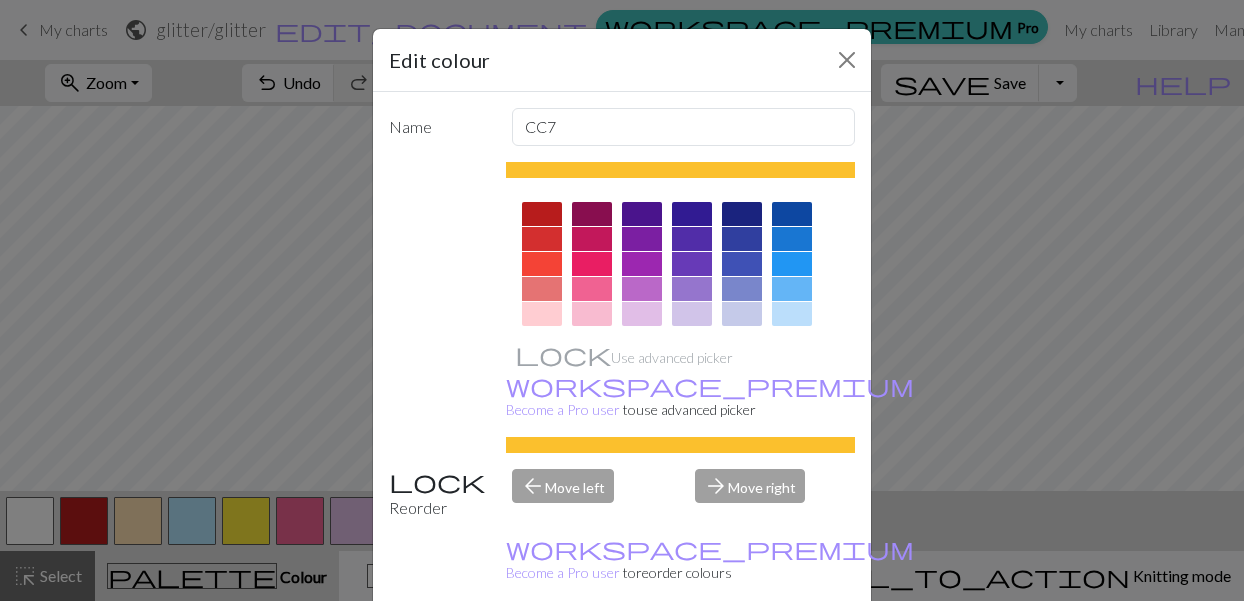 click at bounding box center (742, 214) 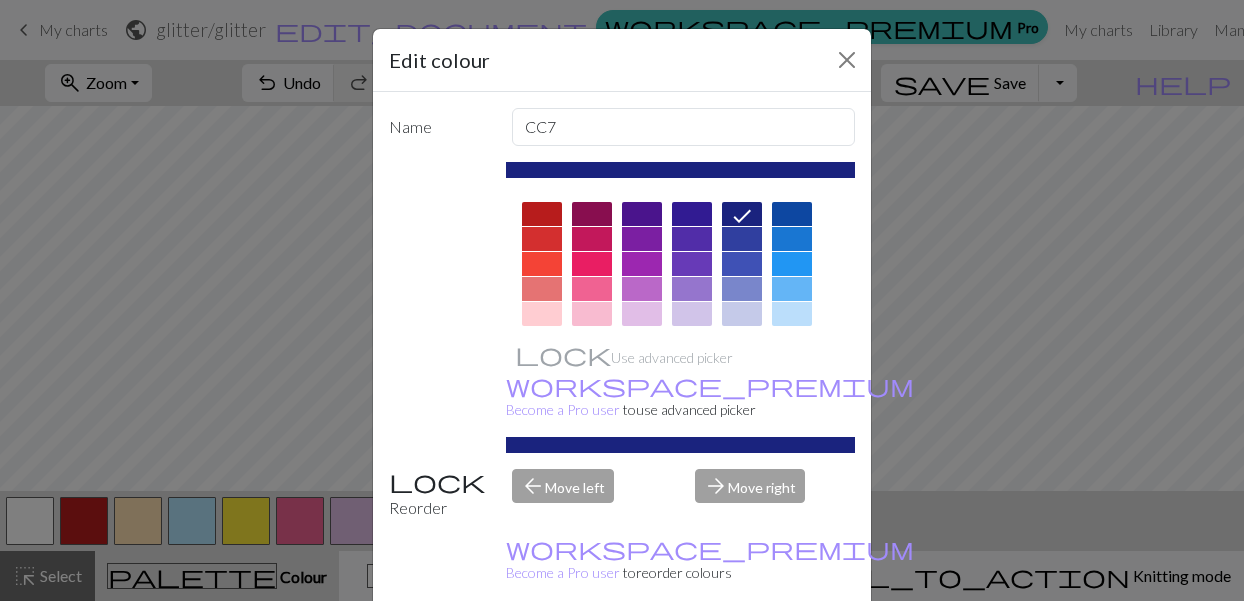 click on "Done" at bounding box center [742, 652] 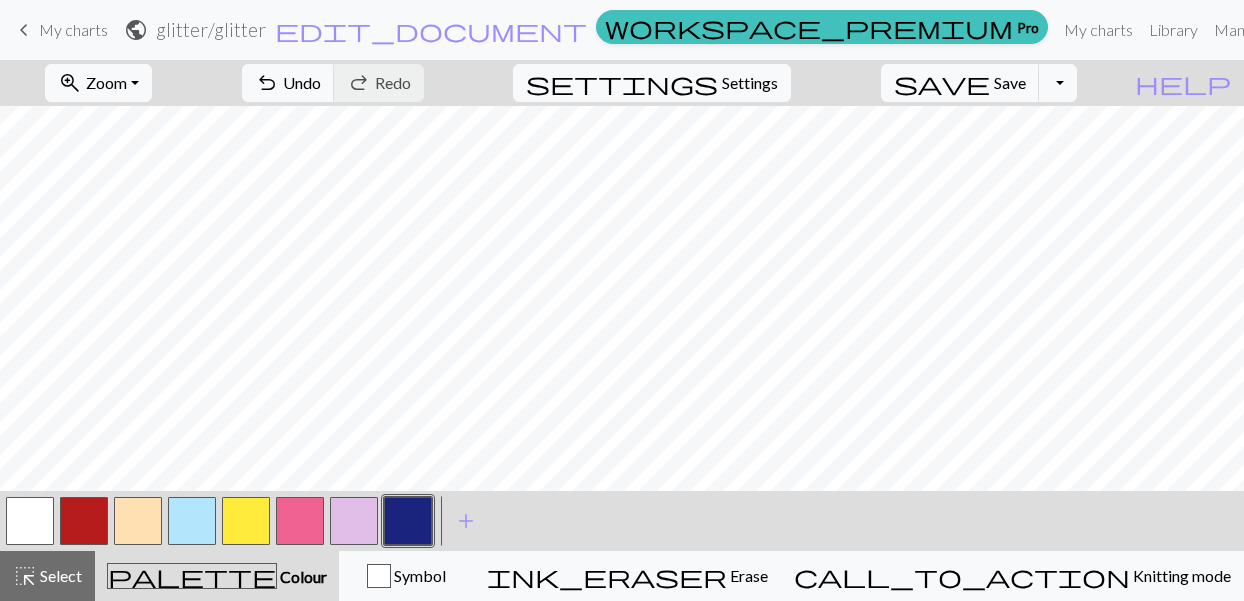 click at bounding box center (246, 521) 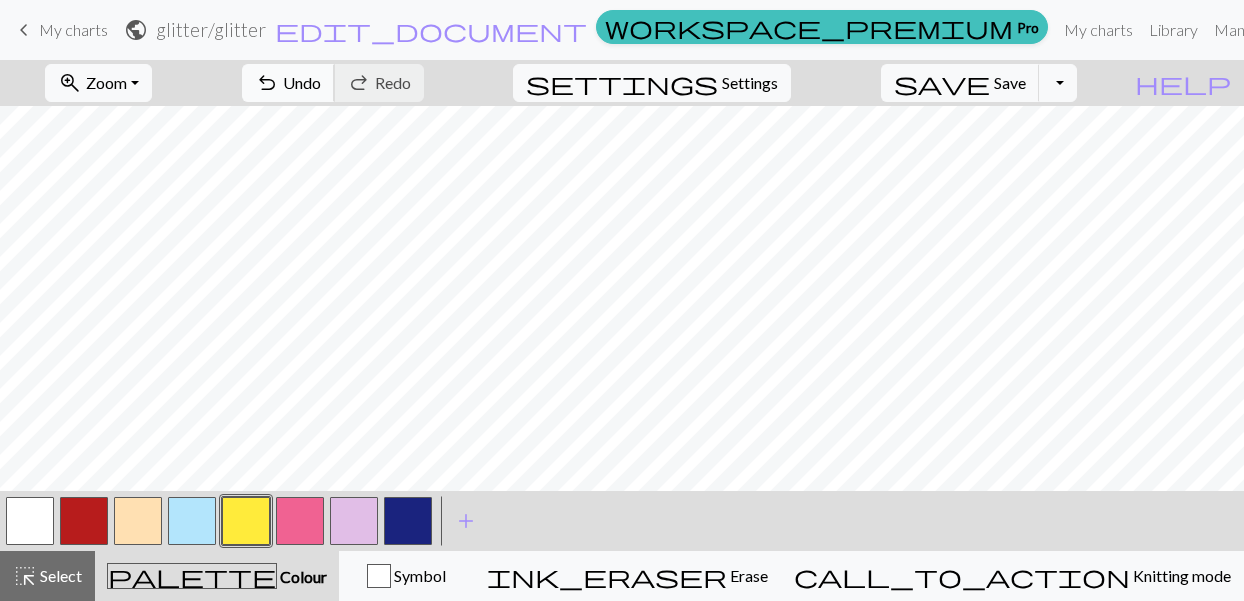 click on "Undo" at bounding box center (302, 82) 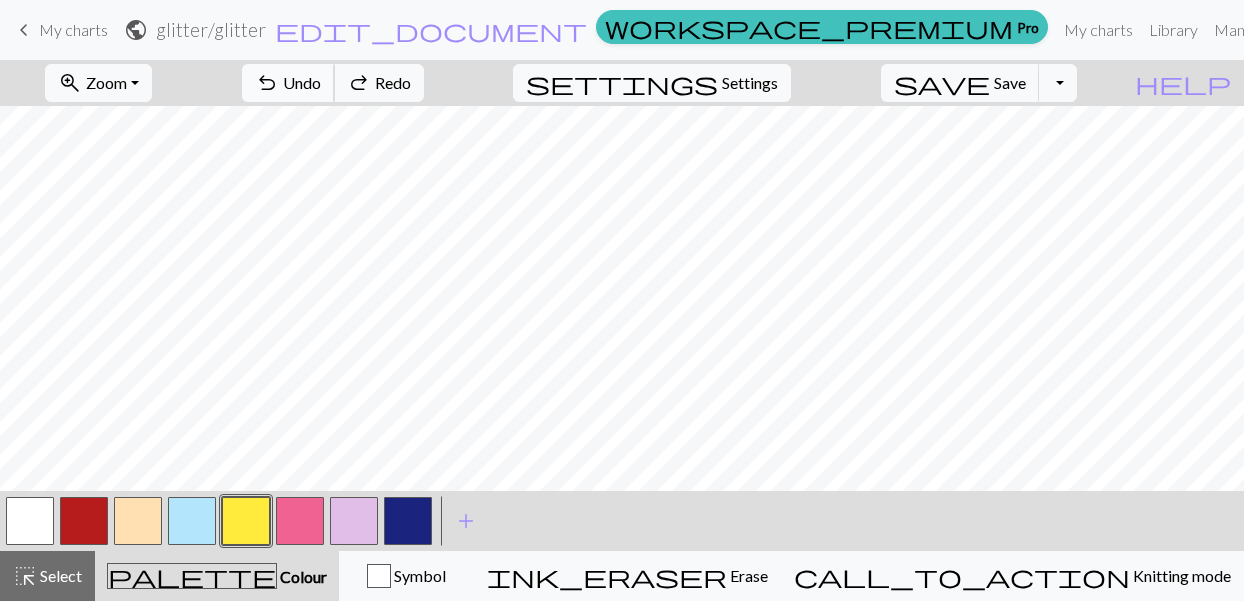 click on "Undo" at bounding box center [302, 82] 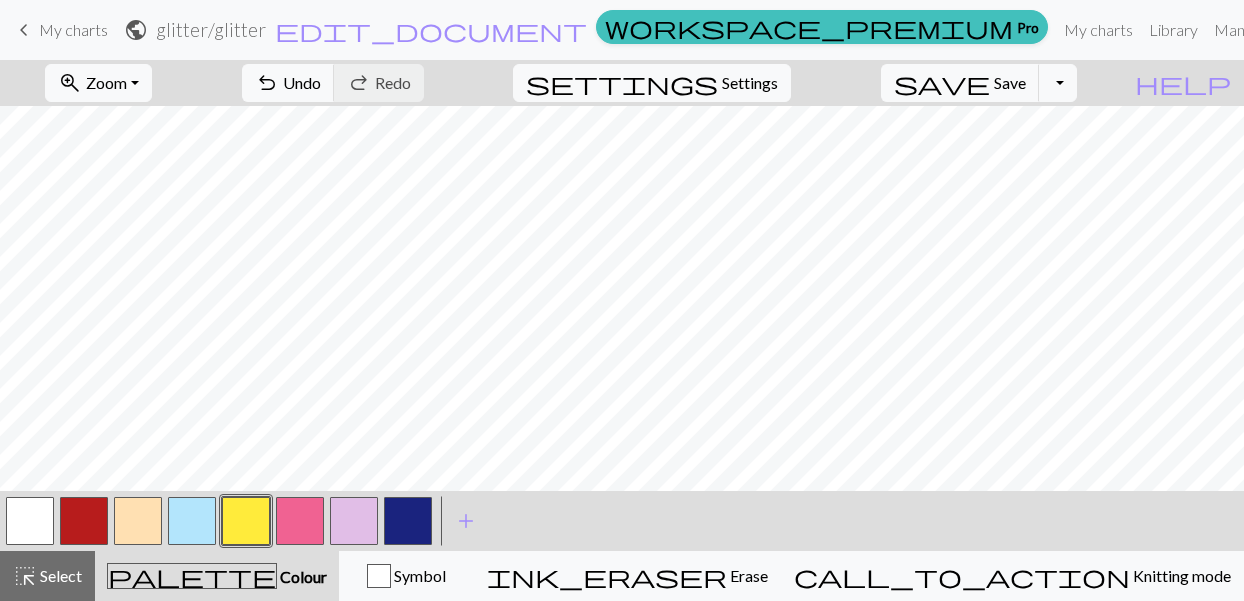 click at bounding box center [192, 521] 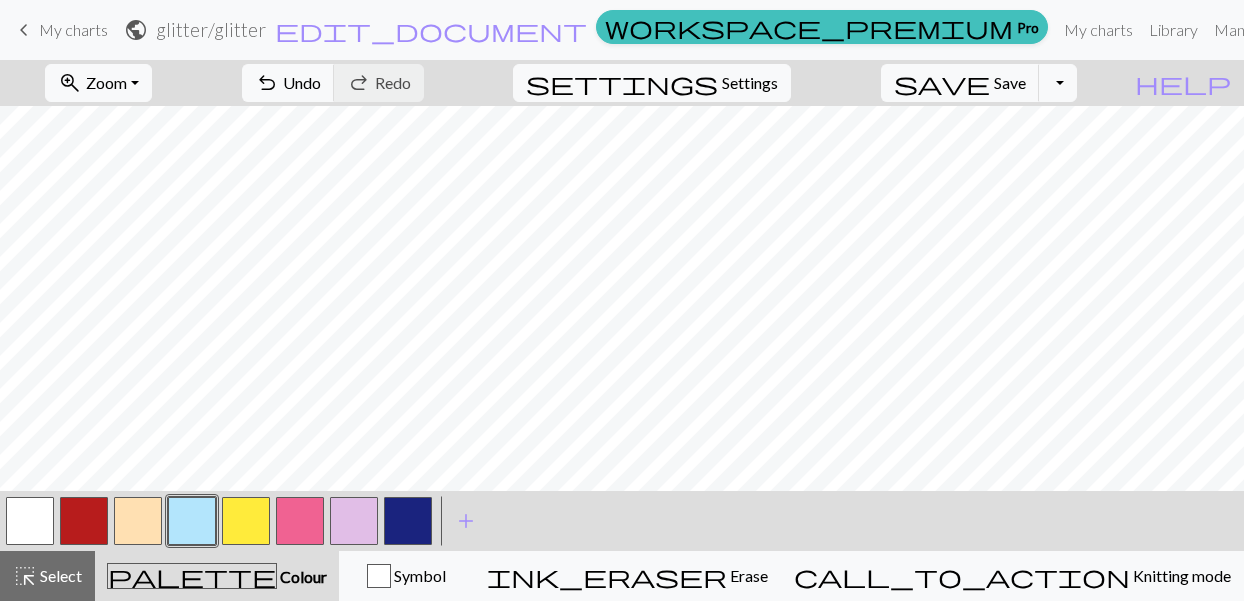 click at bounding box center [354, 521] 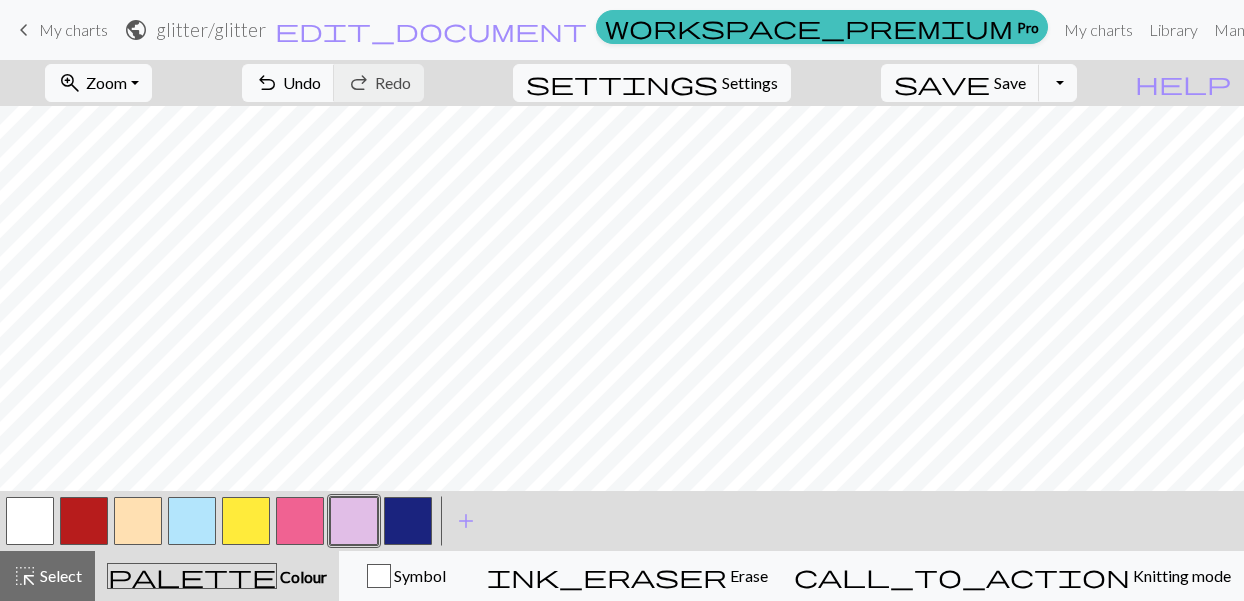 click at bounding box center [300, 521] 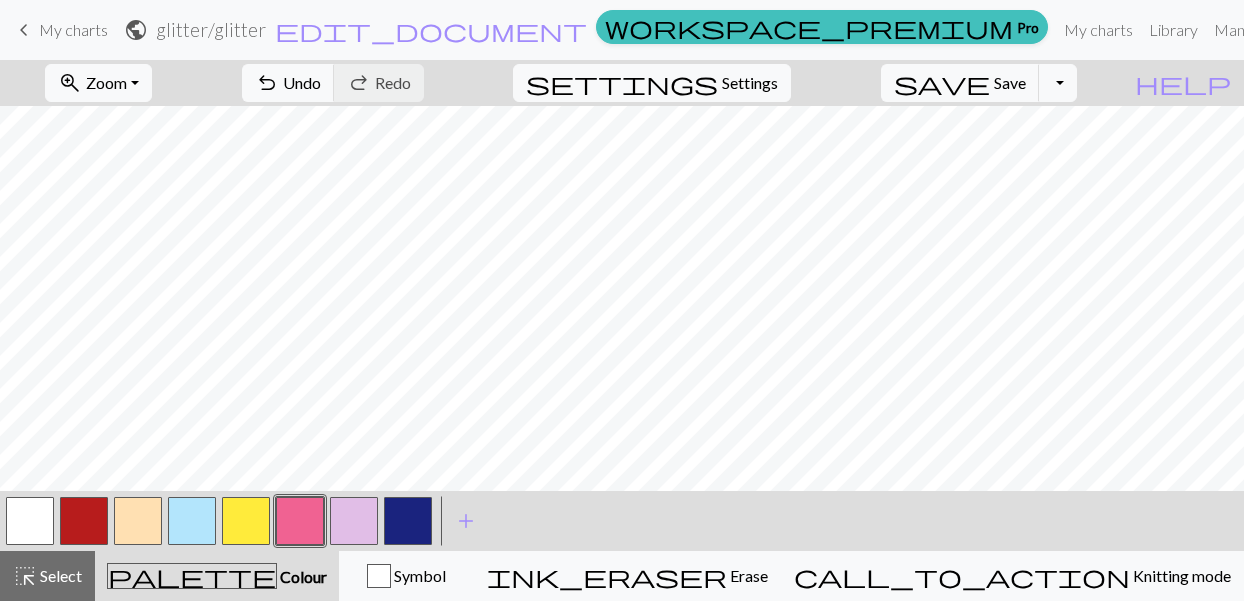 click at bounding box center (408, 521) 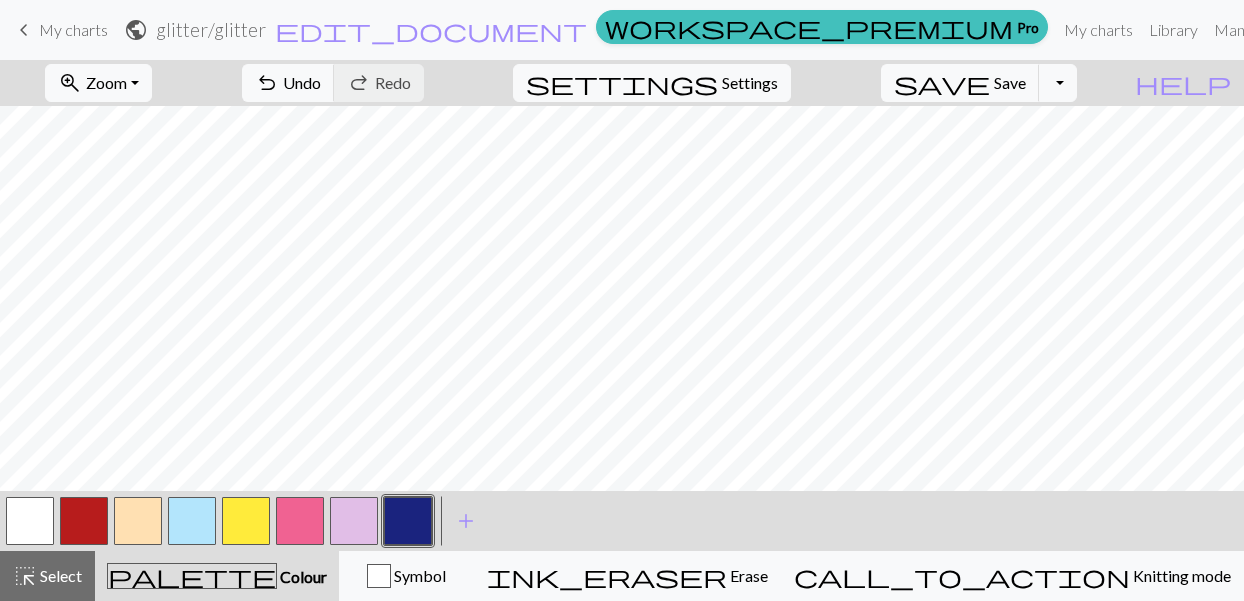 click at bounding box center (84, 521) 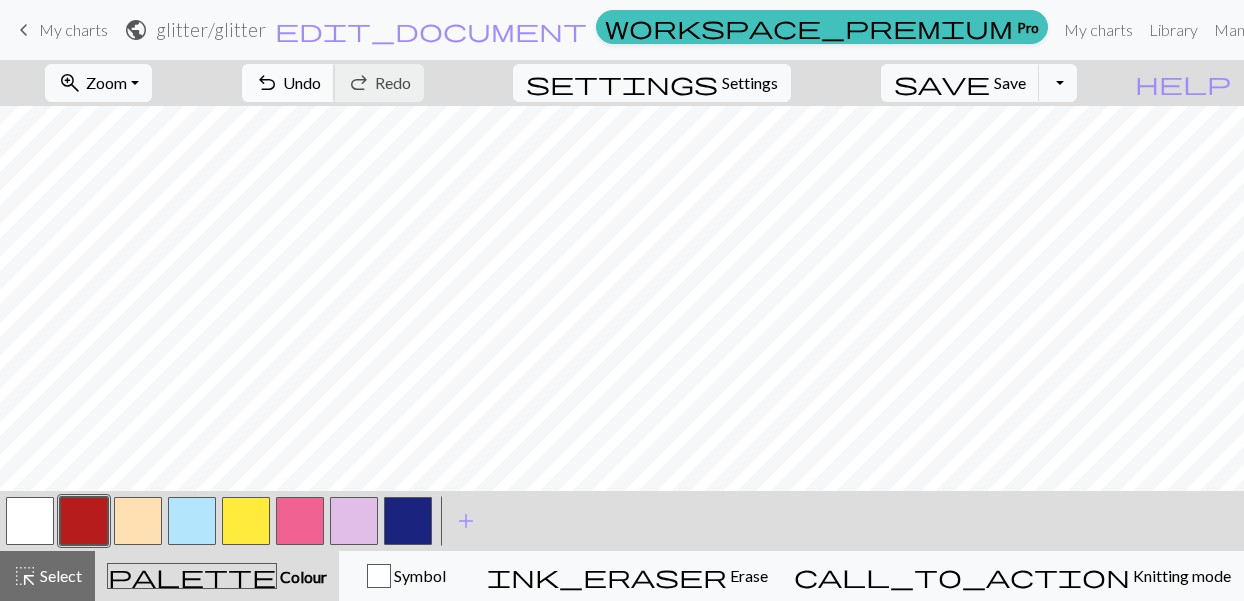 click on "undo Undo Undo" at bounding box center (288, 83) 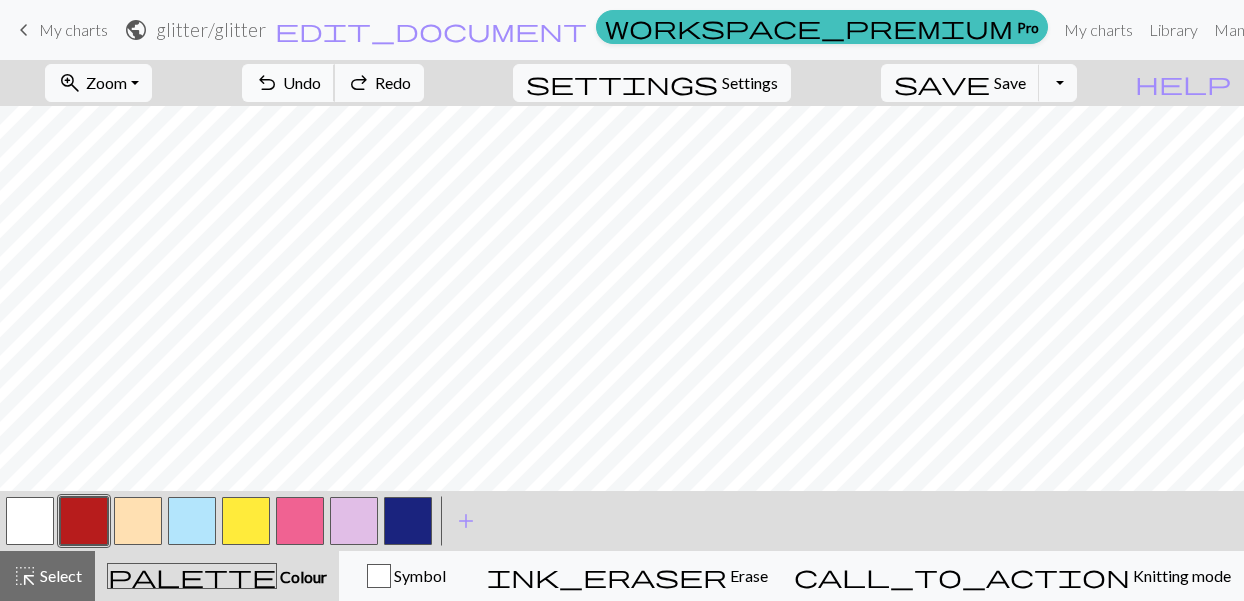 click on "Undo" at bounding box center [302, 82] 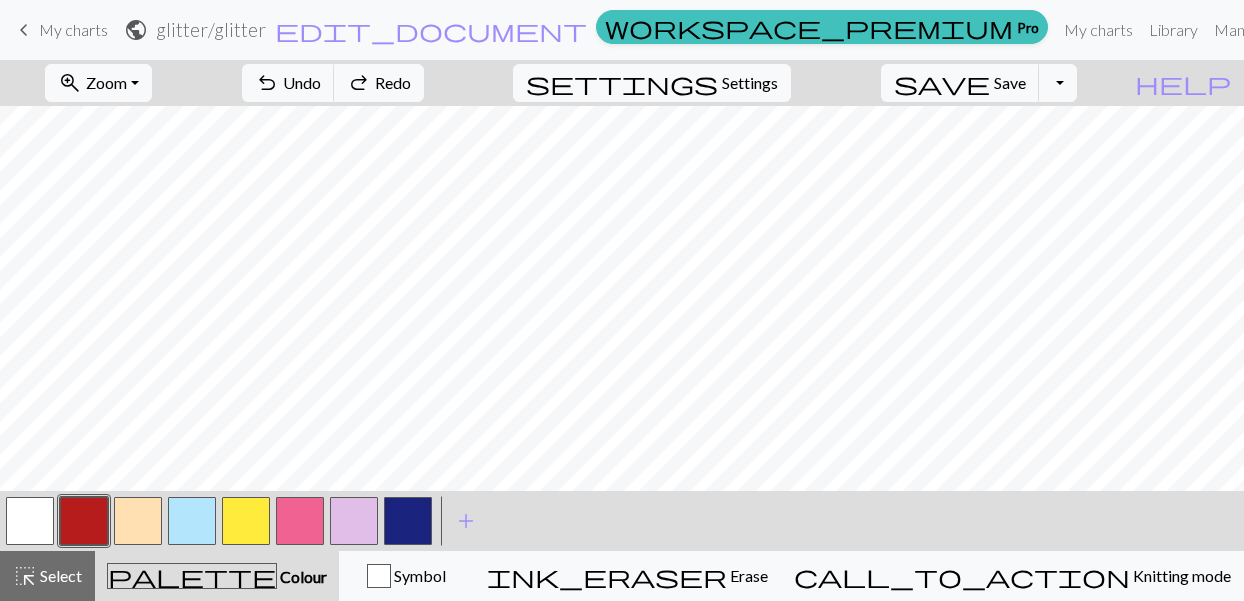 click at bounding box center (192, 521) 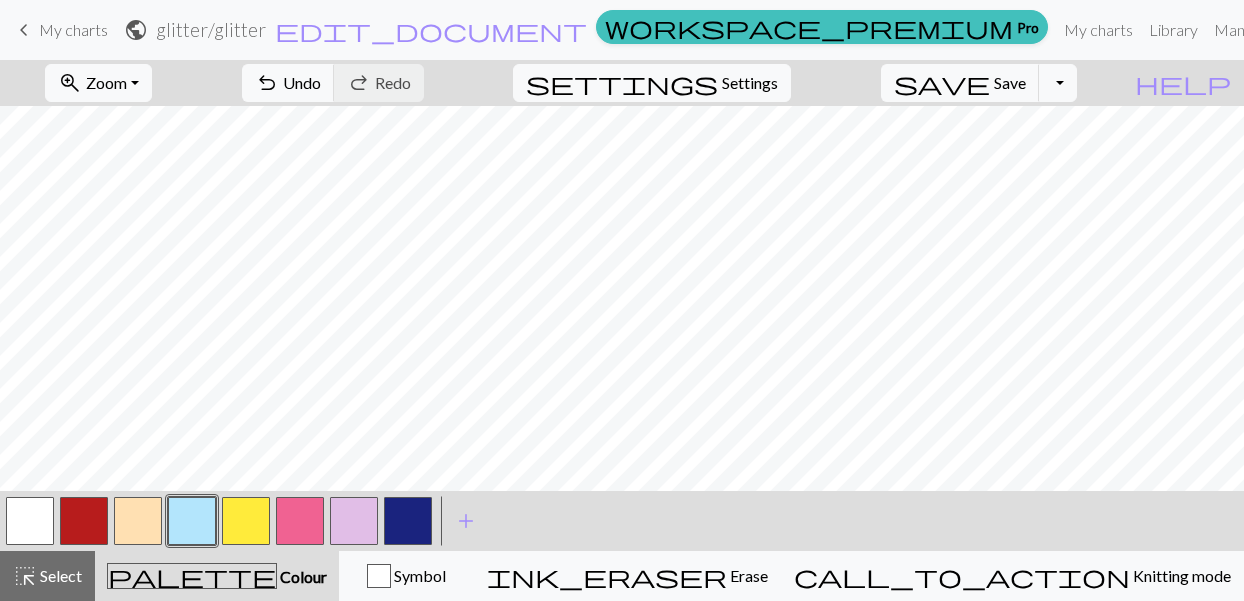click at bounding box center [246, 521] 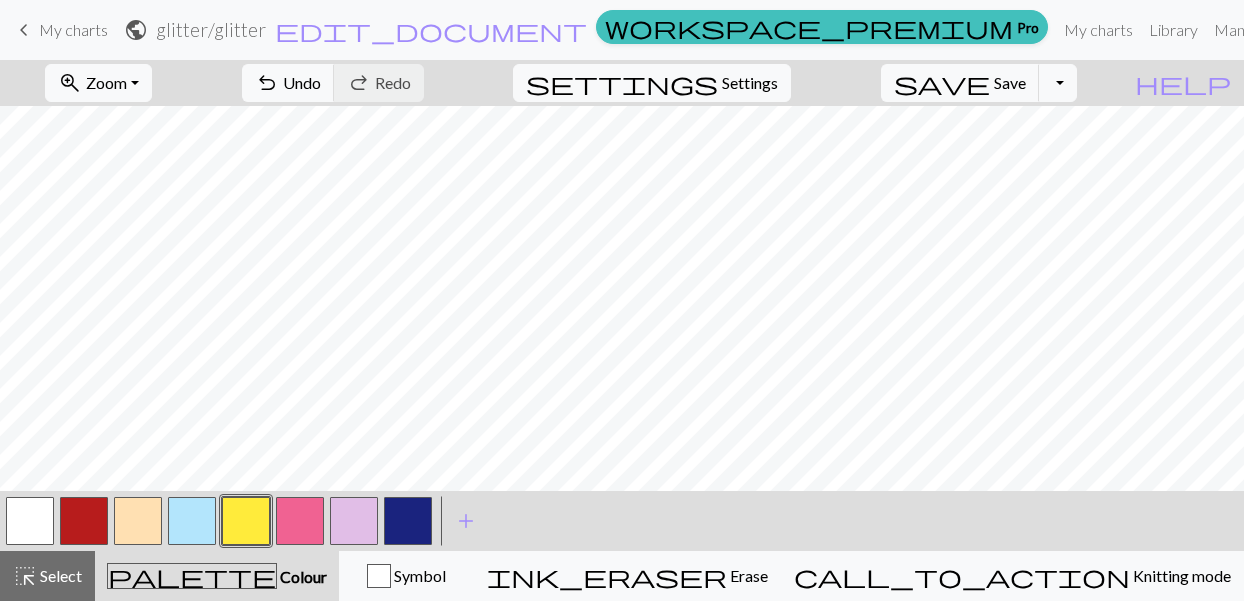 click at bounding box center (300, 521) 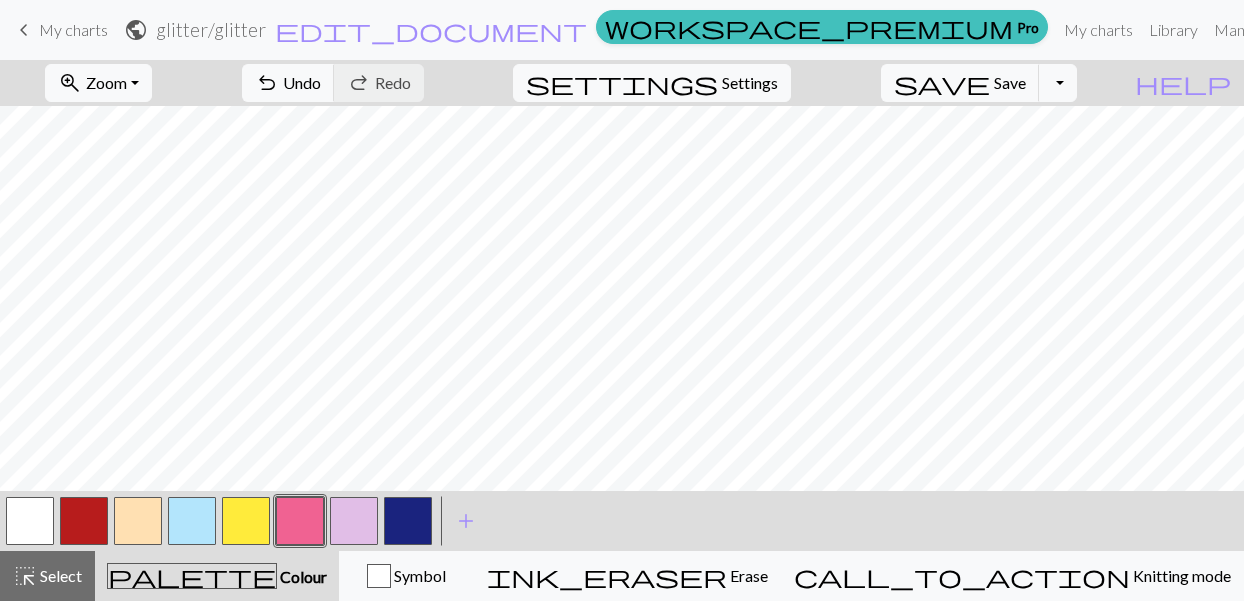 click at bounding box center [84, 521] 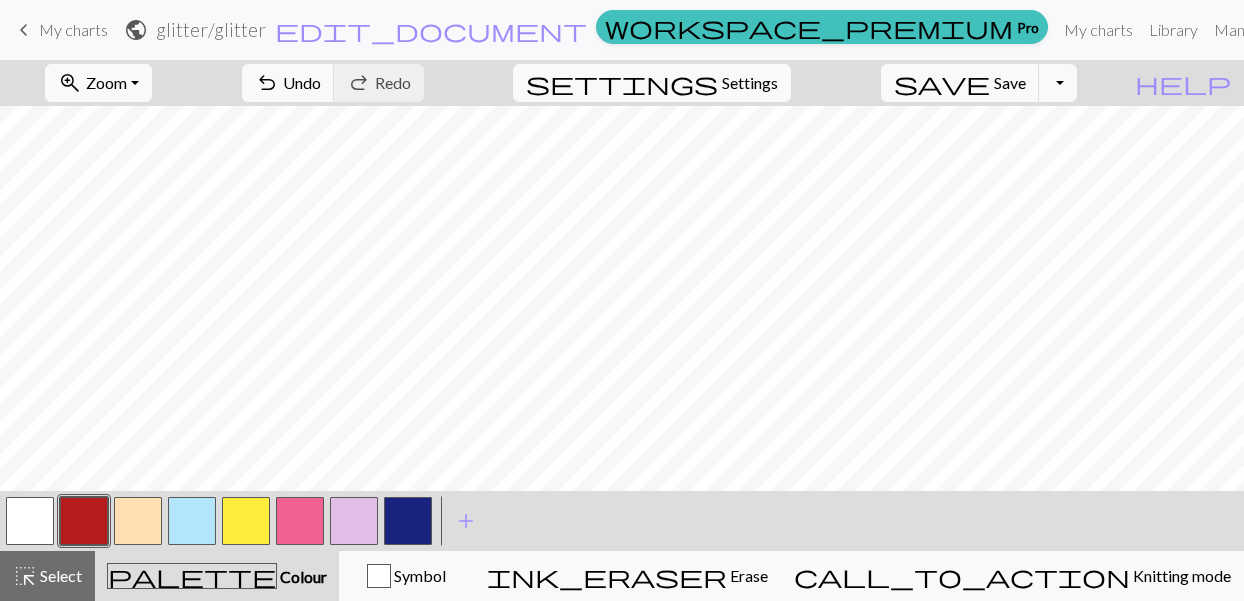 click at bounding box center (408, 521) 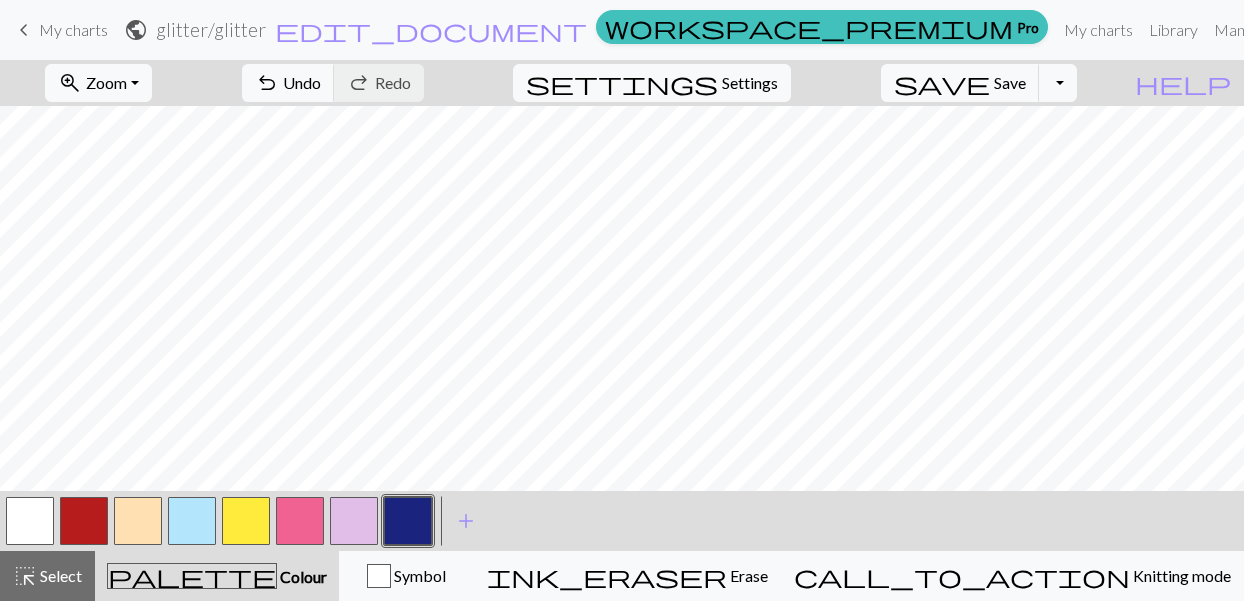 click at bounding box center (246, 521) 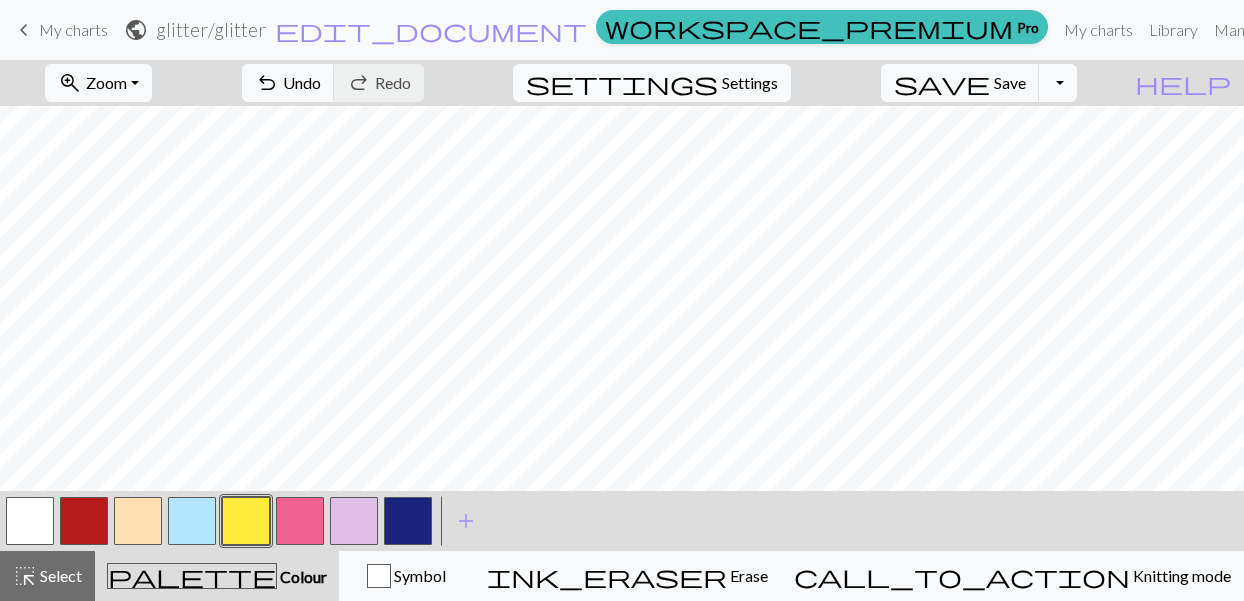 click at bounding box center (300, 521) 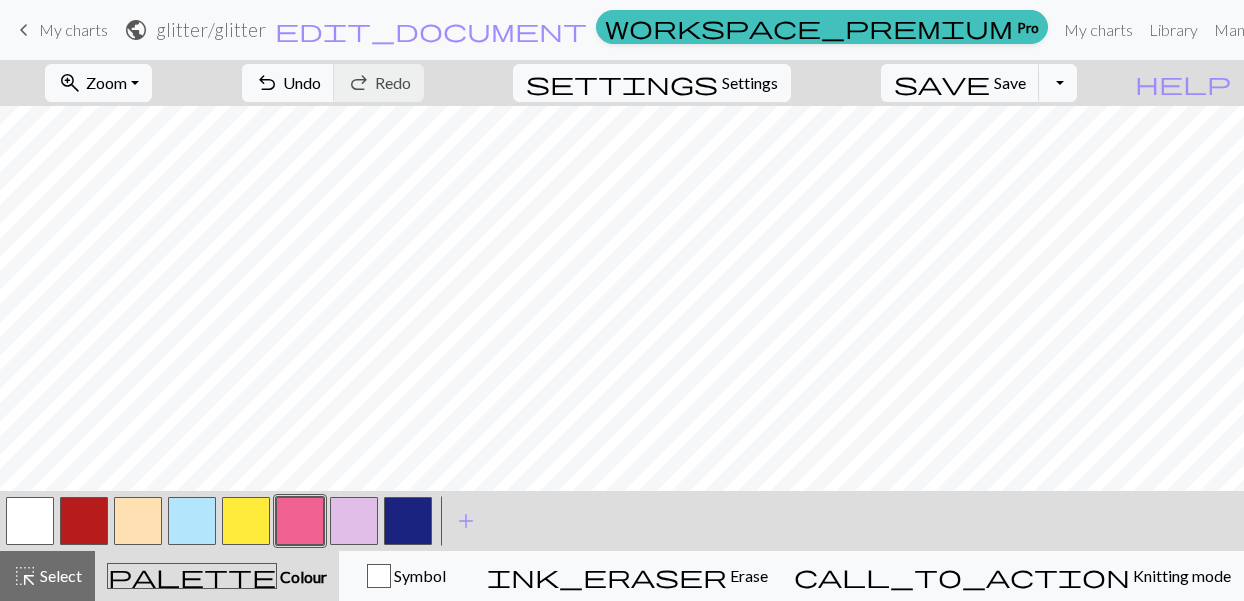 click at bounding box center [408, 521] 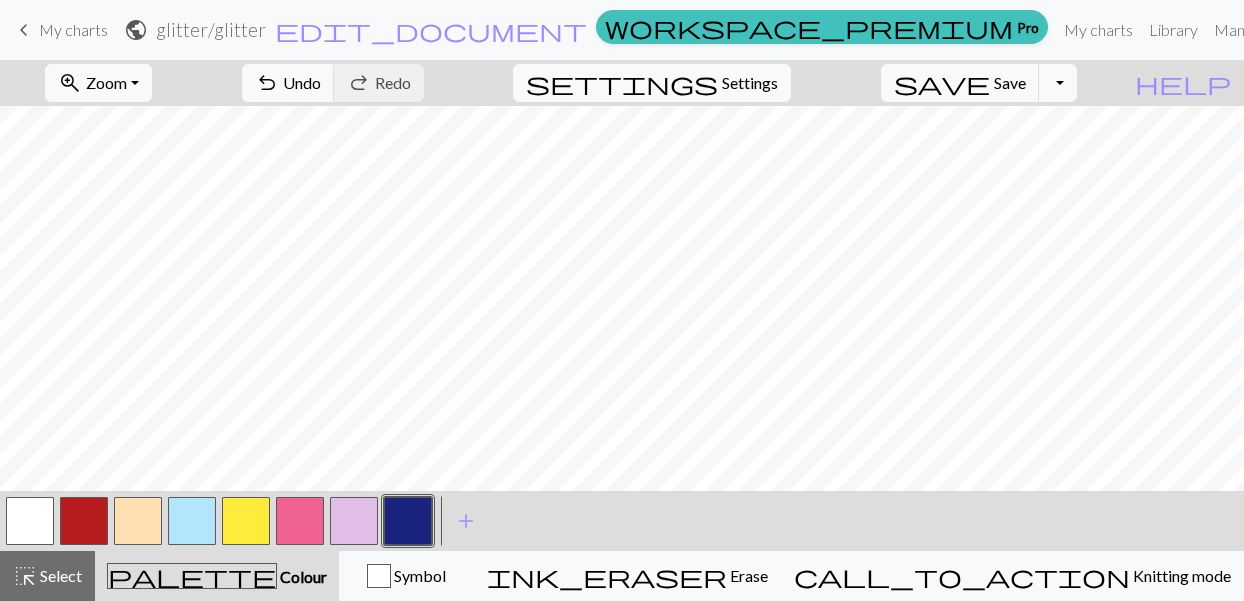 click at bounding box center (192, 521) 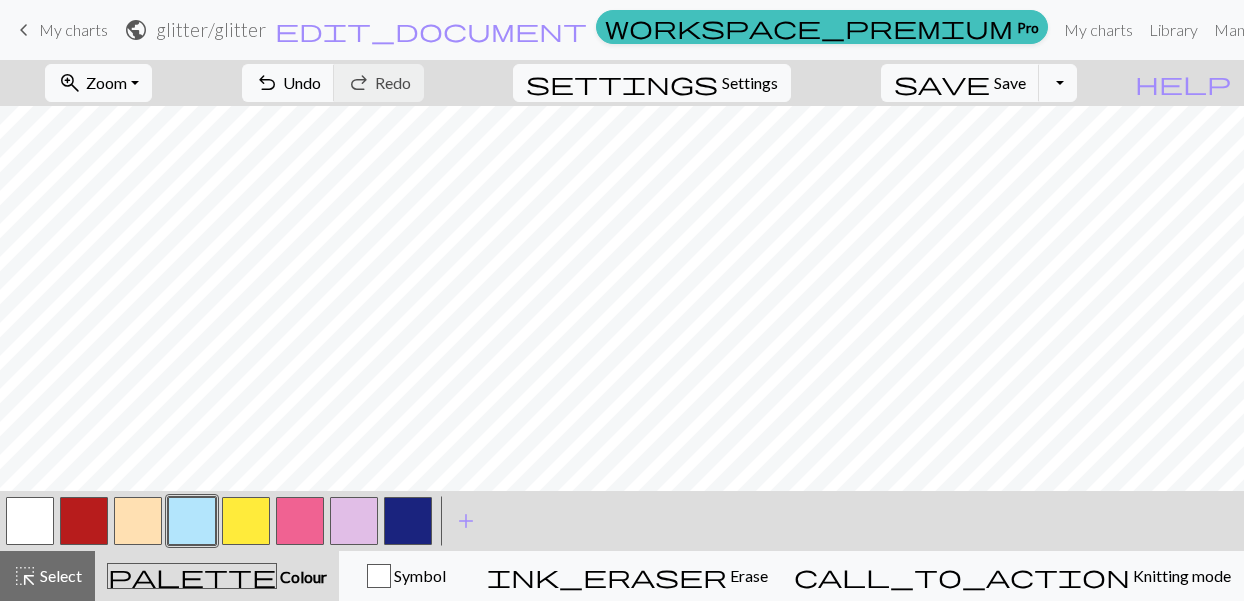 click at bounding box center [246, 521] 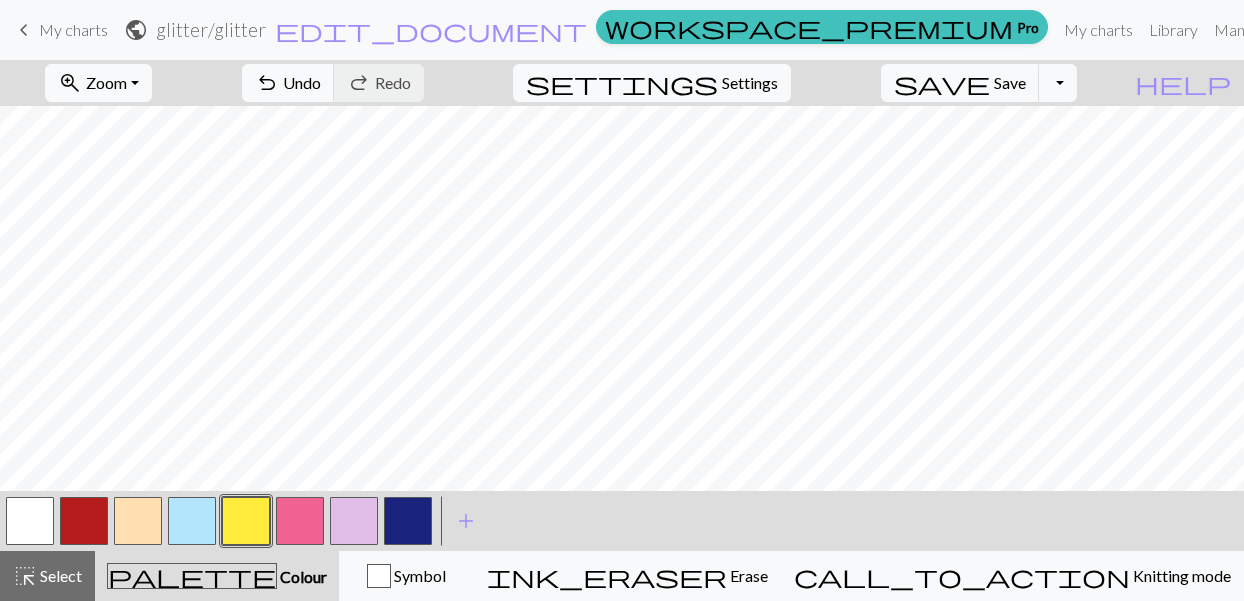 click at bounding box center [192, 521] 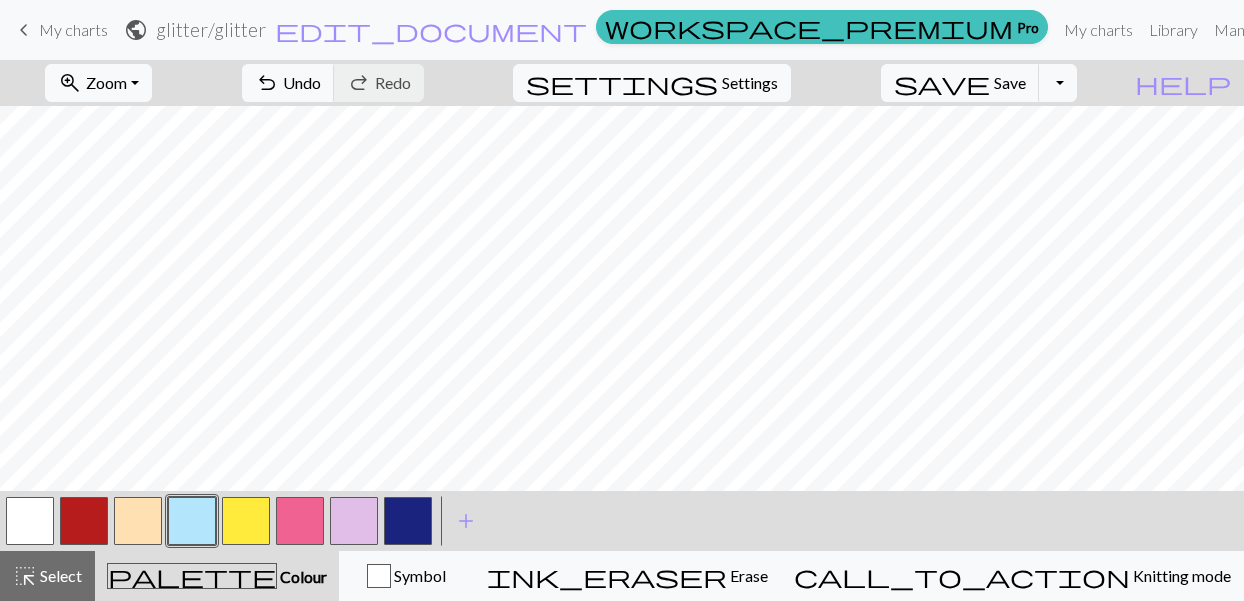 click at bounding box center [354, 521] 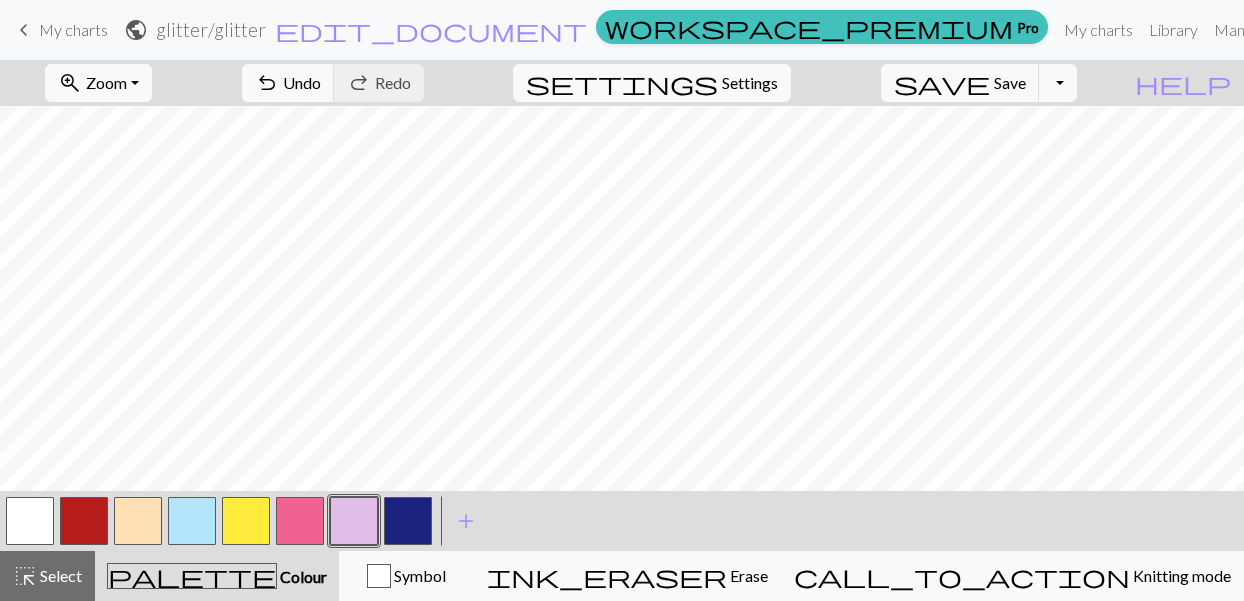 click at bounding box center [408, 521] 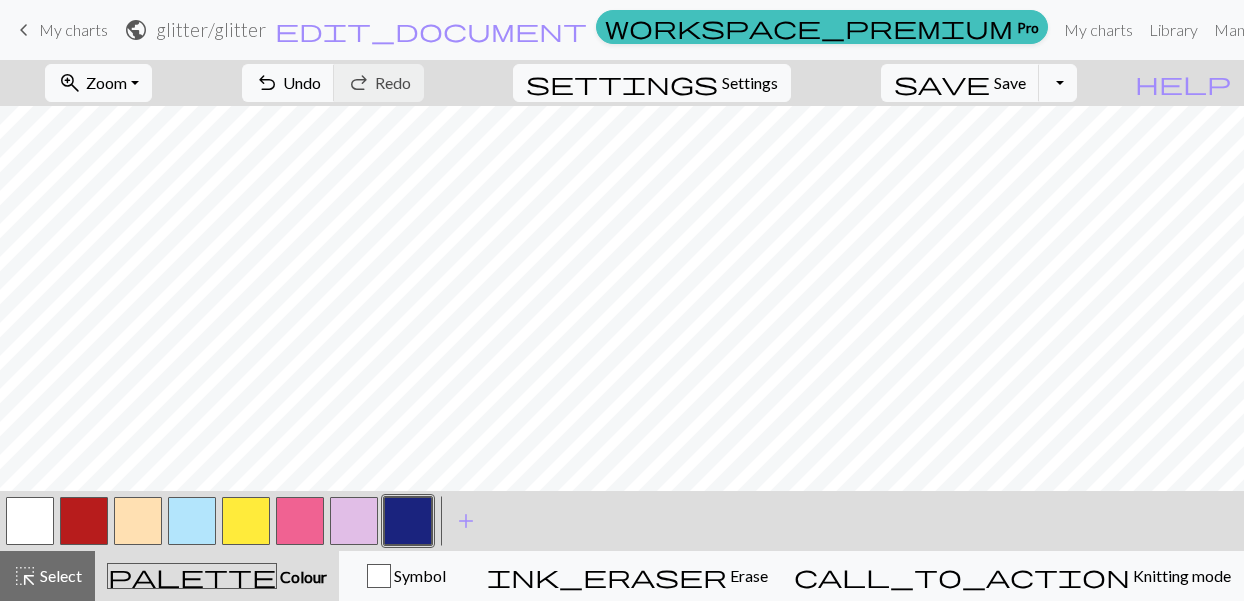 click at bounding box center [246, 521] 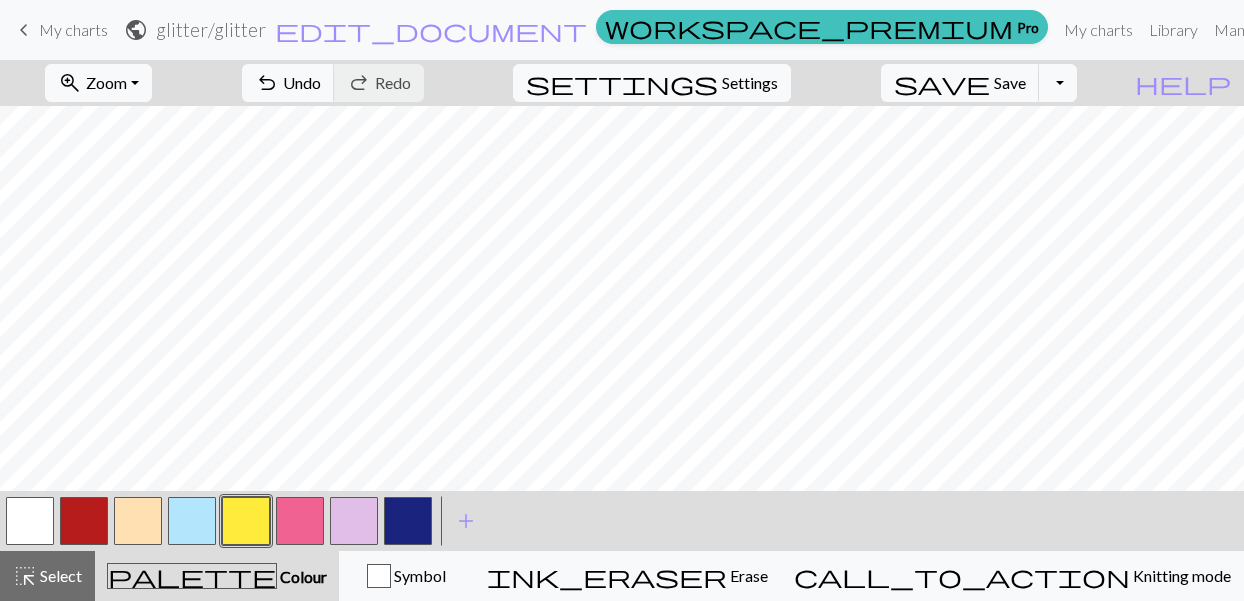 click at bounding box center (300, 521) 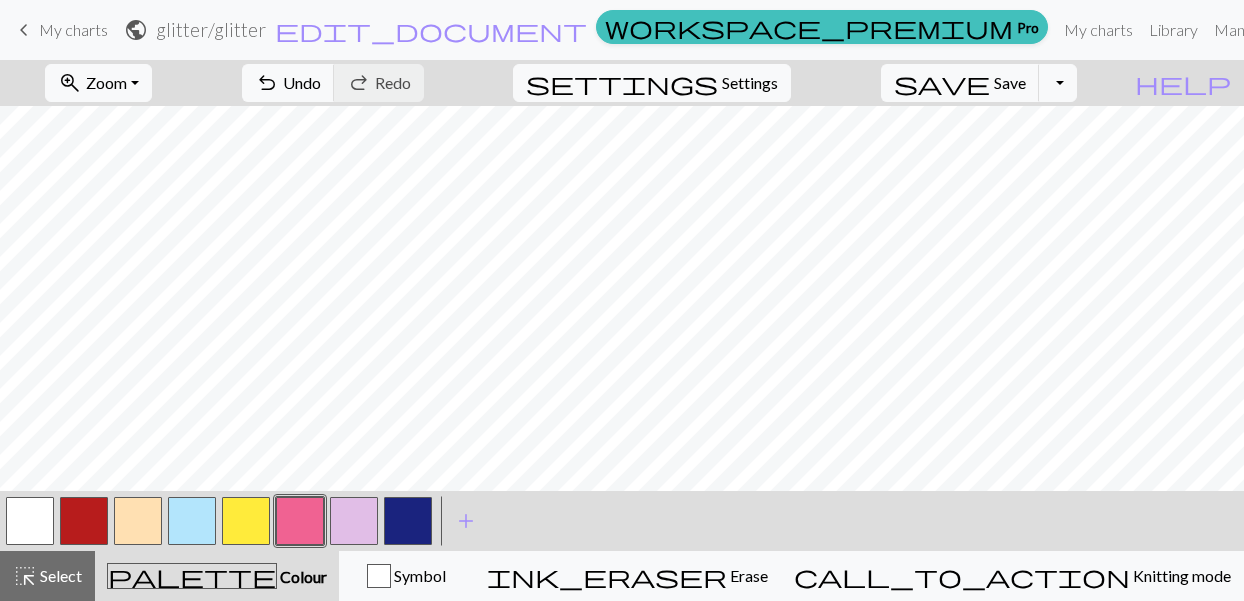 click at bounding box center (408, 521) 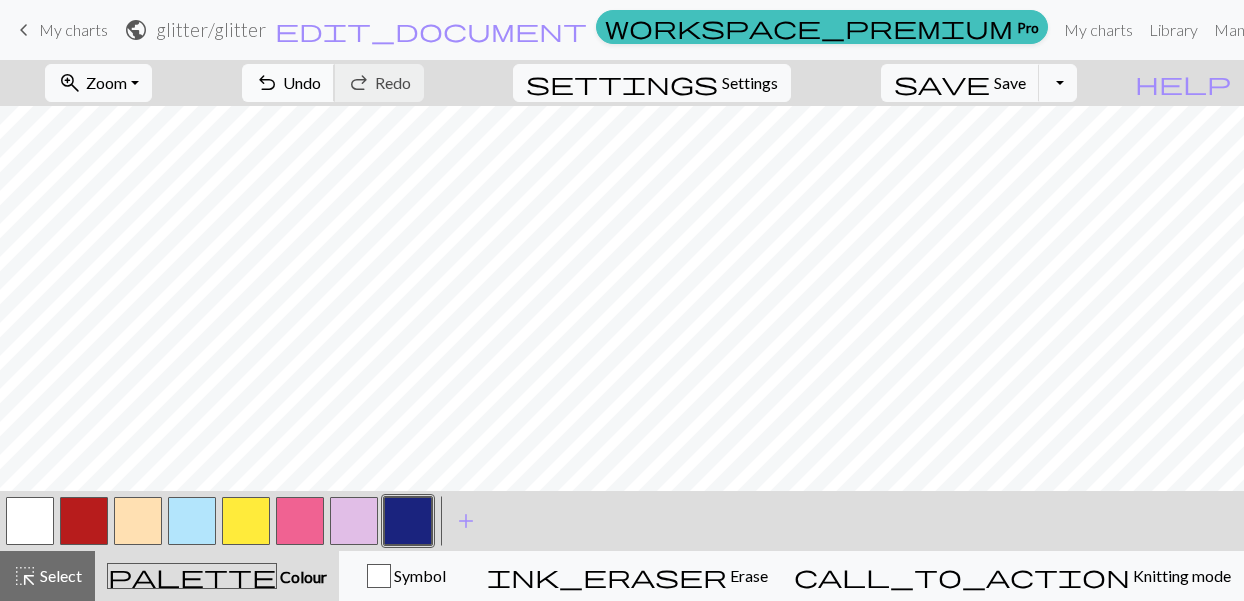 click on "Undo" at bounding box center (302, 82) 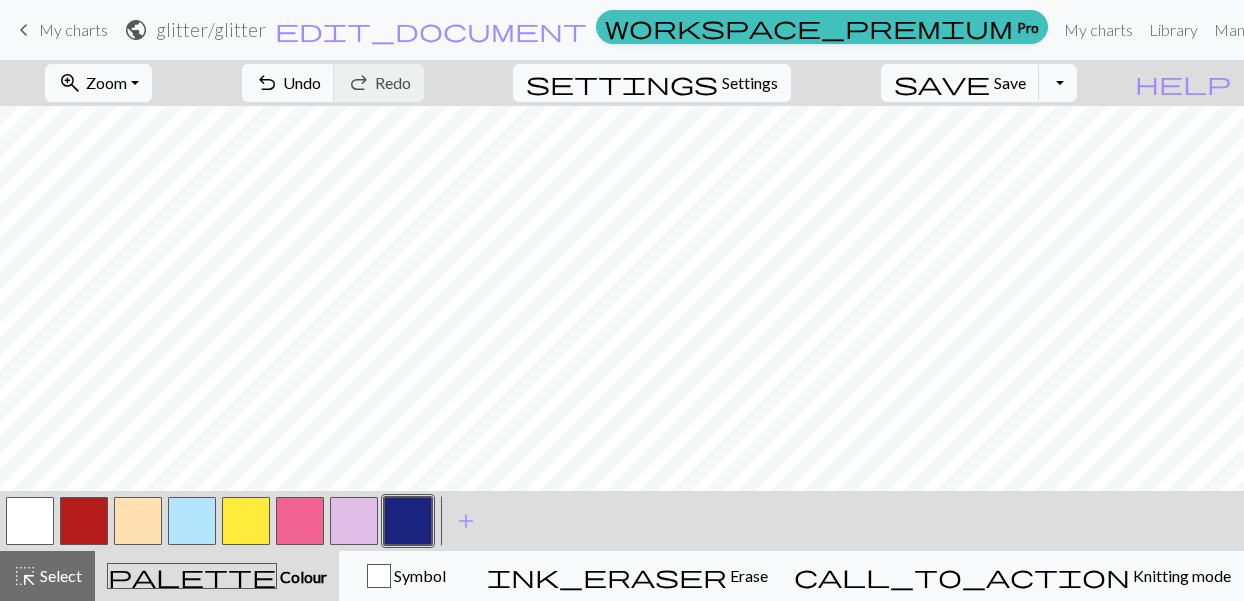 click at bounding box center (192, 521) 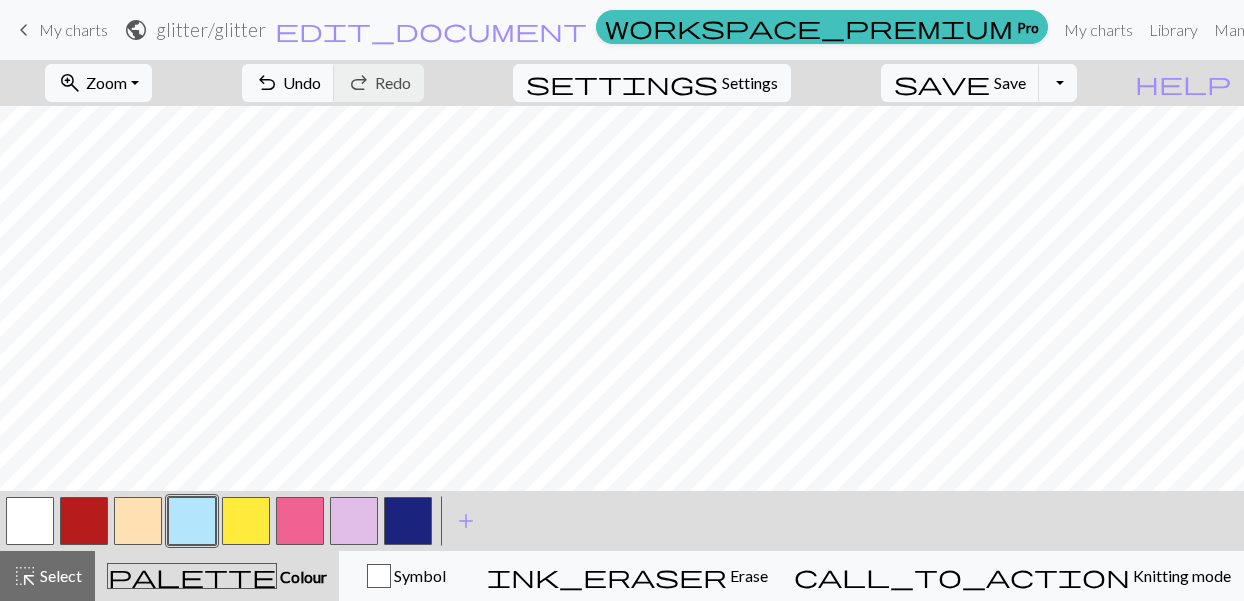 click at bounding box center (354, 521) 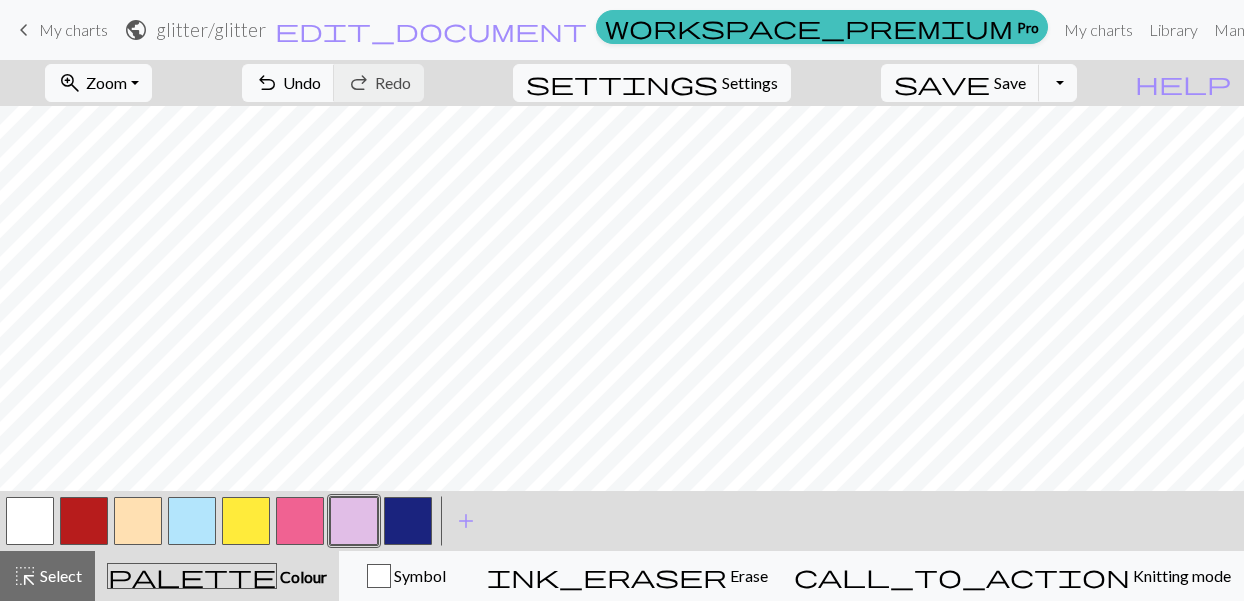 click at bounding box center [246, 521] 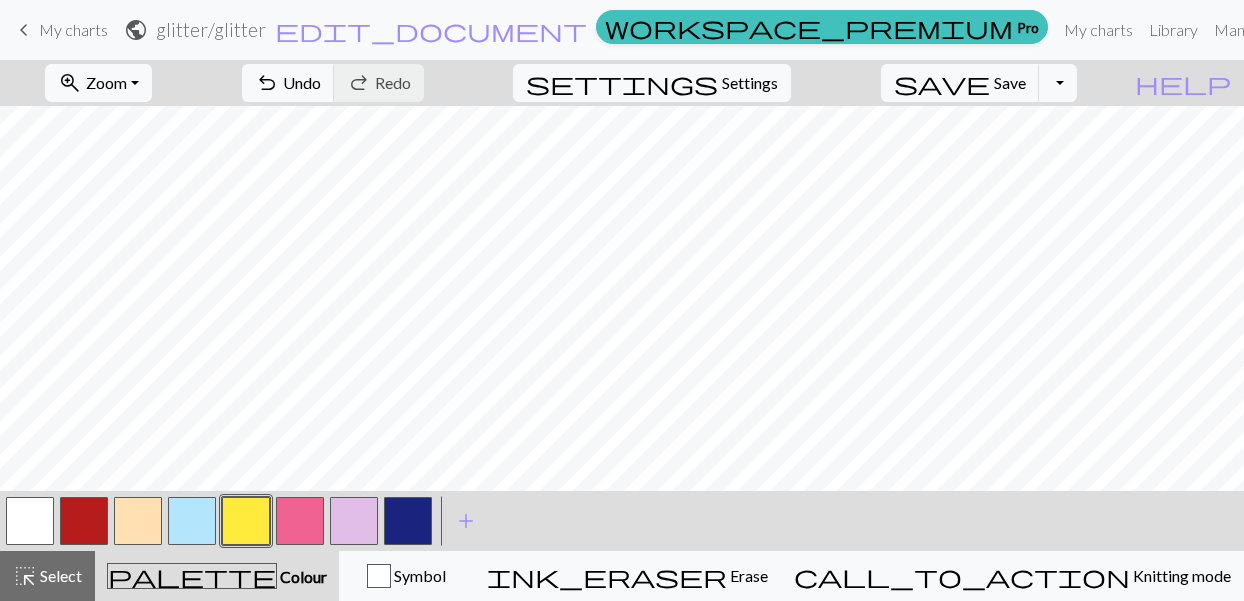 click at bounding box center (354, 521) 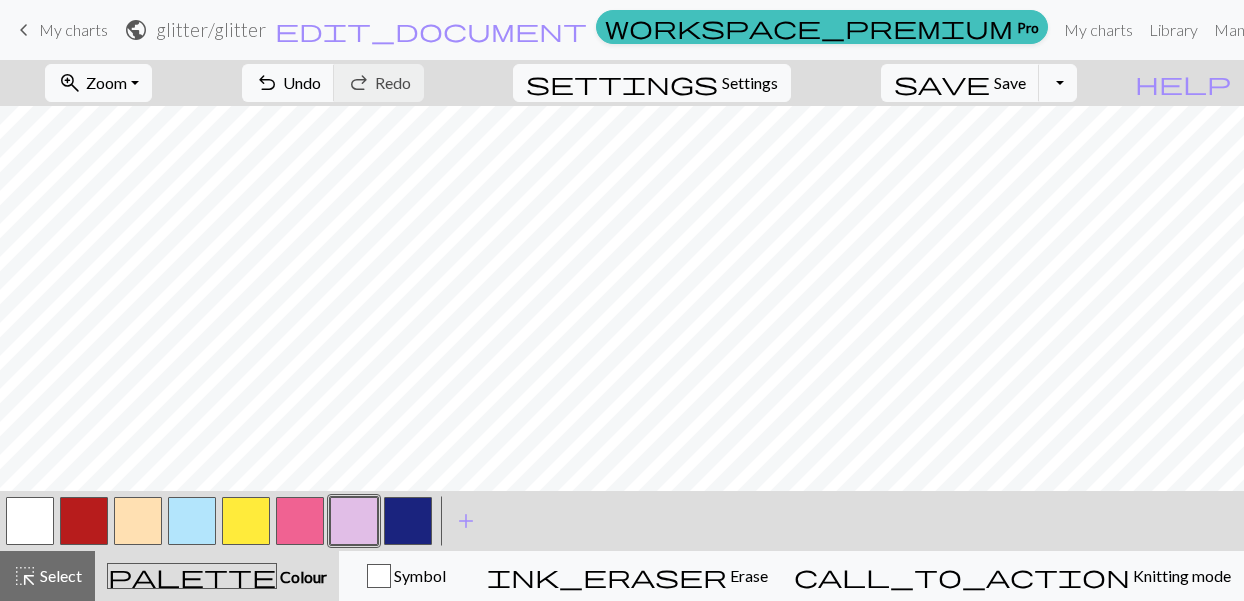click at bounding box center (246, 521) 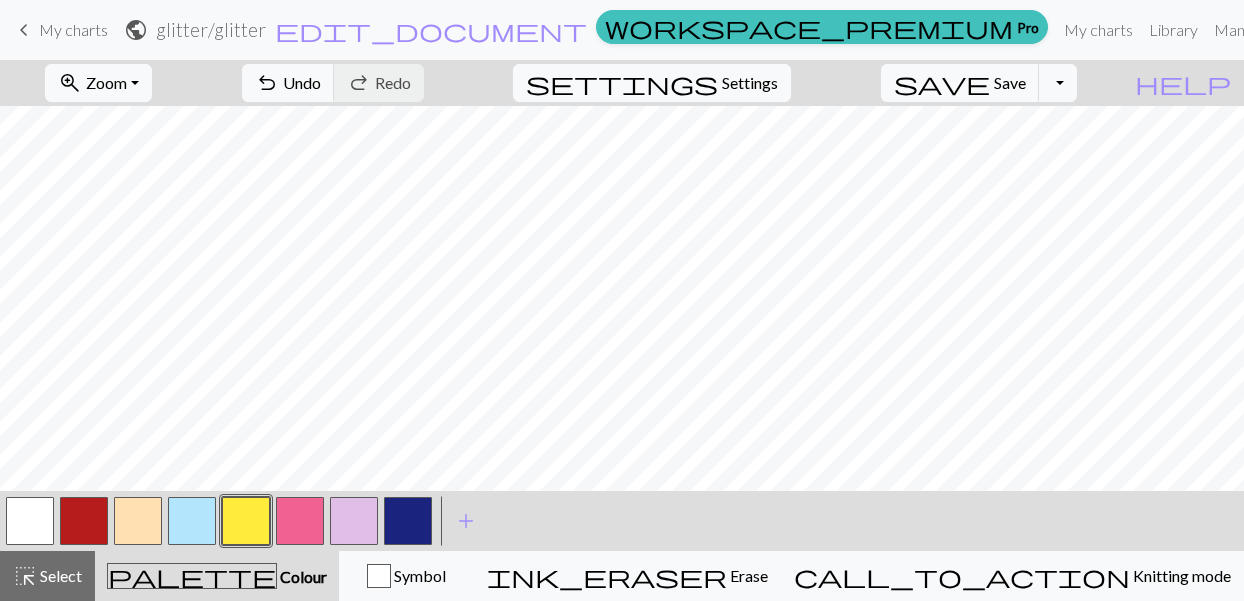 click at bounding box center [354, 521] 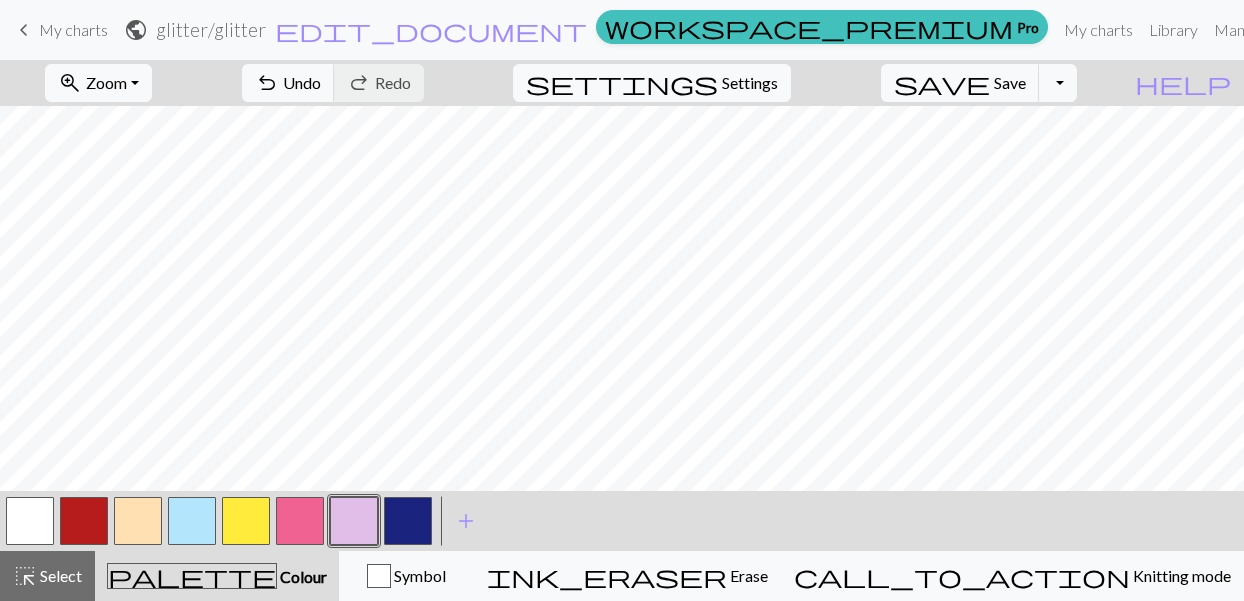 click at bounding box center [246, 521] 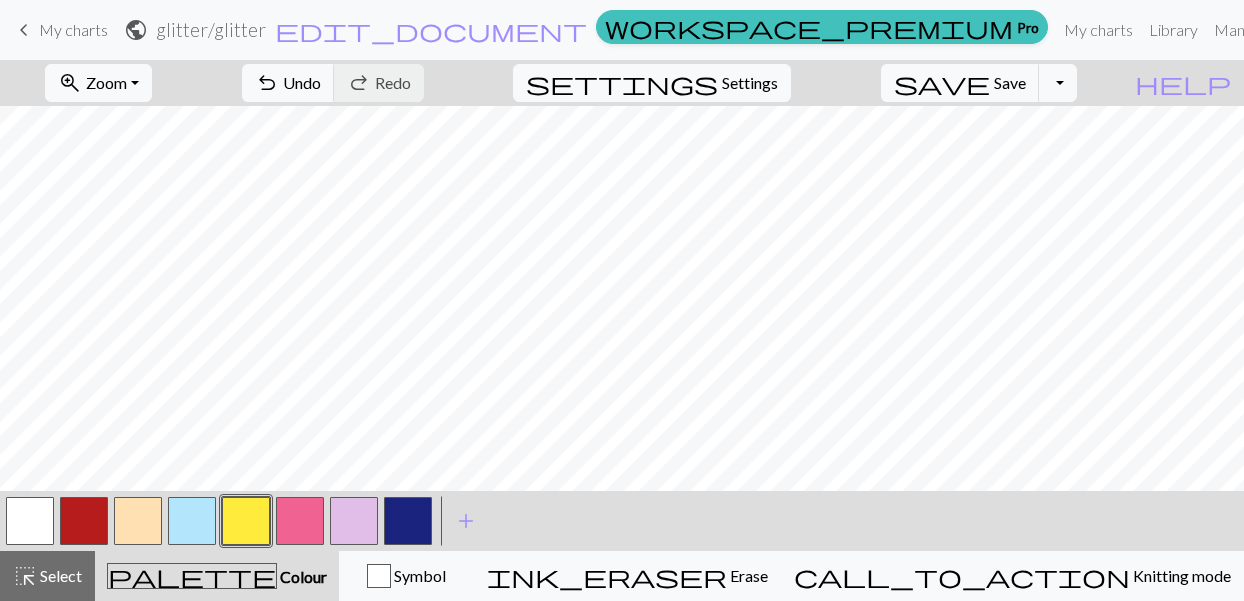 click at bounding box center (300, 521) 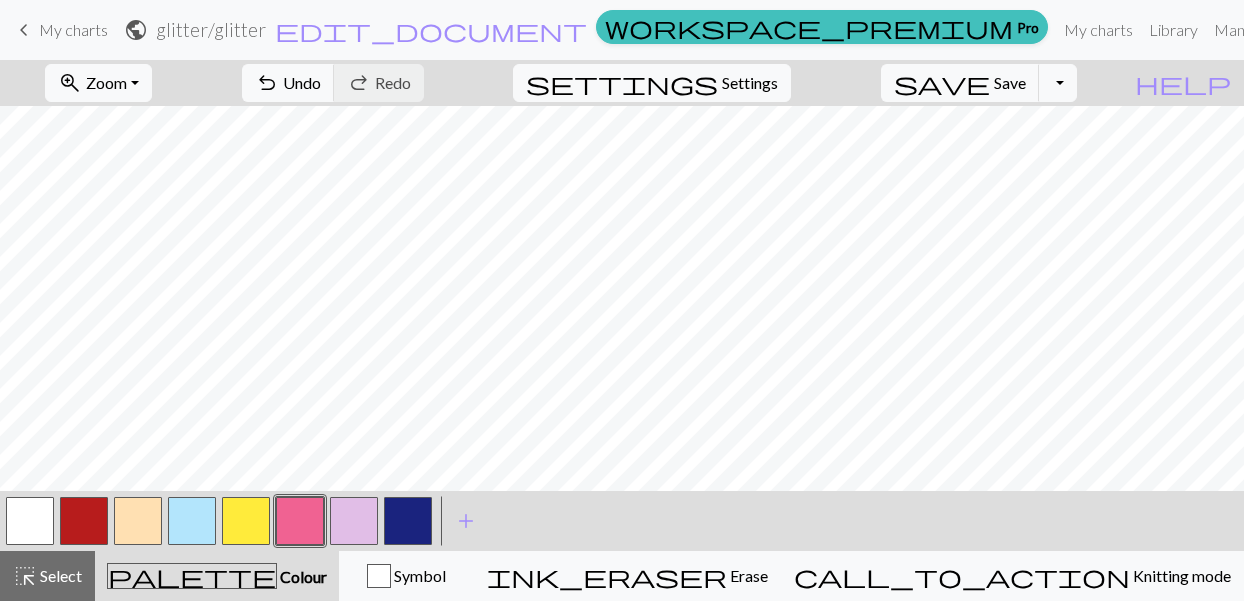 click at bounding box center (246, 521) 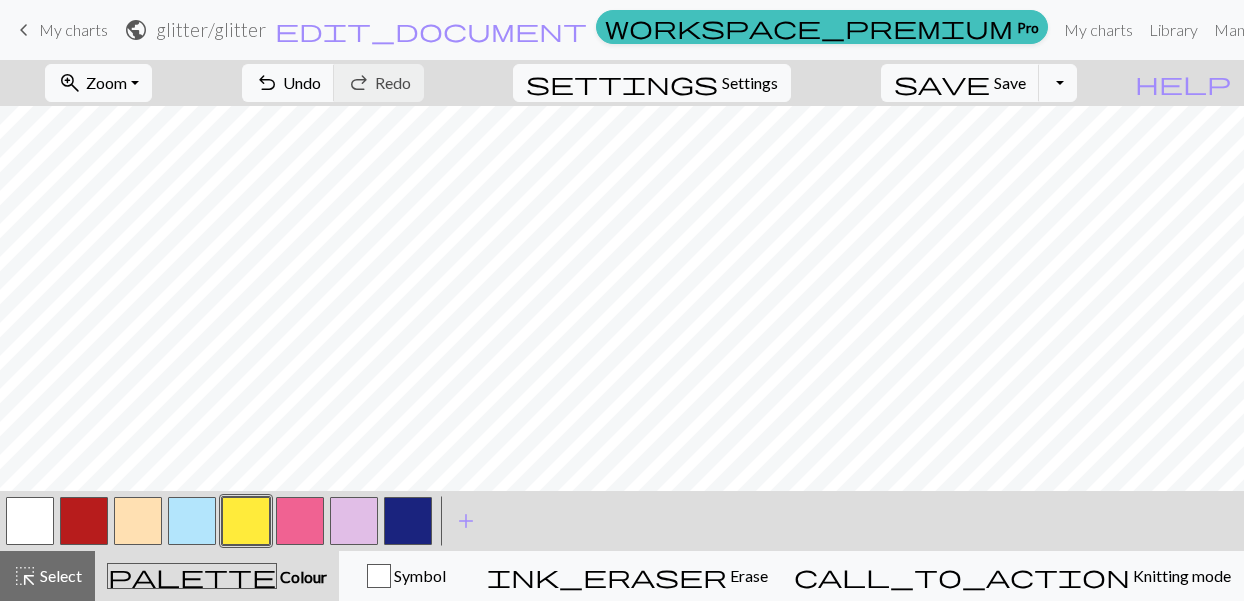 click at bounding box center (300, 521) 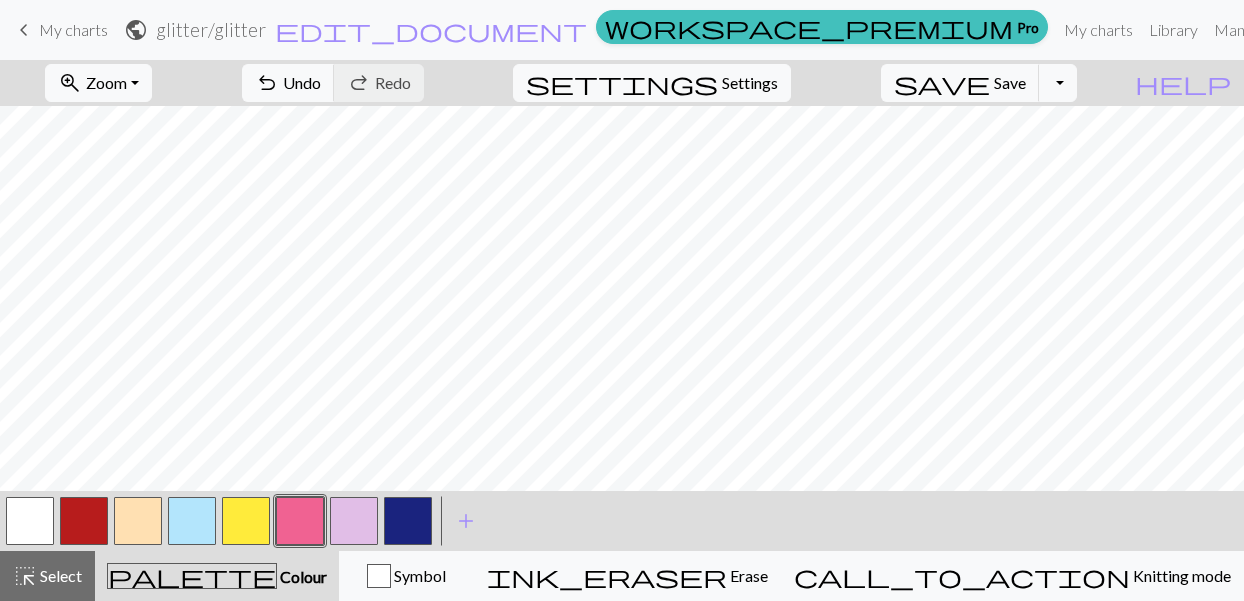 click at bounding box center (354, 521) 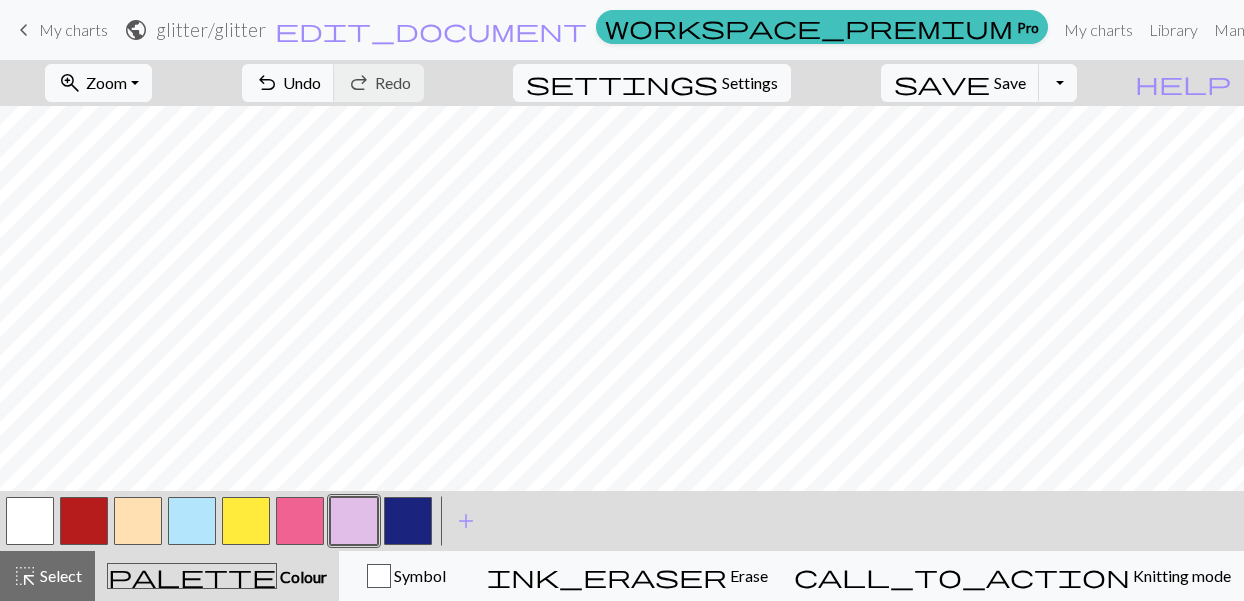 click at bounding box center (300, 521) 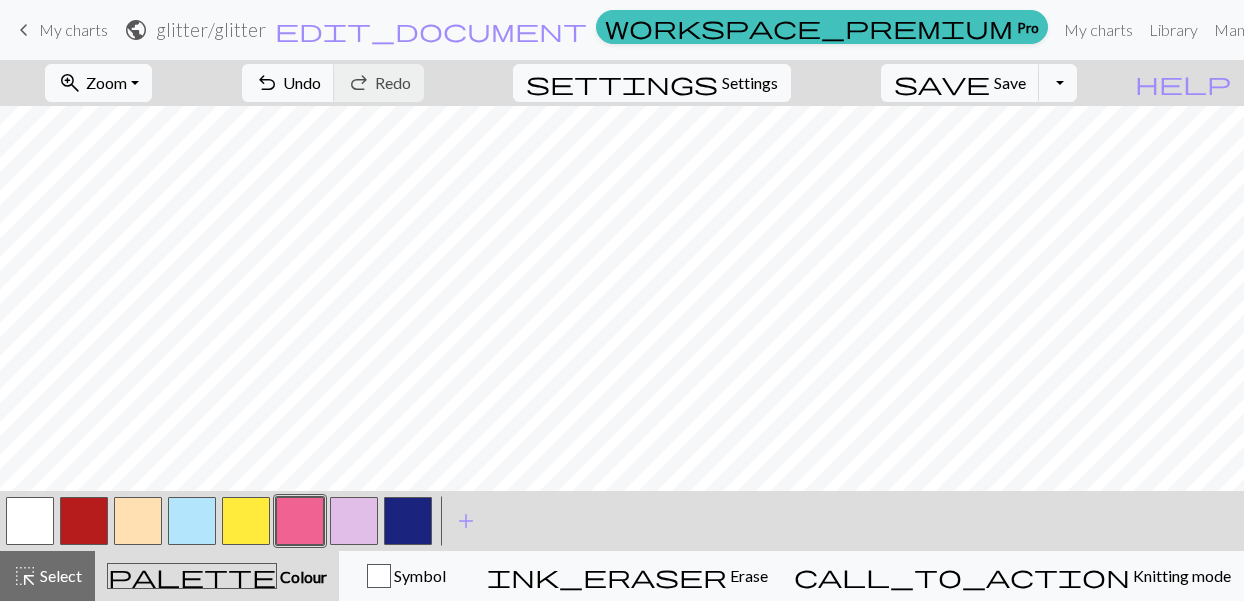 click at bounding box center [354, 521] 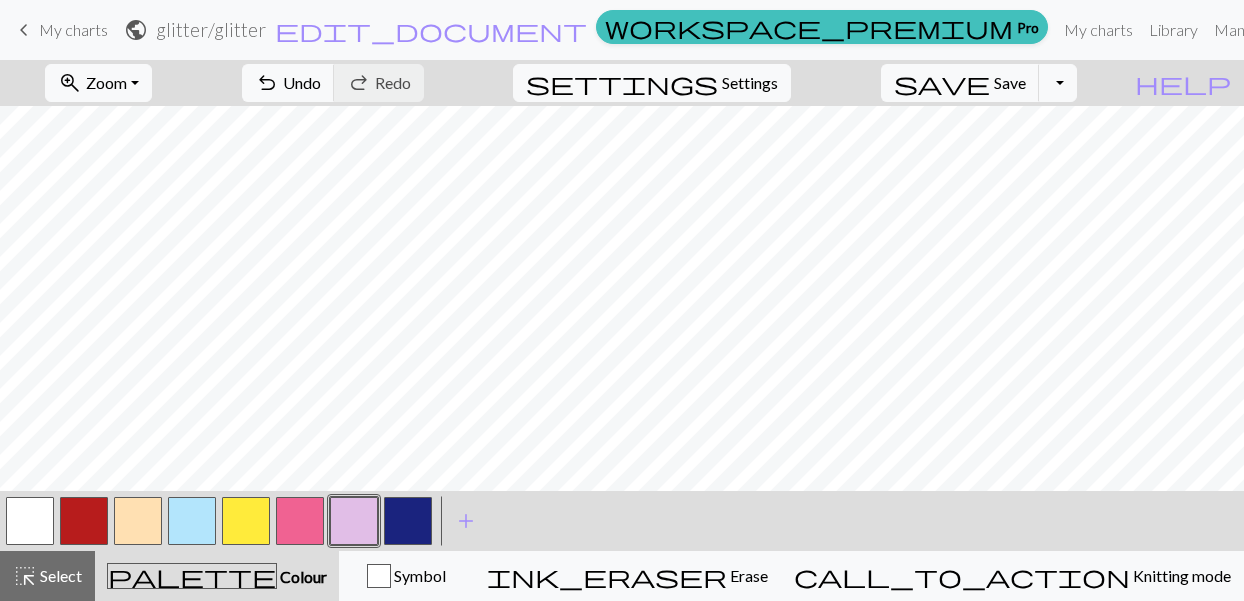 click at bounding box center (246, 521) 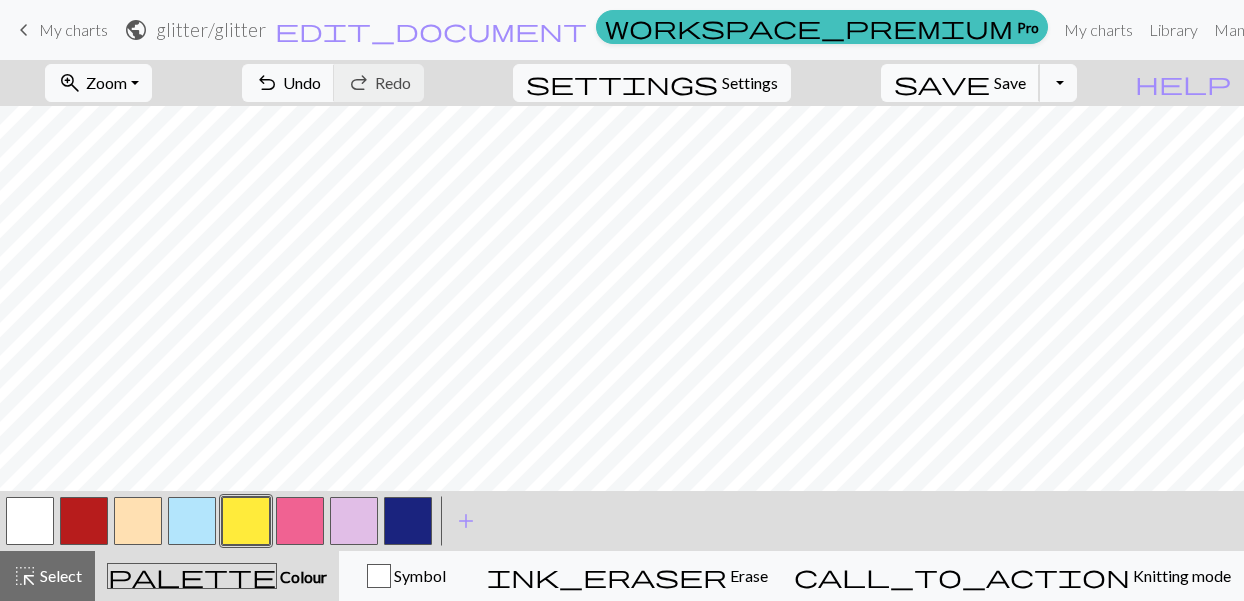 click on "save" at bounding box center [942, 83] 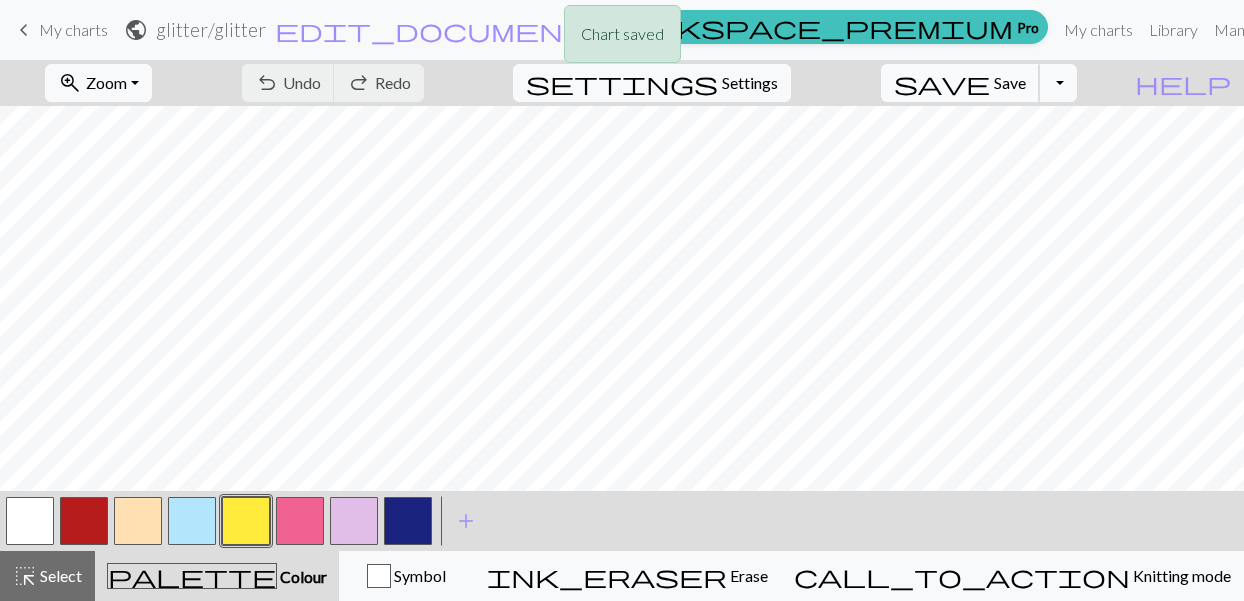 click on "save" at bounding box center (942, 83) 